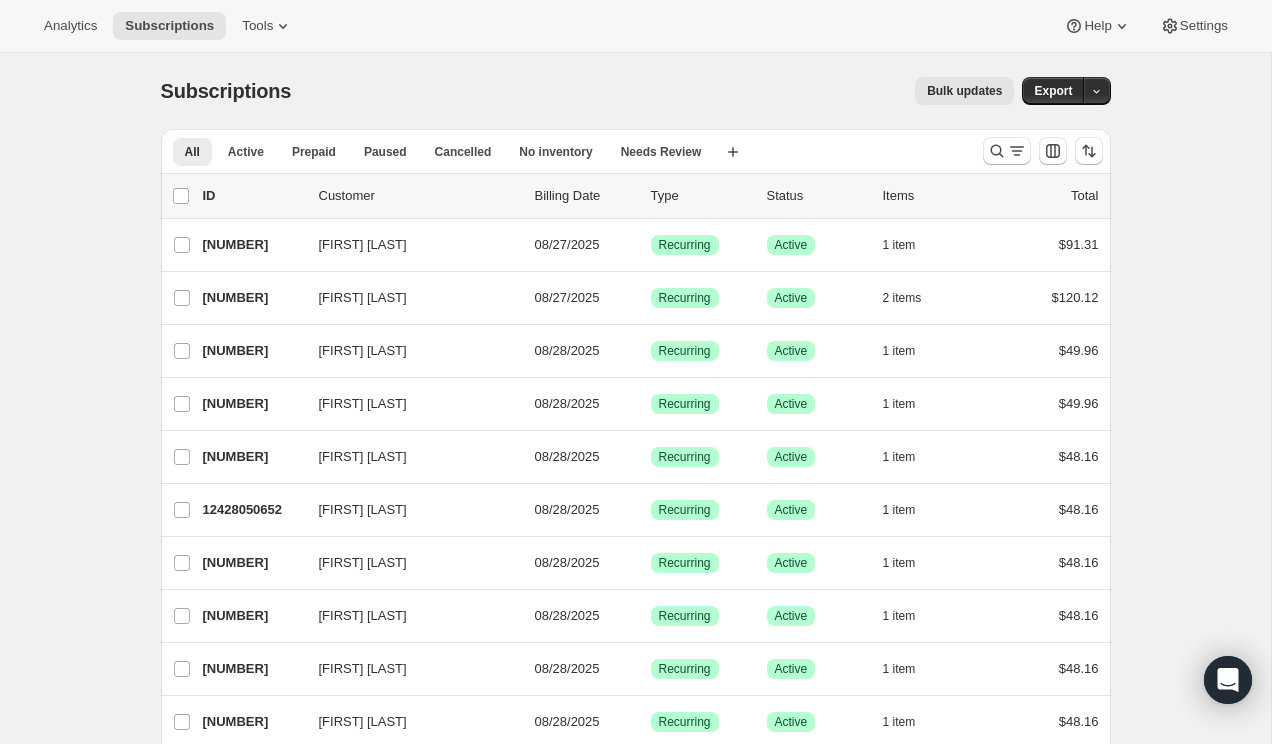 scroll, scrollTop: 0, scrollLeft: 0, axis: both 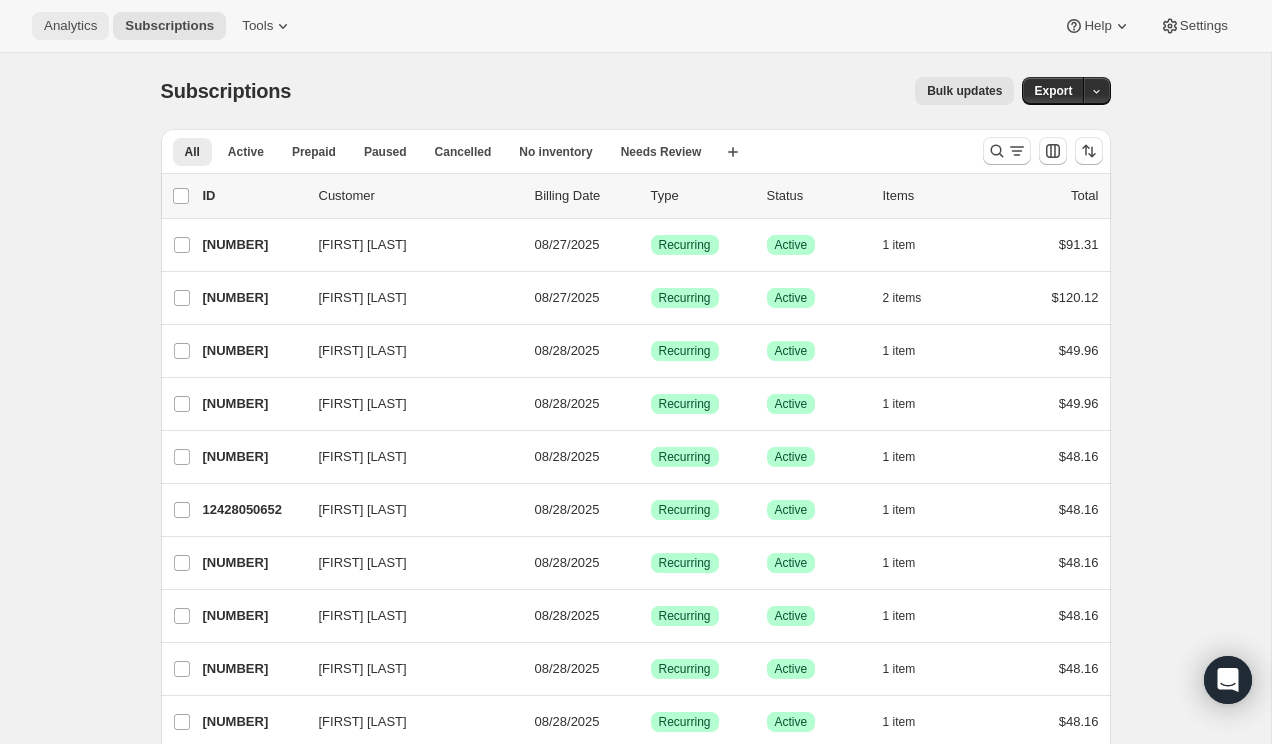 click on "Analytics" at bounding box center (70, 26) 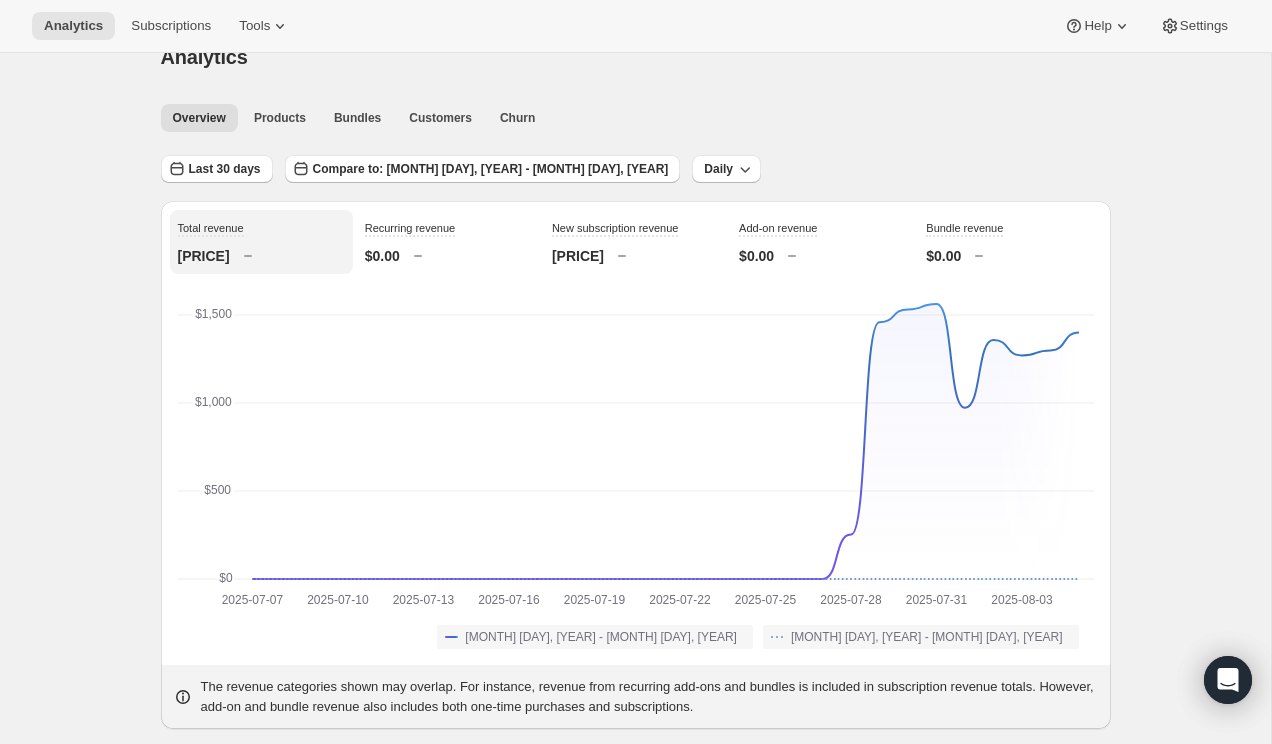 scroll, scrollTop: 33, scrollLeft: 0, axis: vertical 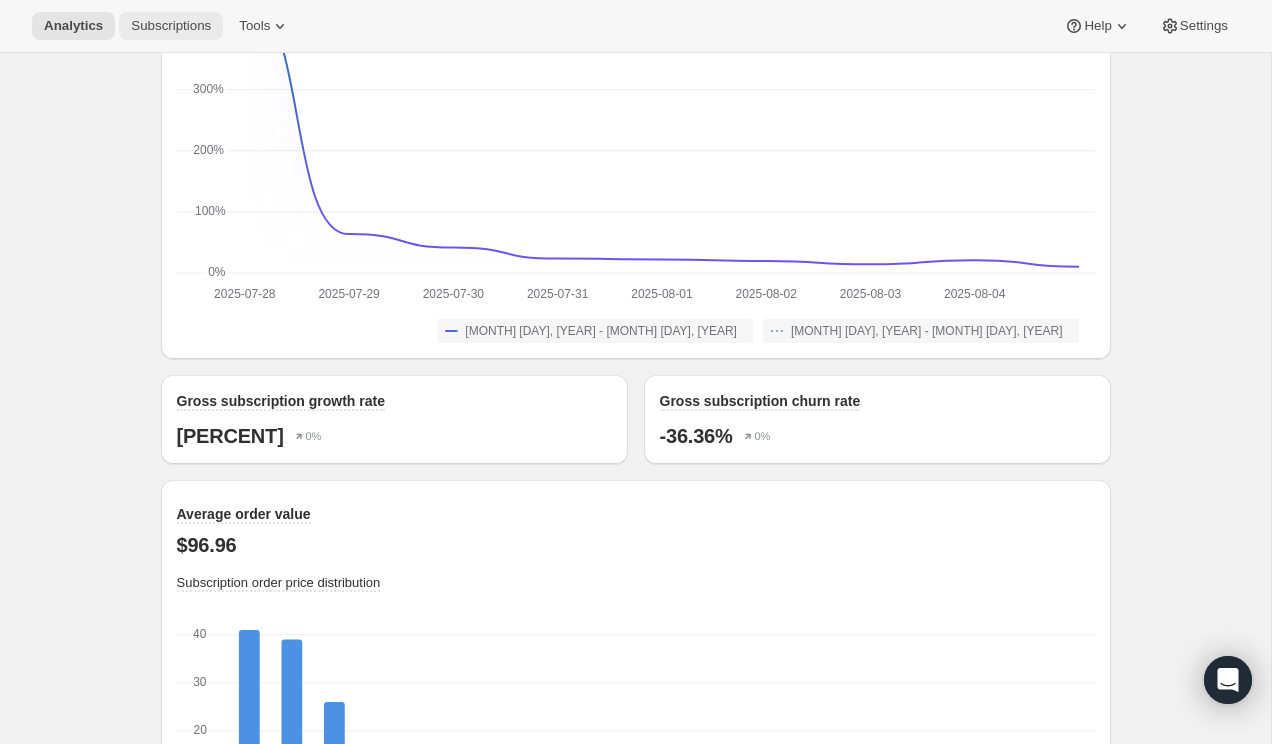 click on "Subscriptions" at bounding box center [171, 26] 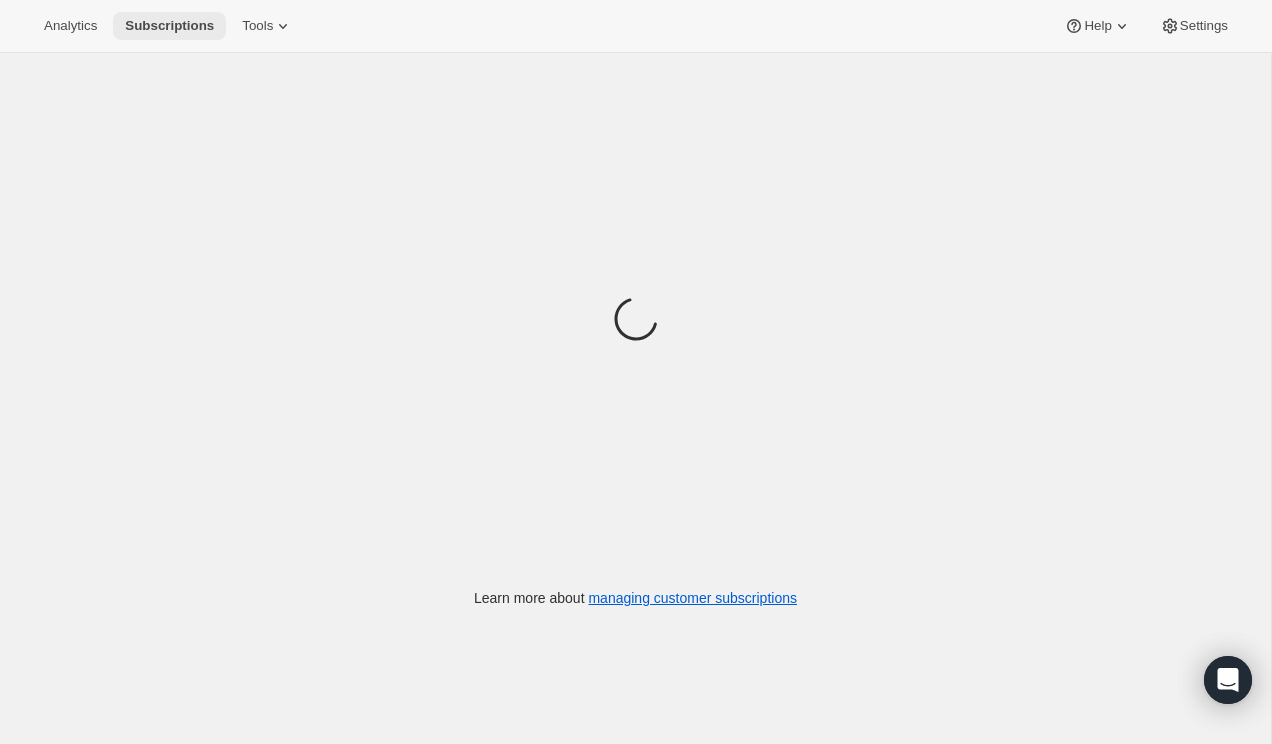 scroll, scrollTop: 0, scrollLeft: 0, axis: both 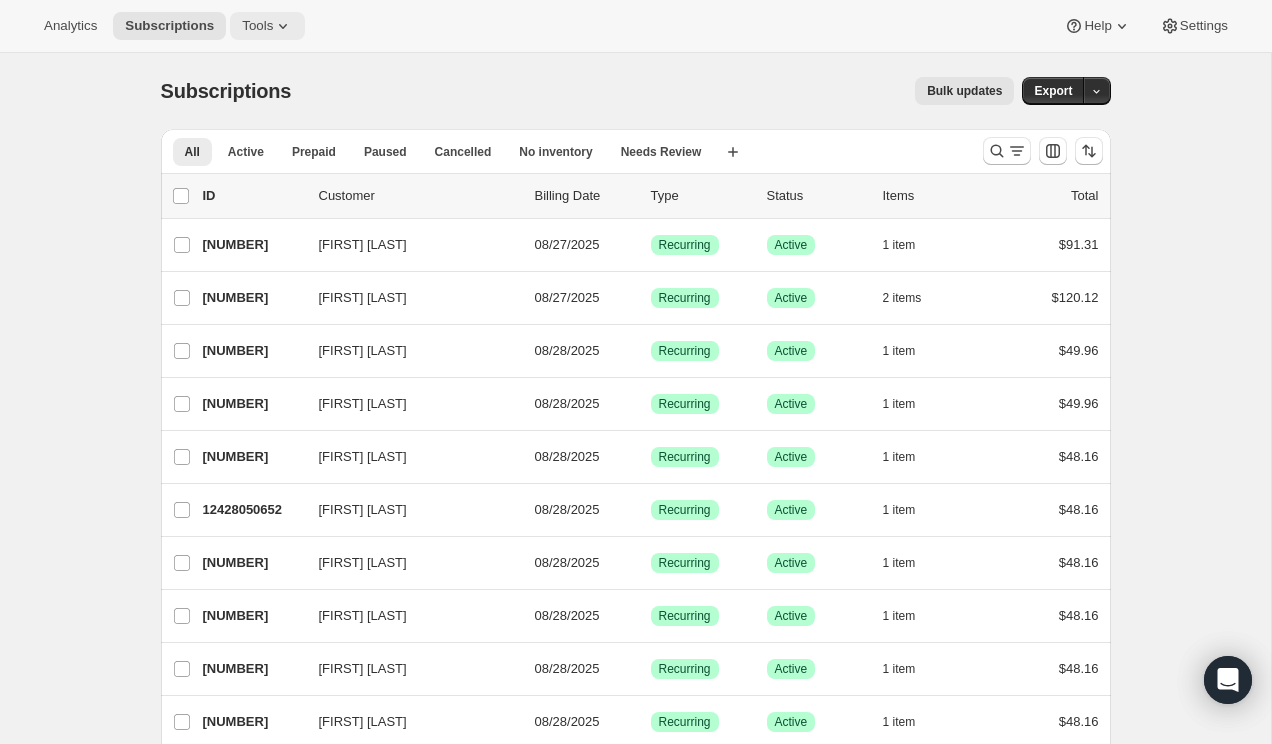 click 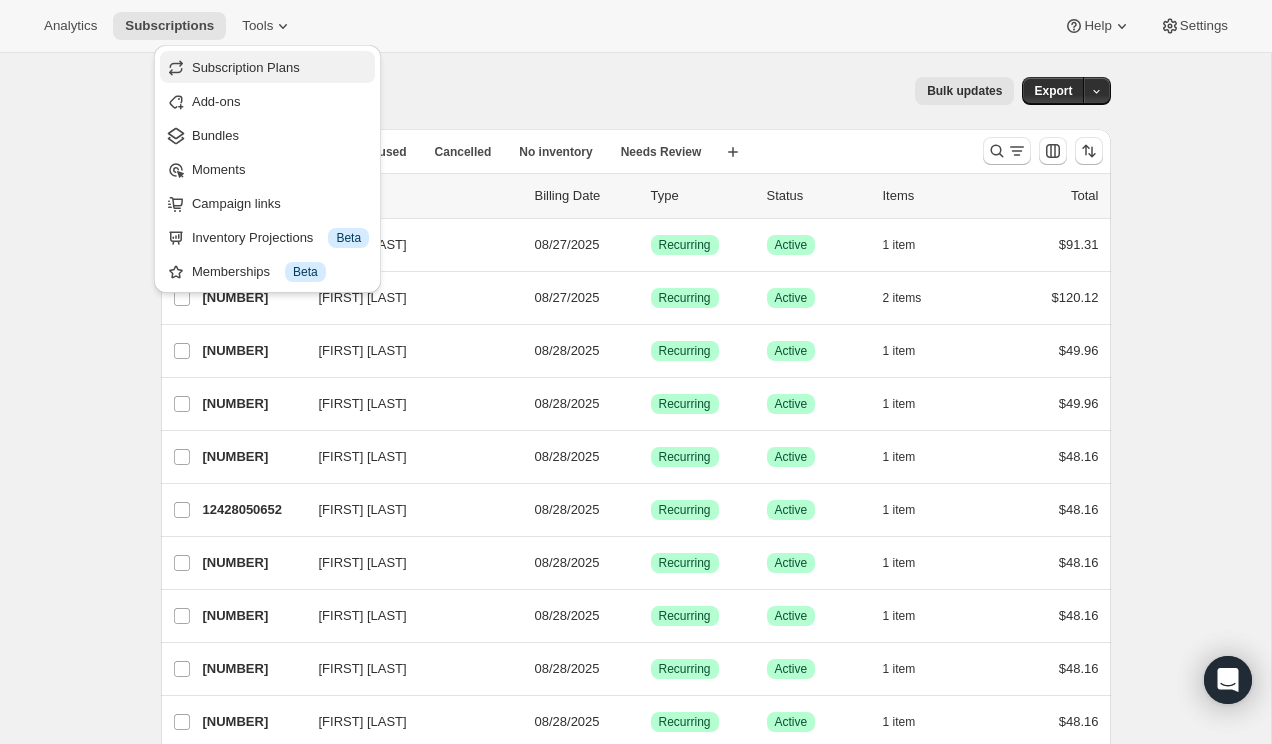 click on "Subscription Plans" at bounding box center [246, 67] 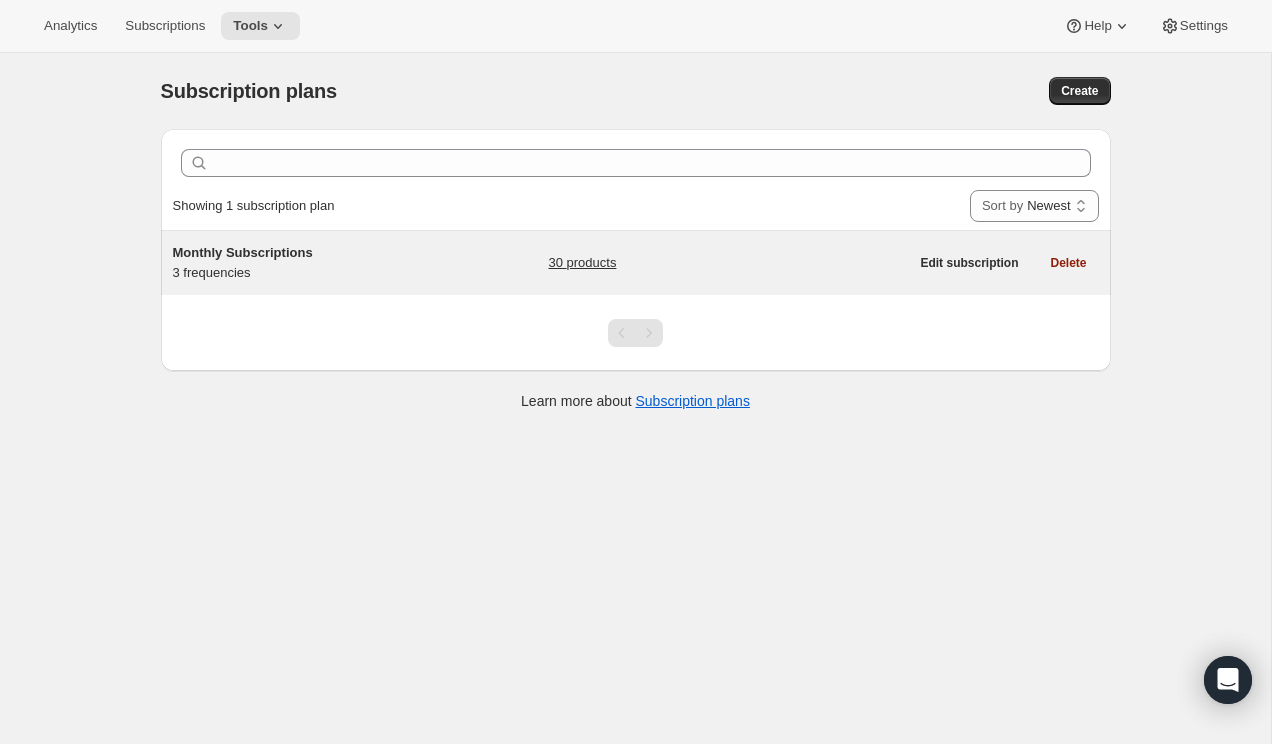 click on "Monthly Subscriptions  3 frequencies 30   products Edit subscription Delete" at bounding box center [636, 263] 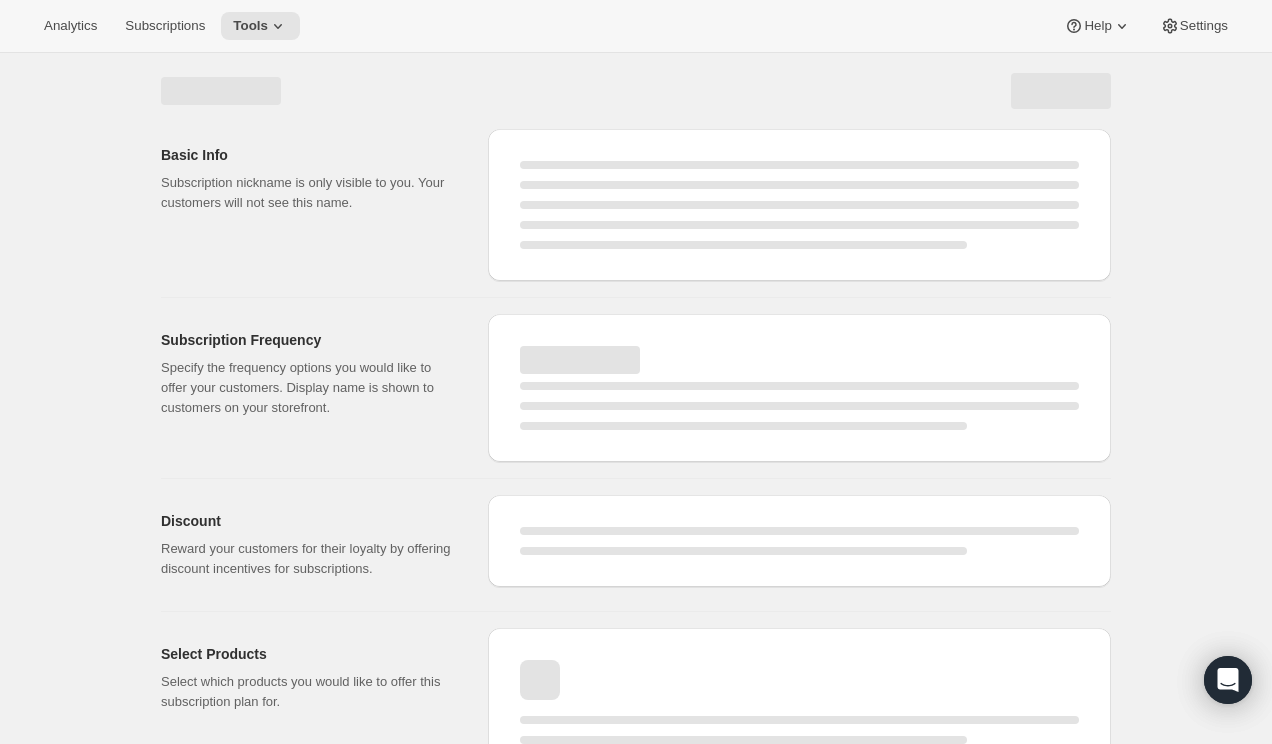 select on "WEEK" 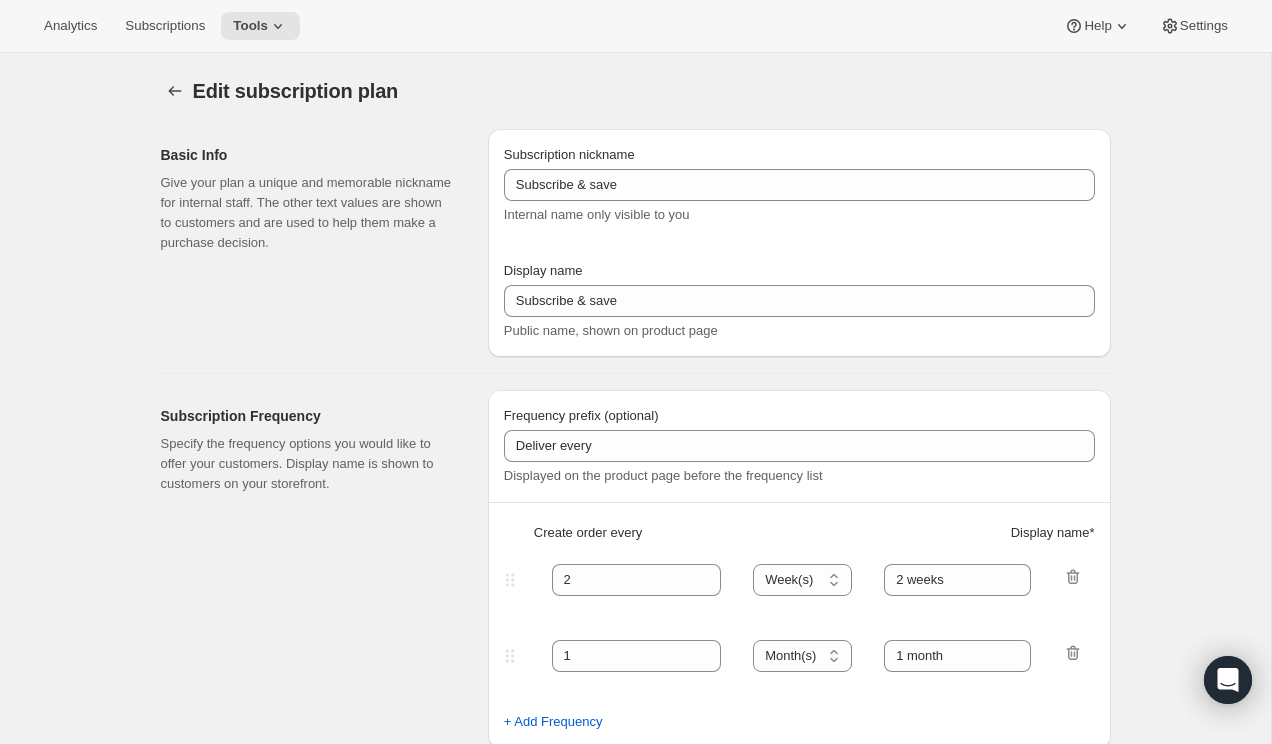 type on "Monthly Subscriptions" 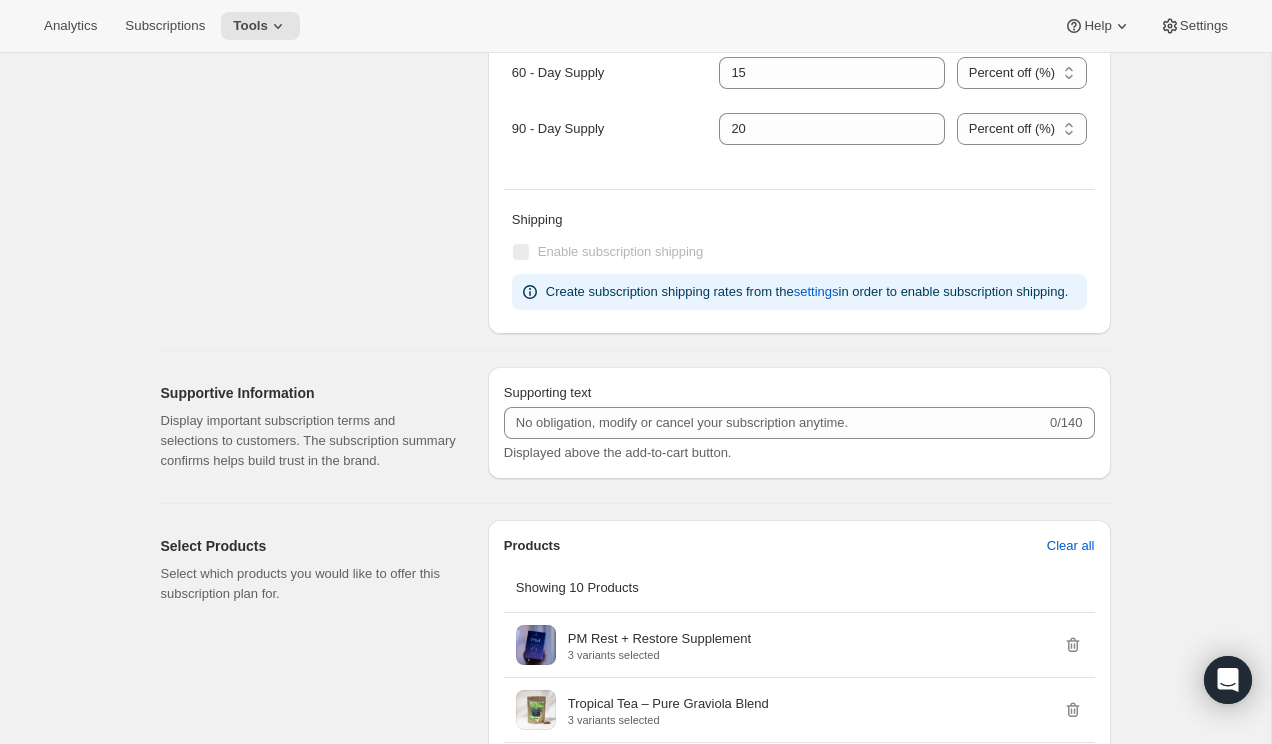 scroll, scrollTop: 992, scrollLeft: 0, axis: vertical 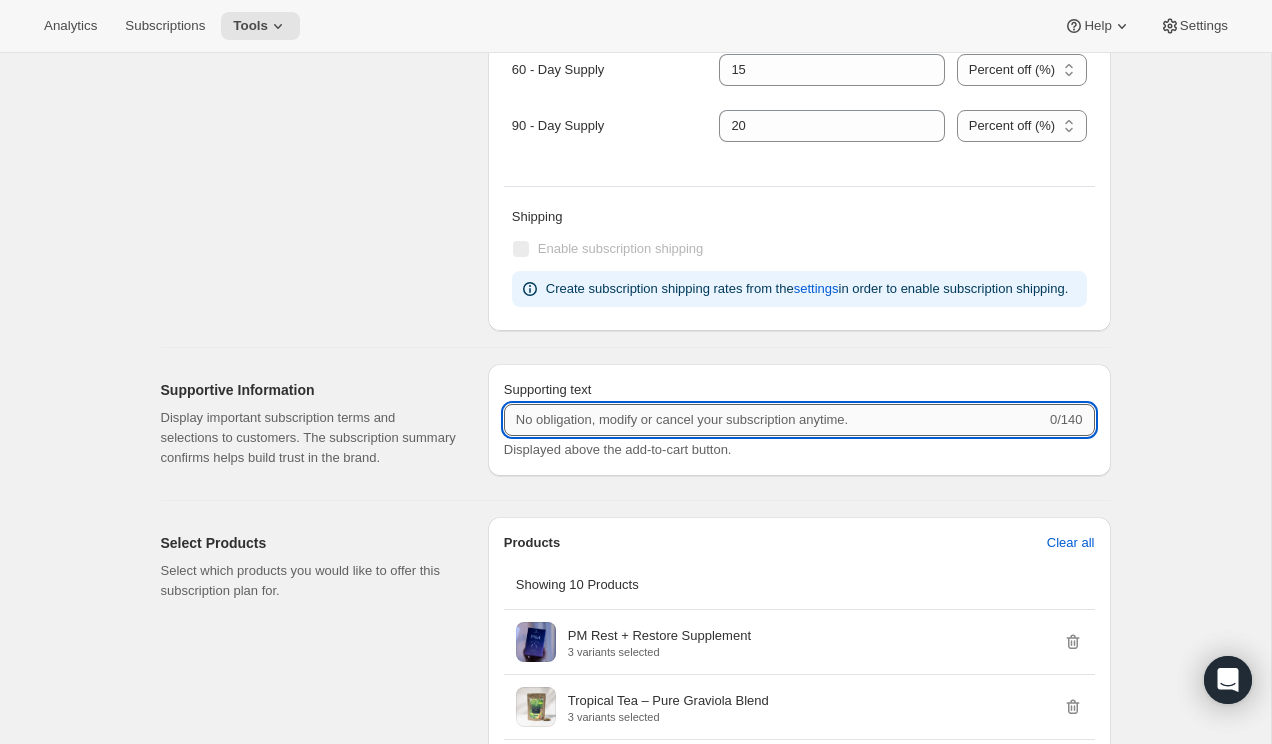 click on "Supporting text" at bounding box center [775, 420] 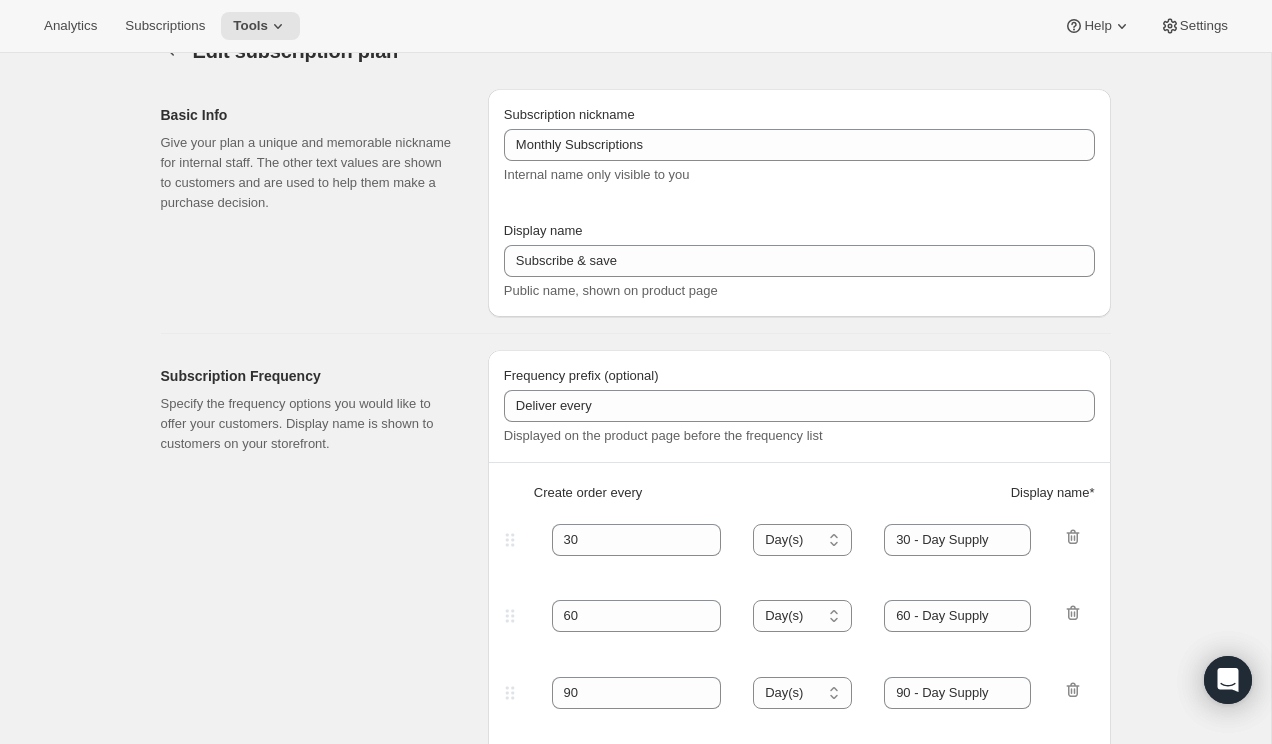 scroll, scrollTop: 992, scrollLeft: 0, axis: vertical 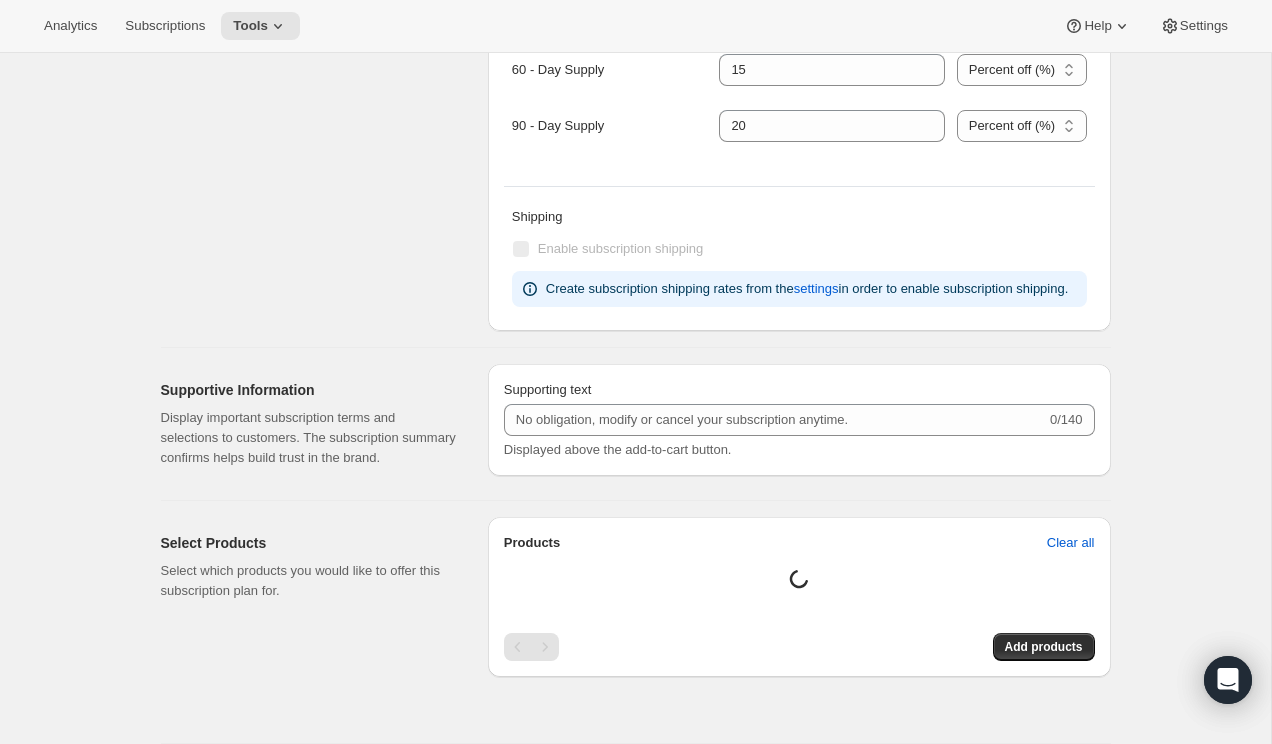 type on "Subscription Can Be Canceled at Anytime" 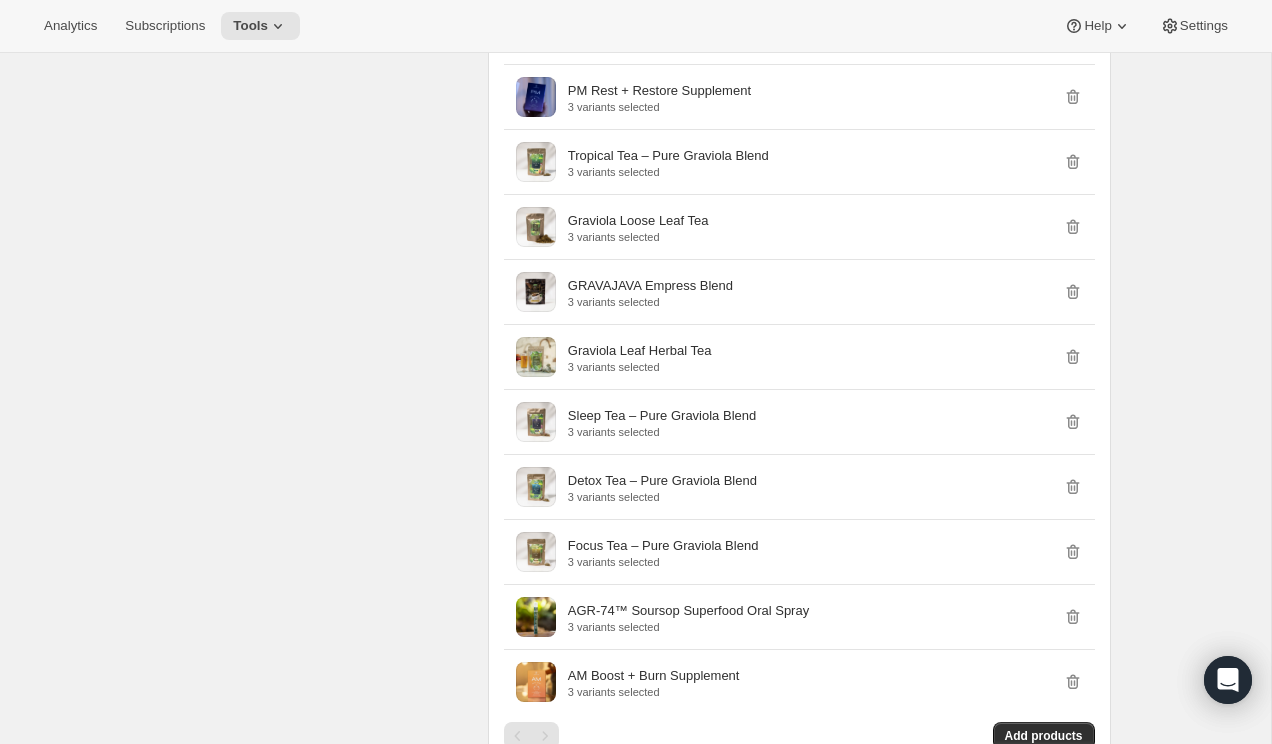 scroll, scrollTop: 2251, scrollLeft: 0, axis: vertical 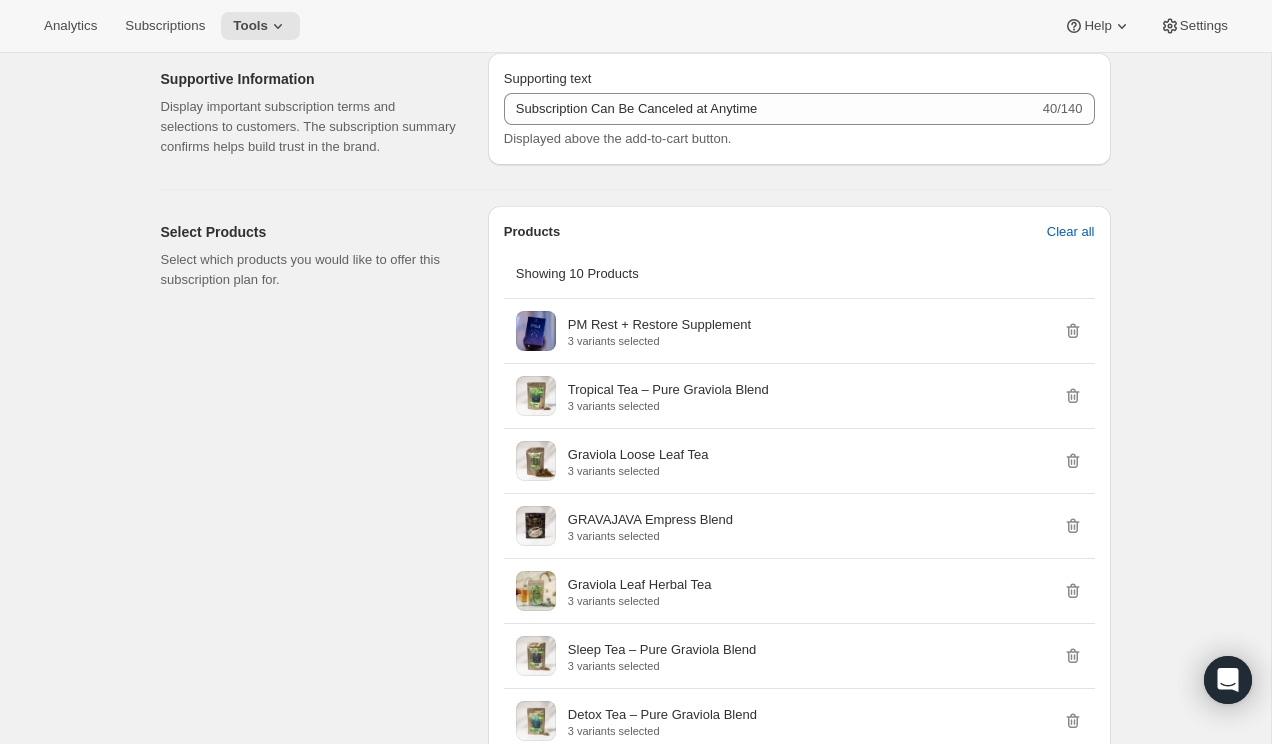 drag, startPoint x: 405, startPoint y: 181, endPoint x: 1103, endPoint y: 142, distance: 699.0887 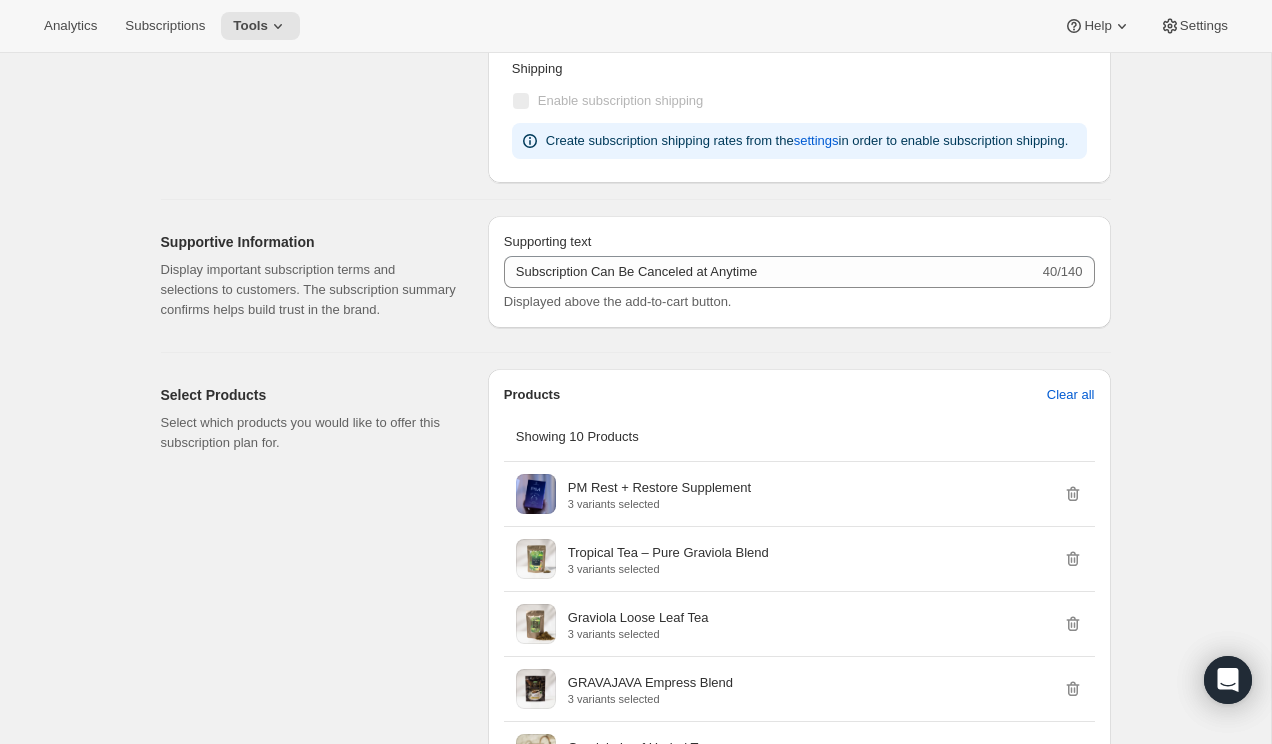 click on "Pricing Reward your customers for their loyalty by offering discount incentives for subscriptions. Discount Standard Dynamic Frequency-specific More views Standard Dynamic Frequency-specific More views Frequencies Discount 30 - Day Supply Percent off (%) US Dollars off ($) Percent off (%) 60 - Day Supply Percent off (%) US Dollars off ($) Percent off (%) 90 - Day Supply Percent off (%) US Dollars off ($) Percent off (%) Shipping Enable subscription shipping Create subscription shipping rates from the  settings  in order to enable subscription shipping." at bounding box center (628, -58) 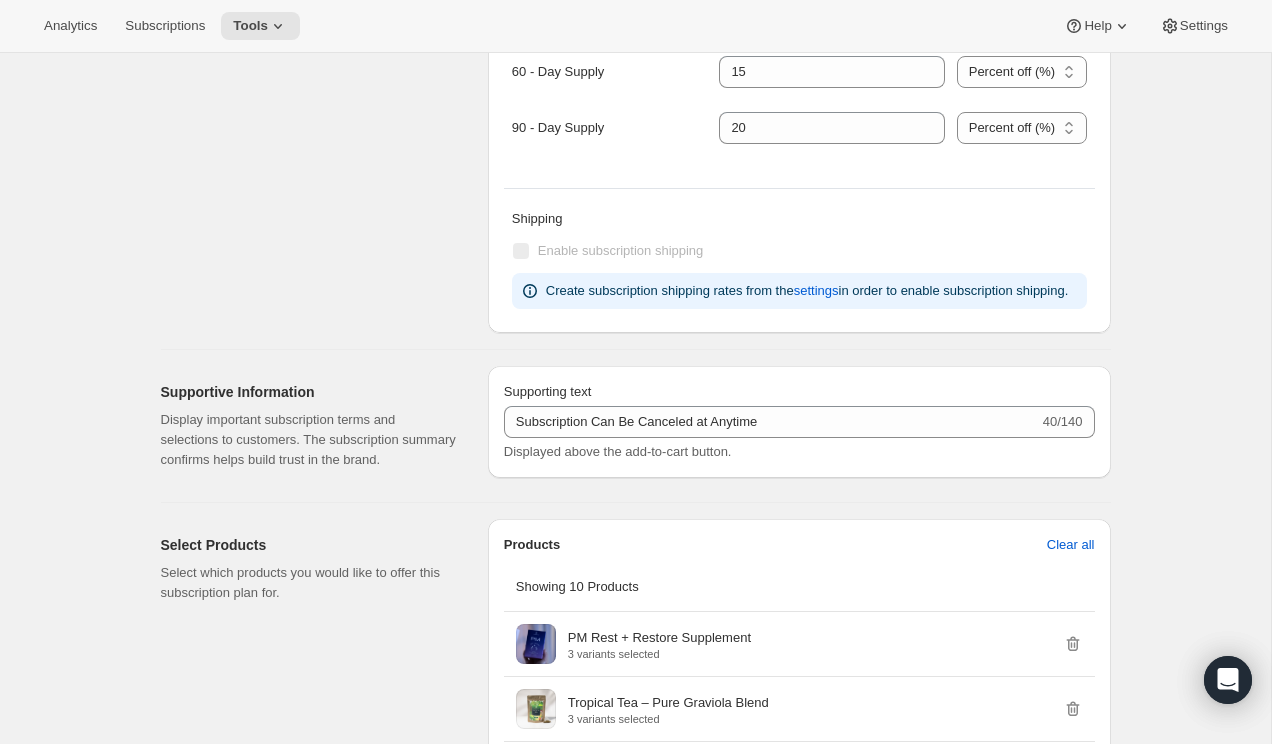 scroll, scrollTop: 1119, scrollLeft: 0, axis: vertical 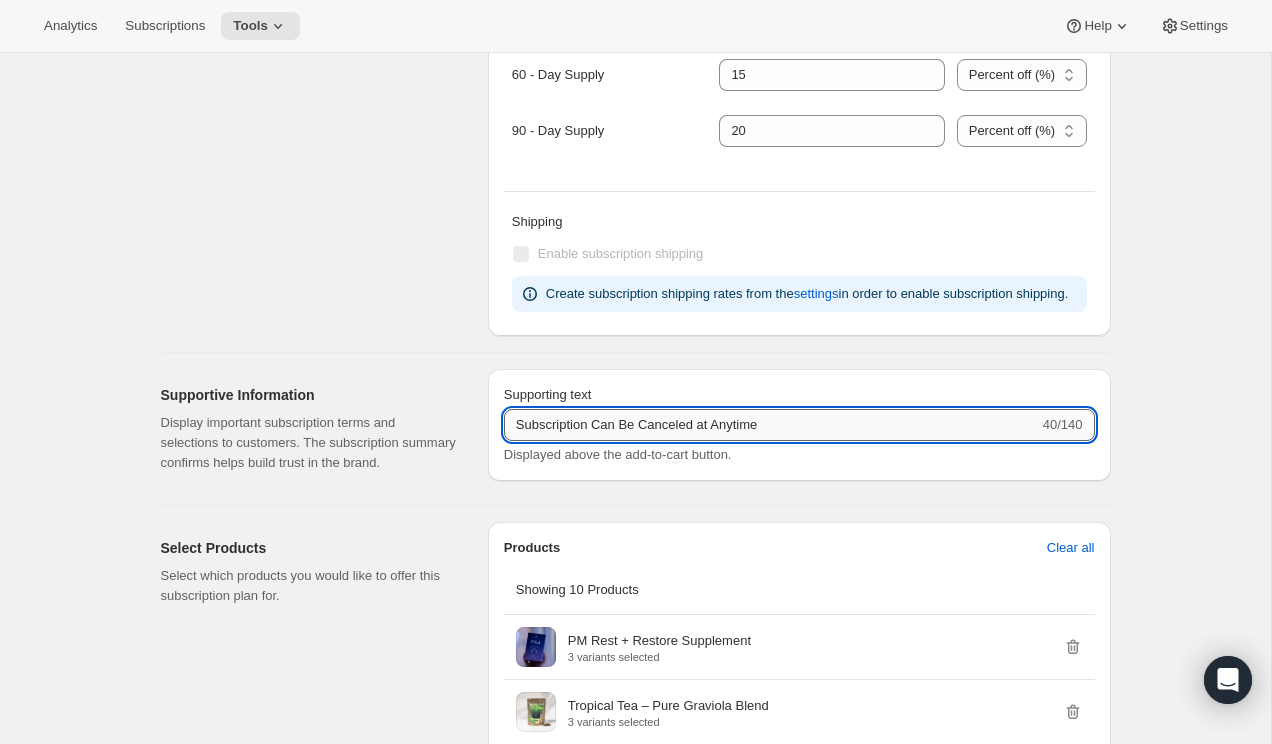 click on "Subscription Can Be Canceled at Anytime" at bounding box center [771, 425] 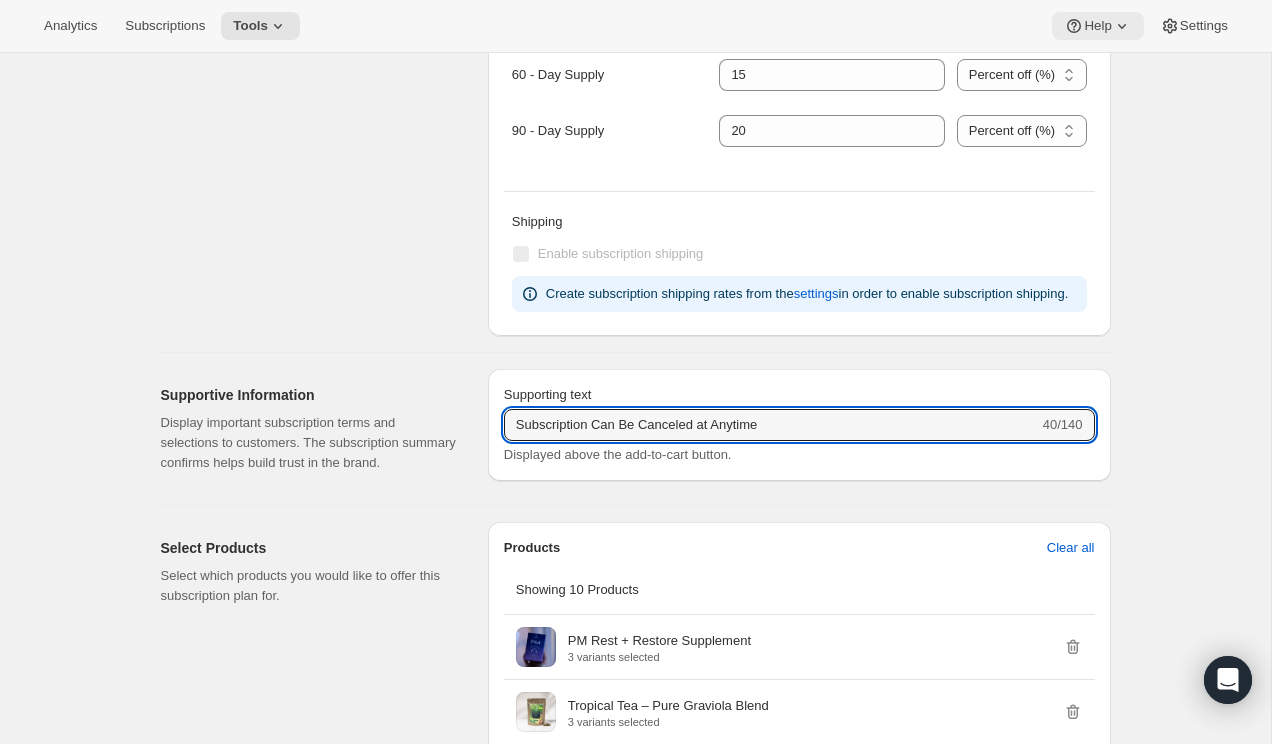 click 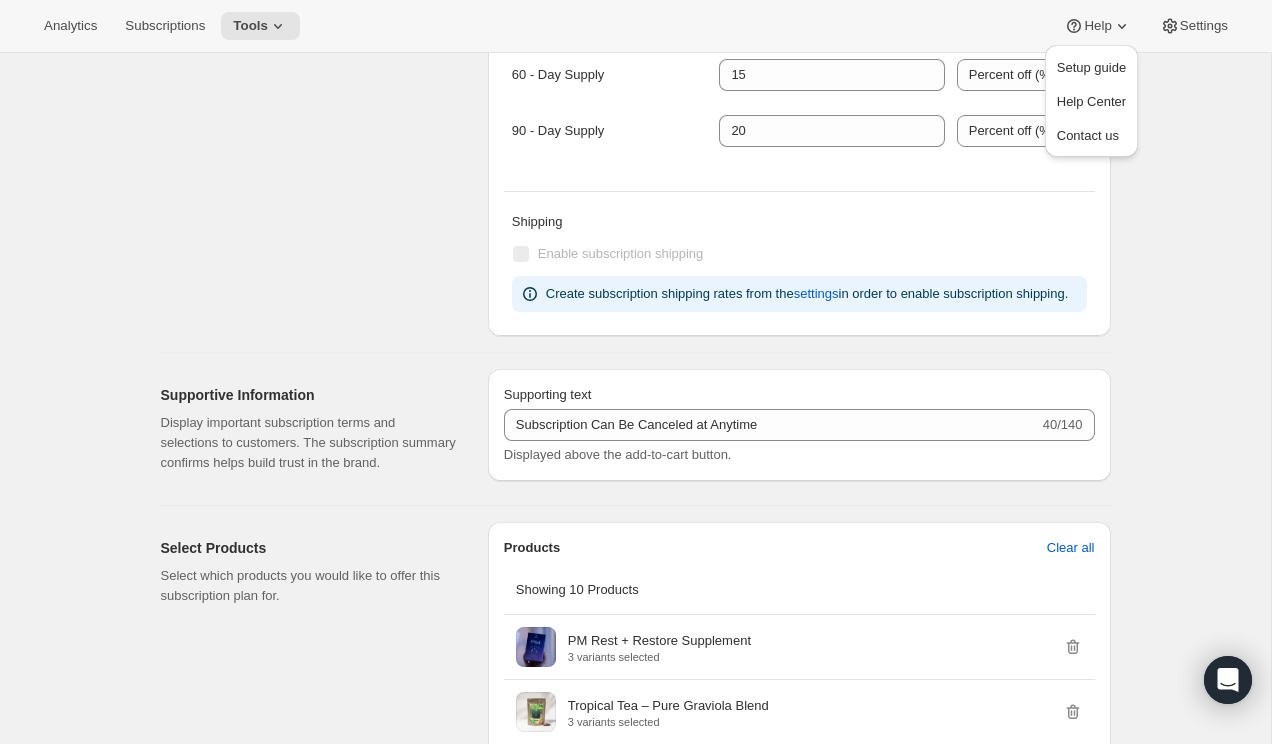 drag, startPoint x: 1228, startPoint y: 108, endPoint x: 1221, endPoint y: 84, distance: 25 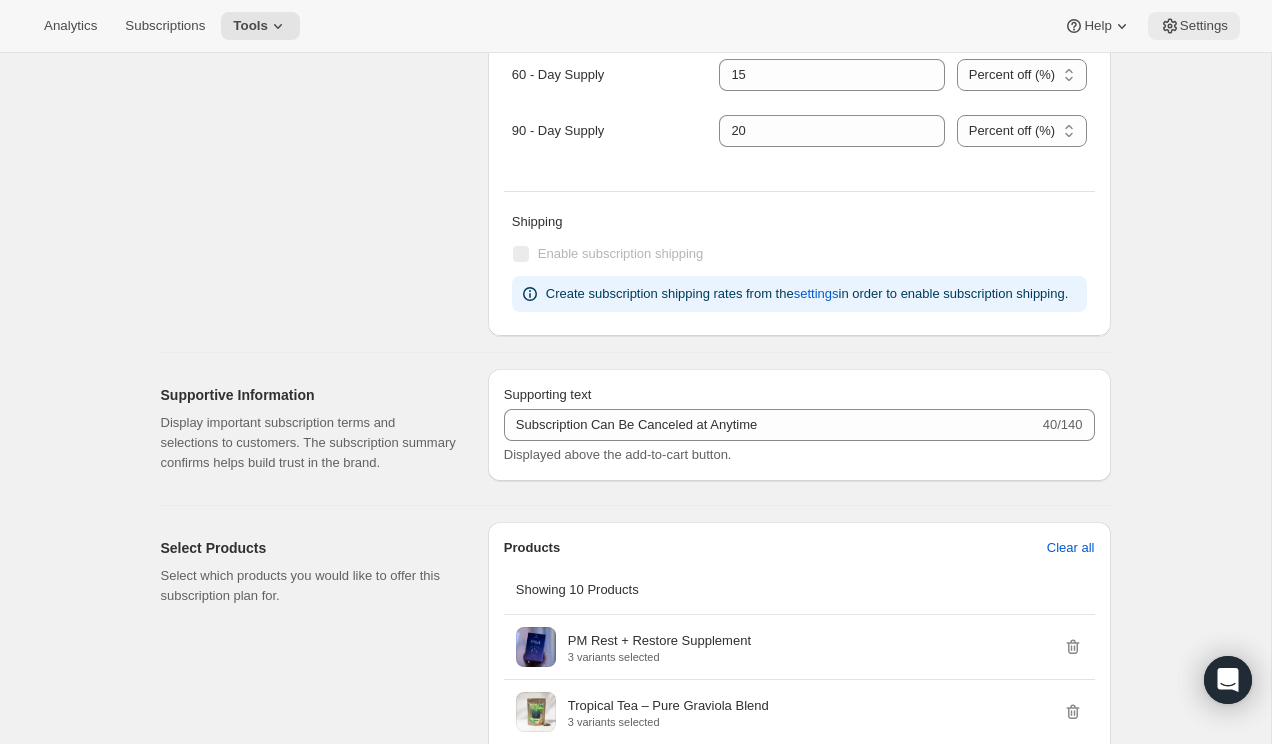 click on "Settings" at bounding box center (1204, 26) 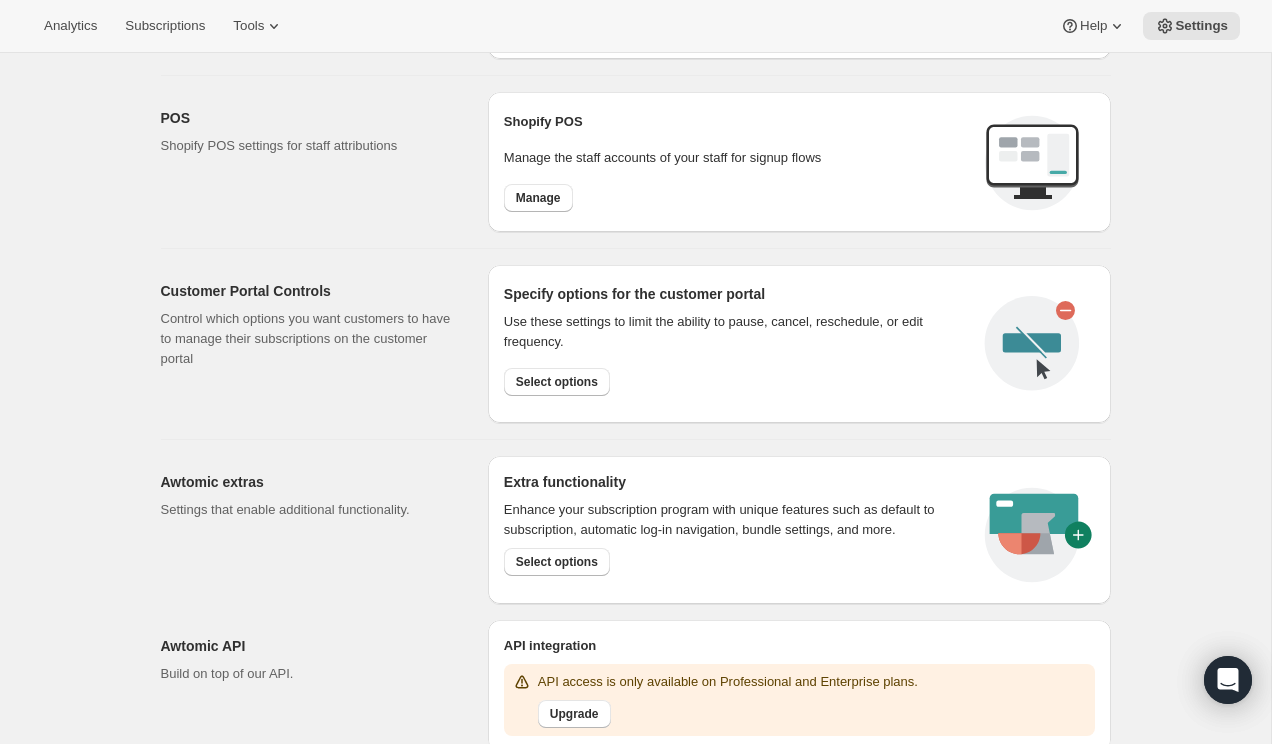 scroll, scrollTop: 843, scrollLeft: 0, axis: vertical 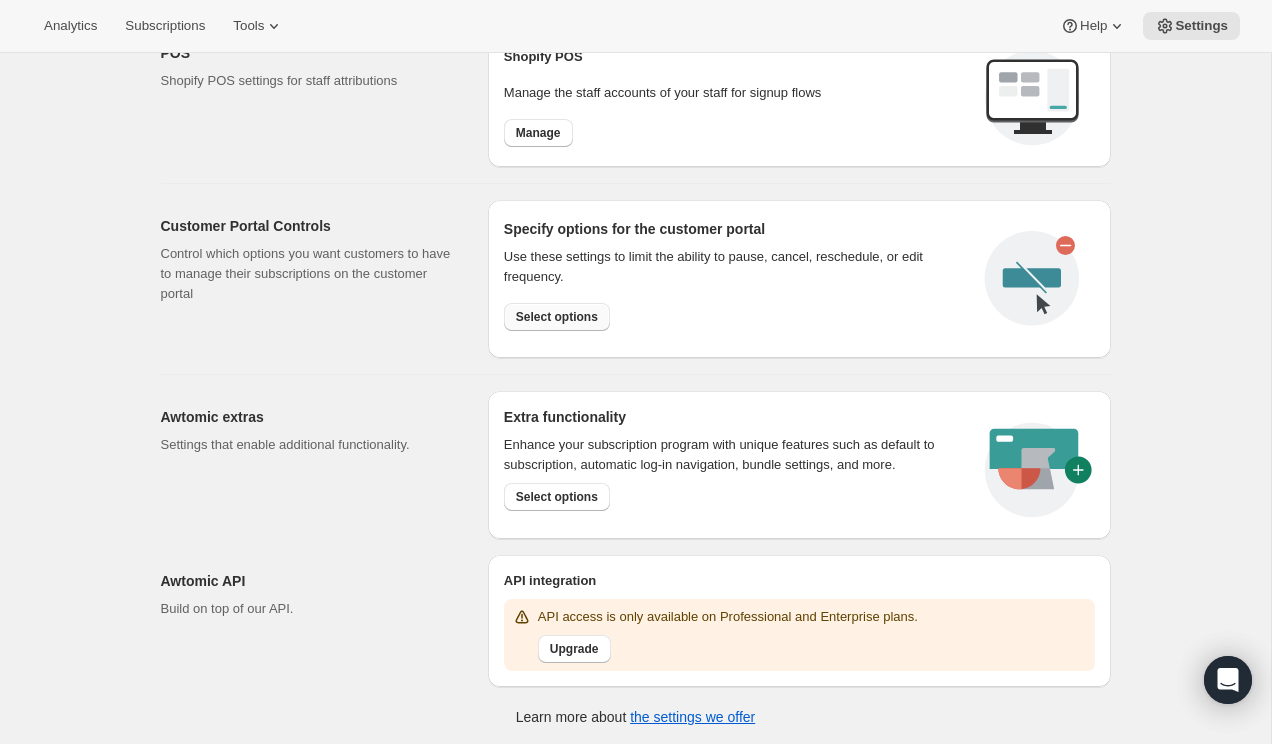 click on "Select options" at bounding box center [557, 317] 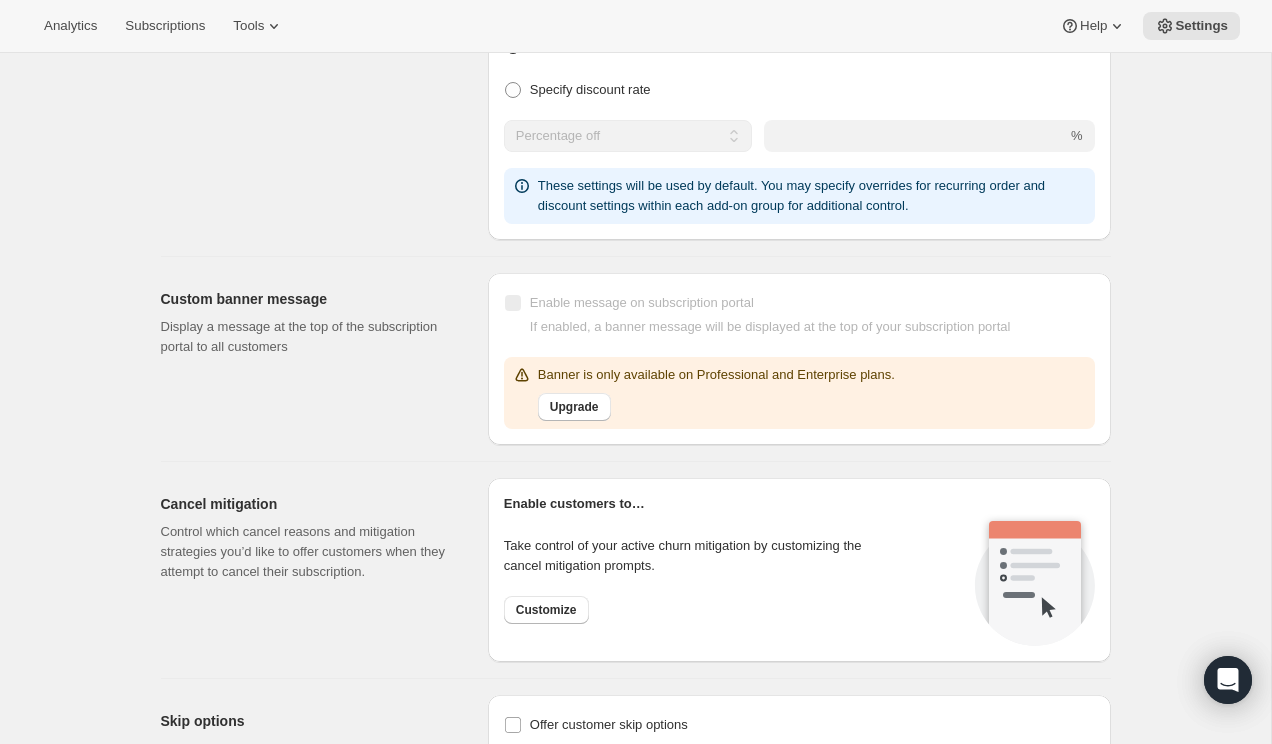 scroll, scrollTop: 1462, scrollLeft: 0, axis: vertical 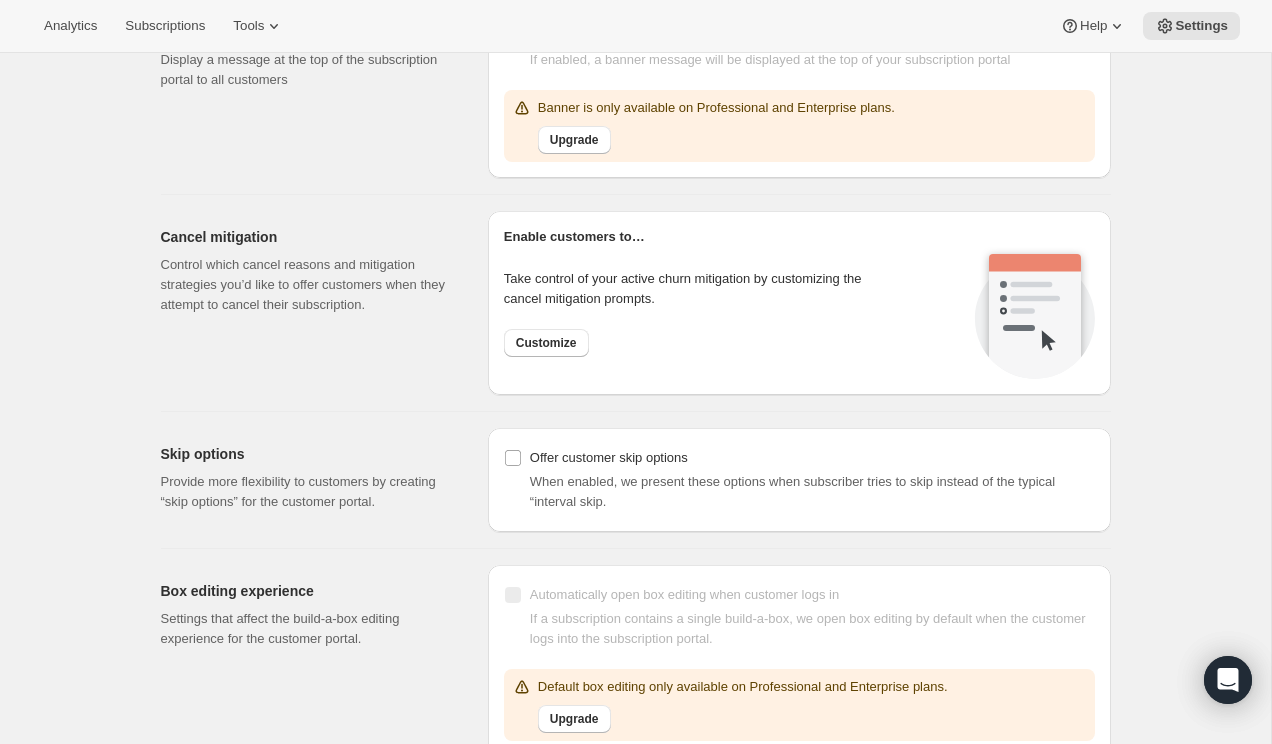 click on "Customer Portal Controls. This page is ready Customer Portal Controls Hide/Show subscription controls With these settings, you have full control of what options are available to customers for managing their own subscriptions Enable customers to… Edit frequency of recurring orders Allow customers to create their own frequency Reschedule next order Skip next Order now Edit next billing date Pause subscription Allow customers to pause indefinitely Cancel subscription Product changes Set limits on what products existing subscribers can swap to. Do not allow customers to change their product selection Only allow customers to select variants within the same product Users are limited to selections within the same product. Allow product swaps within the same subscription plan Only products within the same subscription plan will be shown. Allow customers to update selection to any product associated with a subscription plan Products across all subscription plans will be selectable. Default add-on settings % Upgrade" at bounding box center [635, -37] 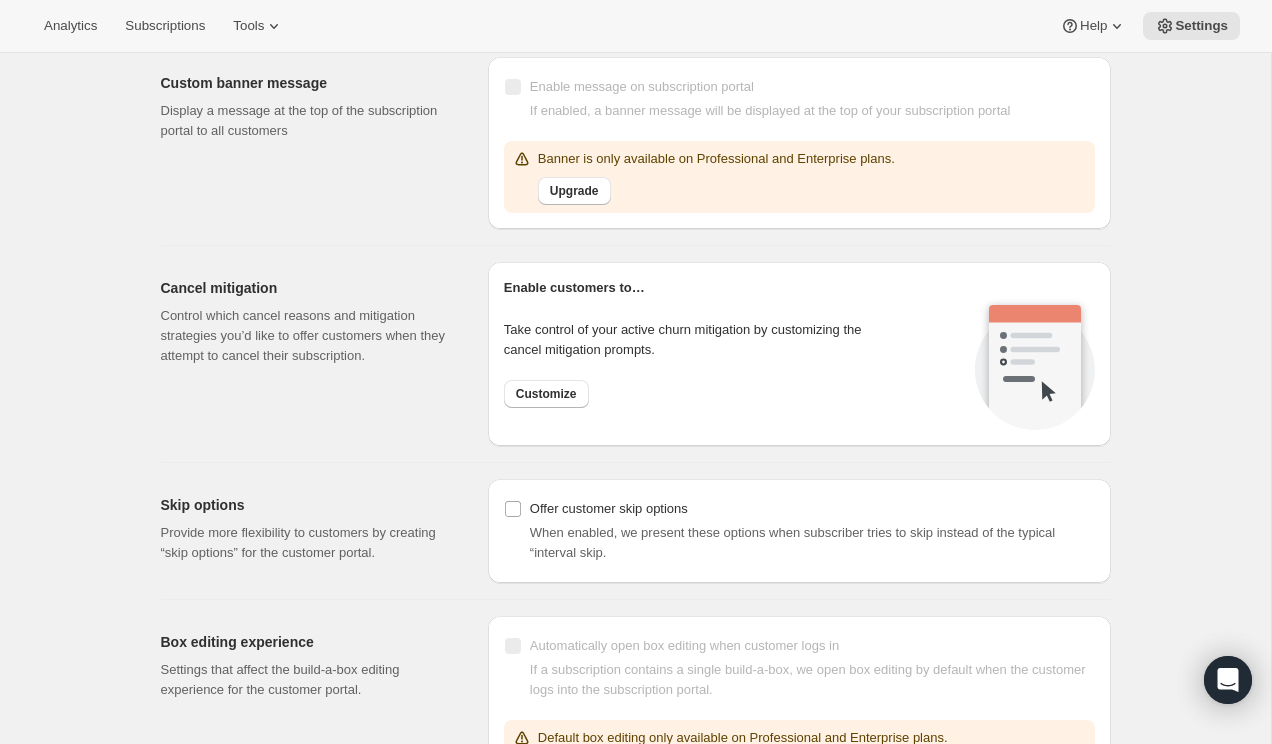click on "Cancel mitigation Control which cancel reasons and mitigation strategies you’d like to offer customers when they attempt to cancel their subscription." at bounding box center [316, 354] 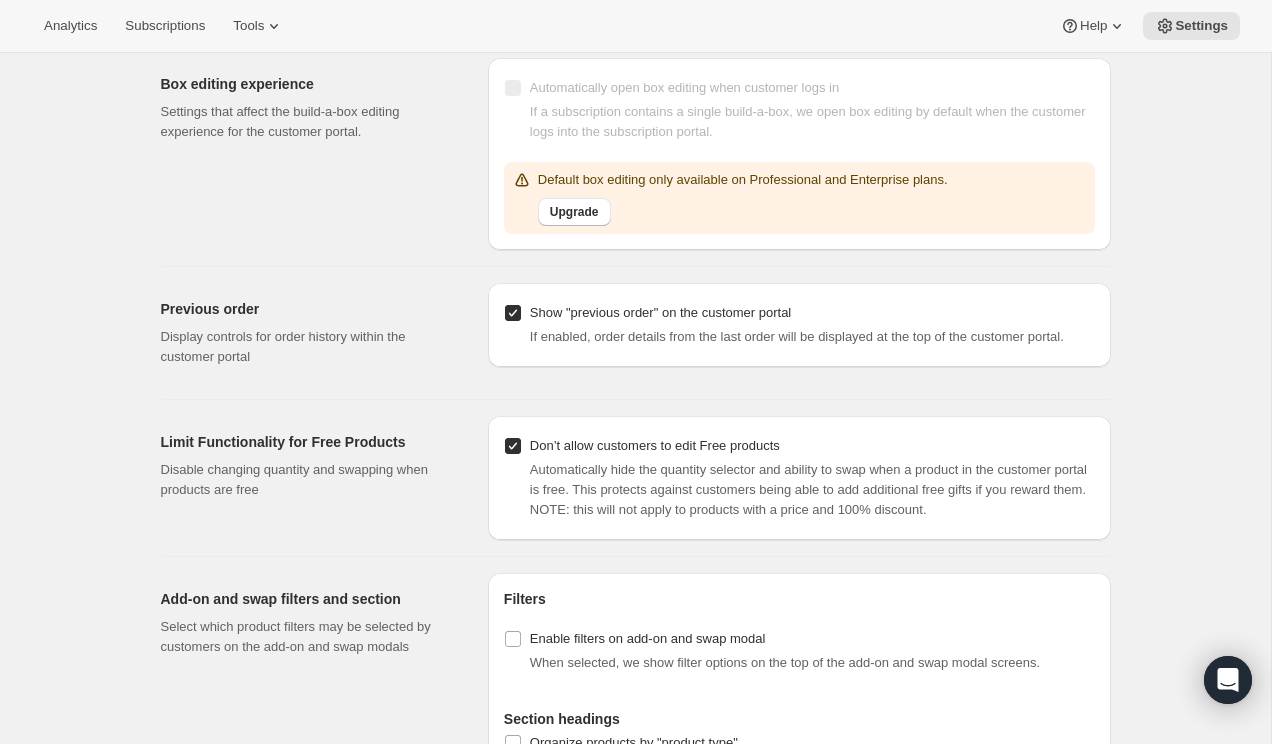 scroll, scrollTop: 2058, scrollLeft: 0, axis: vertical 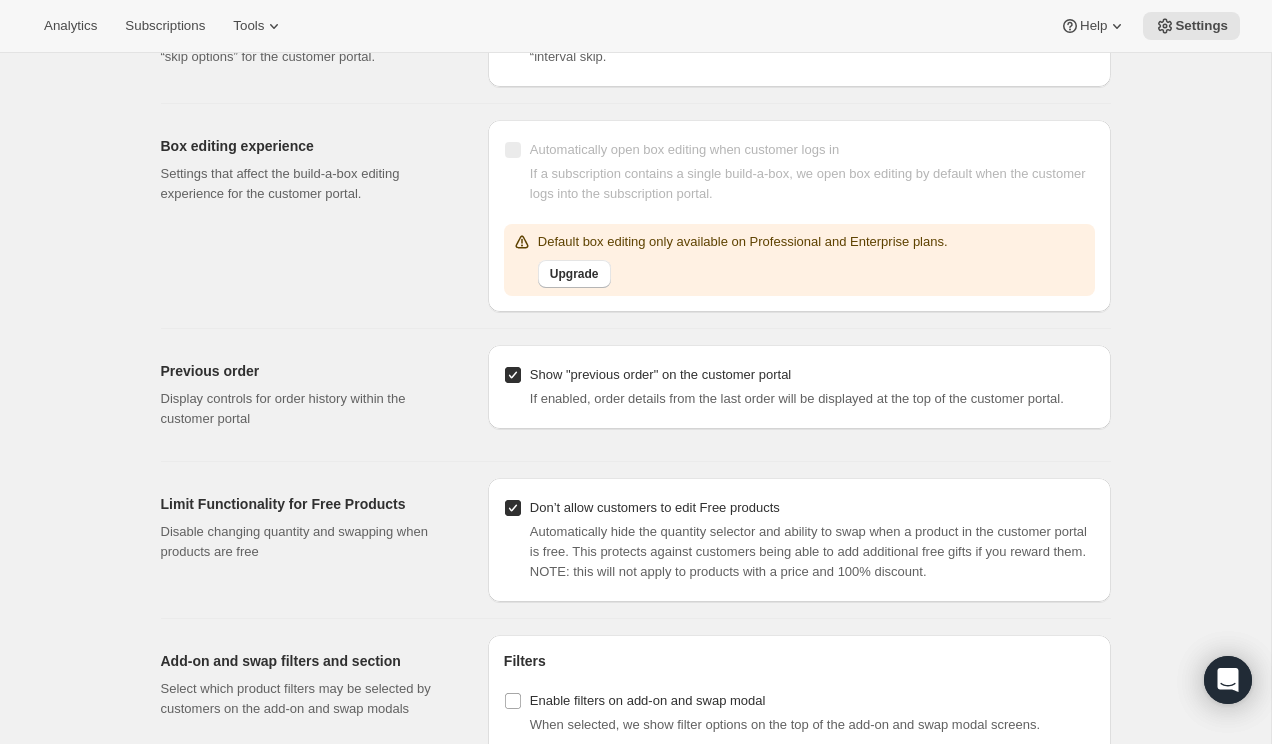 click on "Settings that affect the build-a-box editing experience for the customer portal." at bounding box center [308, 184] 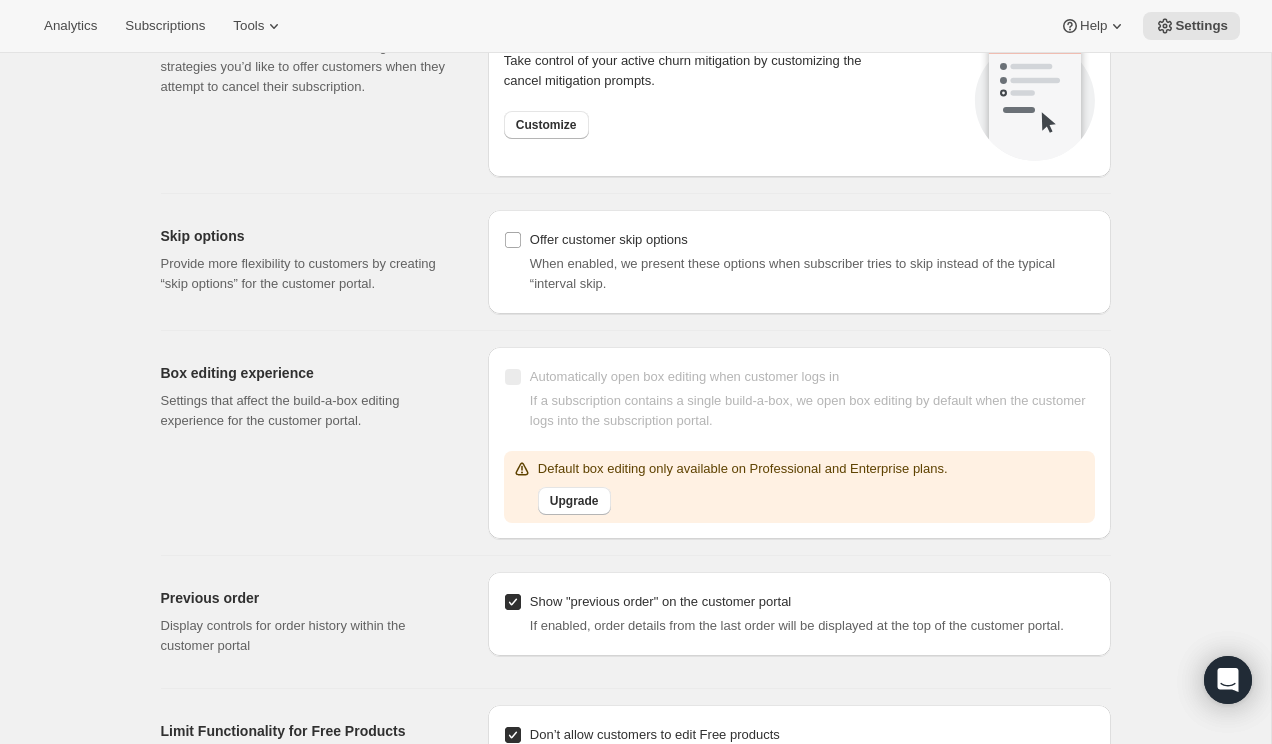 click on "Cancel mitigation" at bounding box center (308, 19) 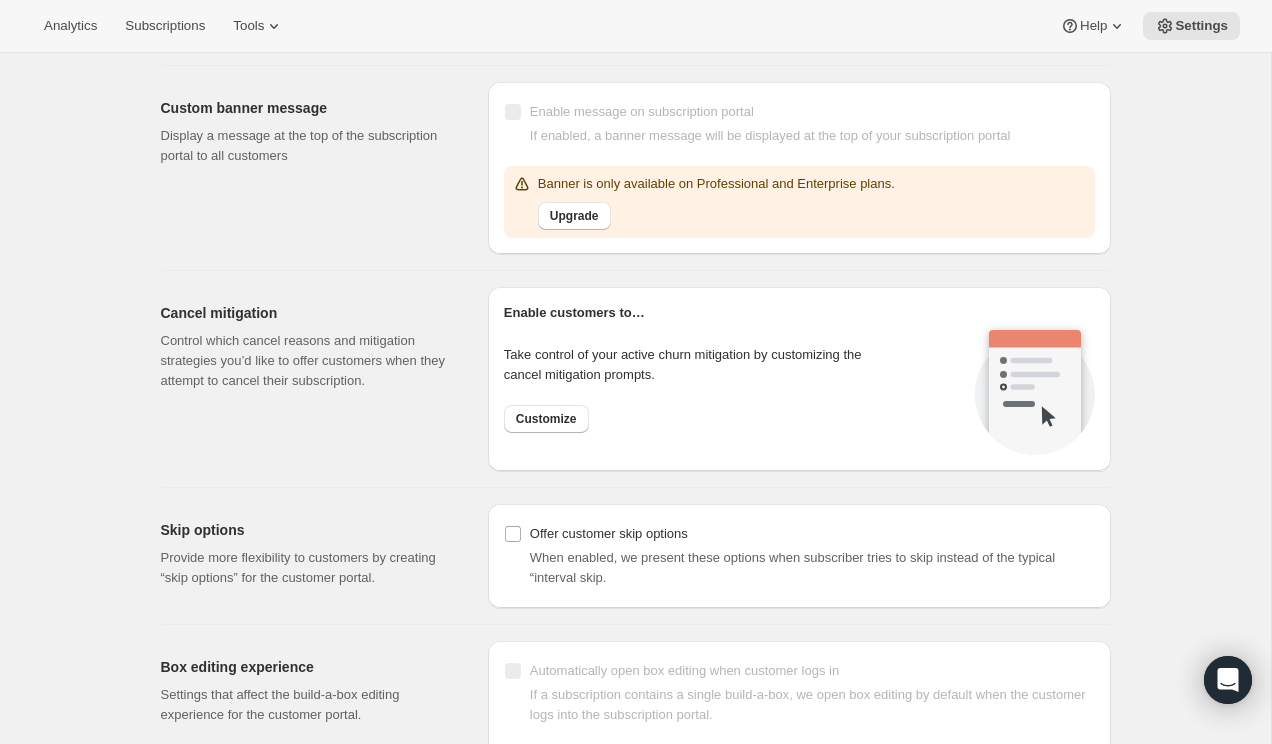 click on "Display a message at the top of the subscription portal to all customers" at bounding box center [308, 146] 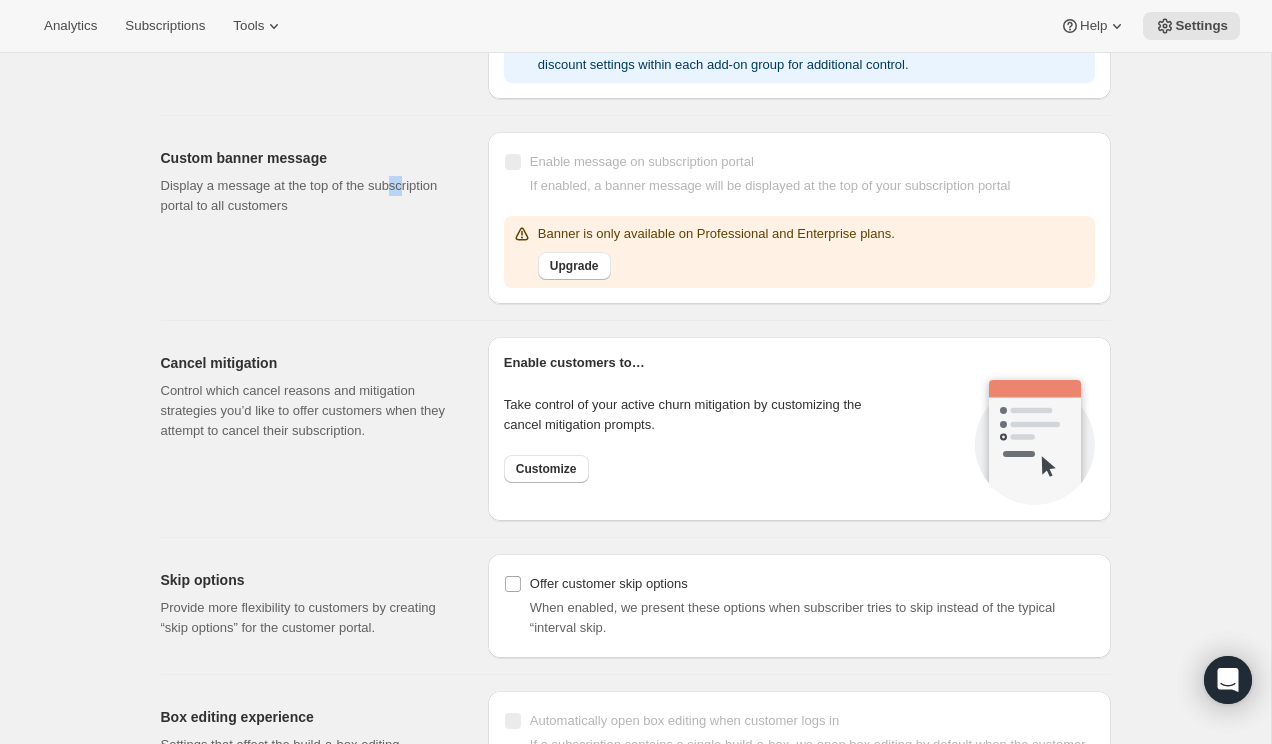 scroll, scrollTop: 1323, scrollLeft: 0, axis: vertical 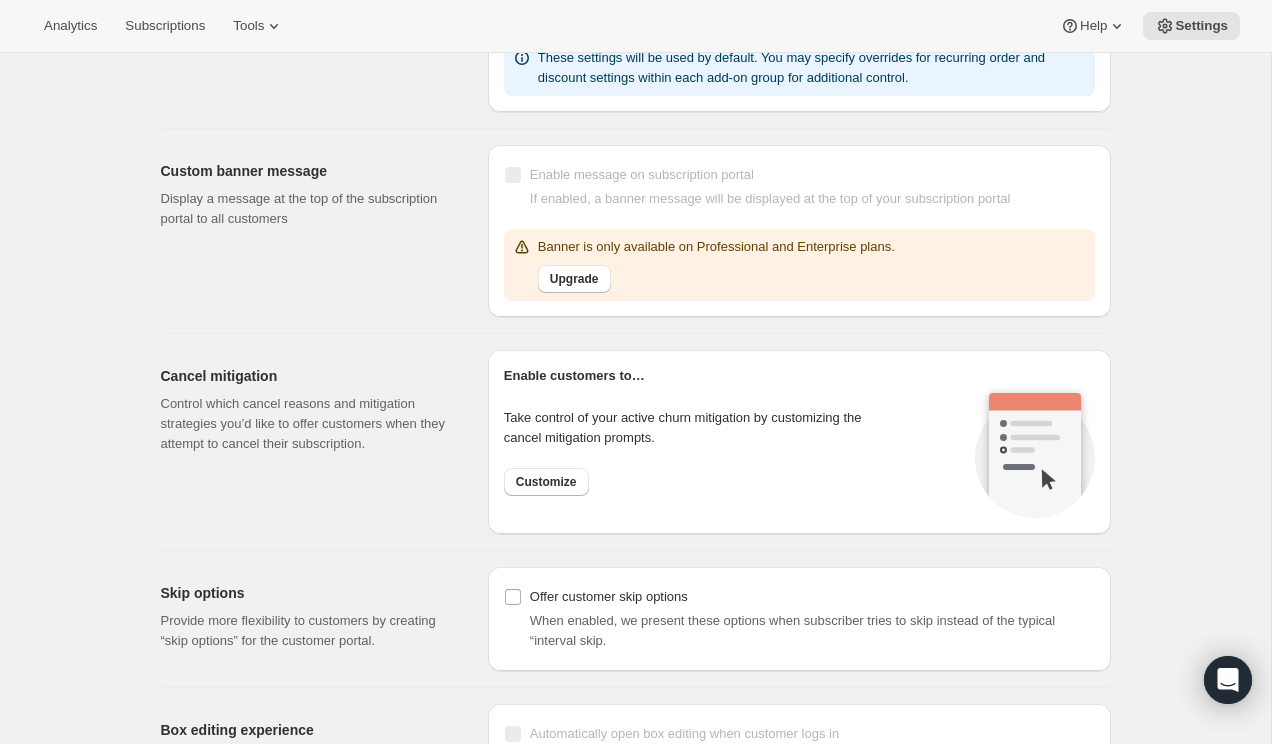 click on "Custom banner message Display a message at the top of the subscription portal to all customers Enable message on subscription portal If enabled, a banner message will be displayed at the top of your subscription portal Banner is only available on Professional and Enterprise plans. Upgrade" at bounding box center (628, 223) 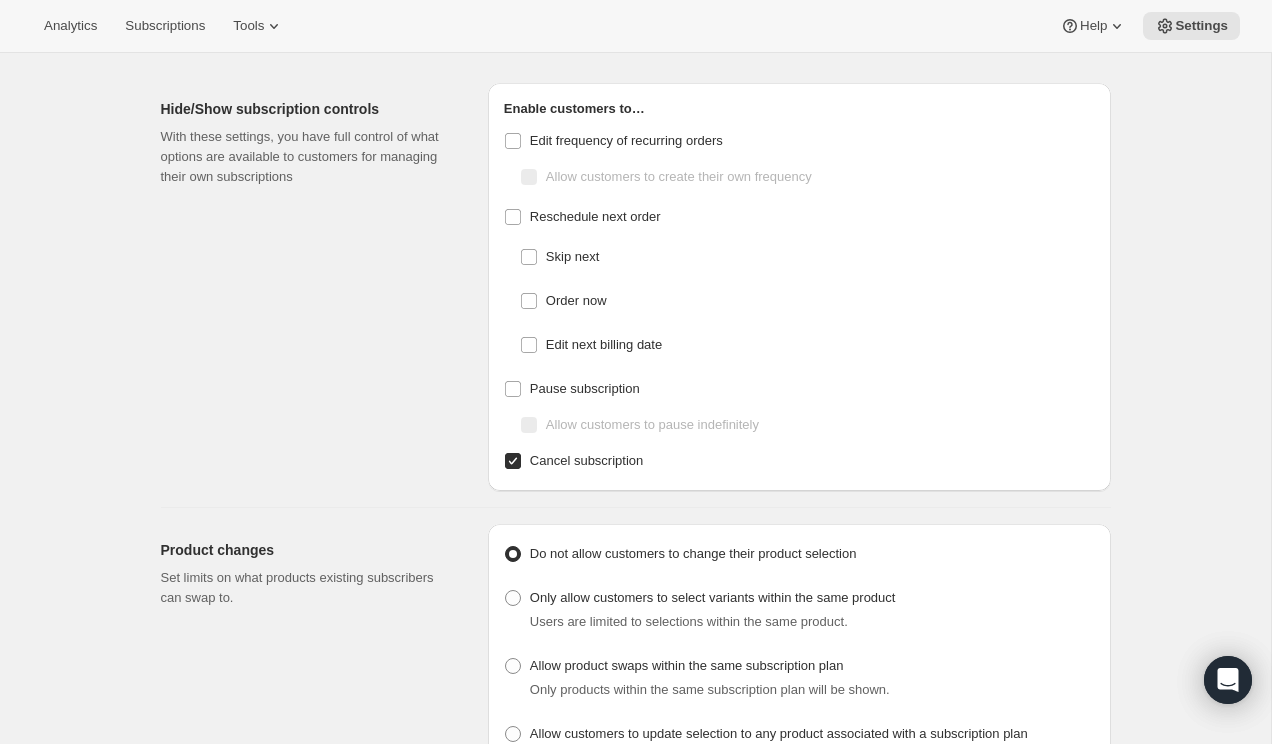 scroll, scrollTop: 0, scrollLeft: 0, axis: both 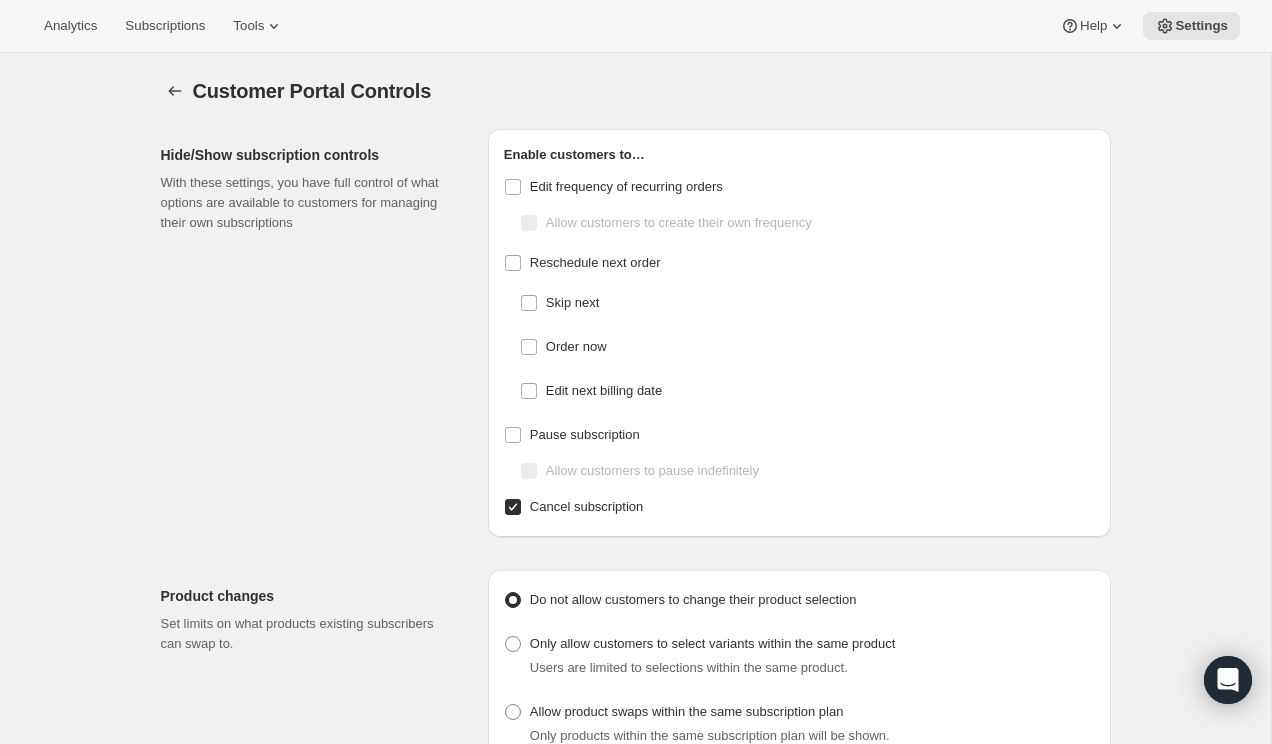 click on "Customer Portal Controls. This page is ready Customer Portal Controls" at bounding box center (636, 91) 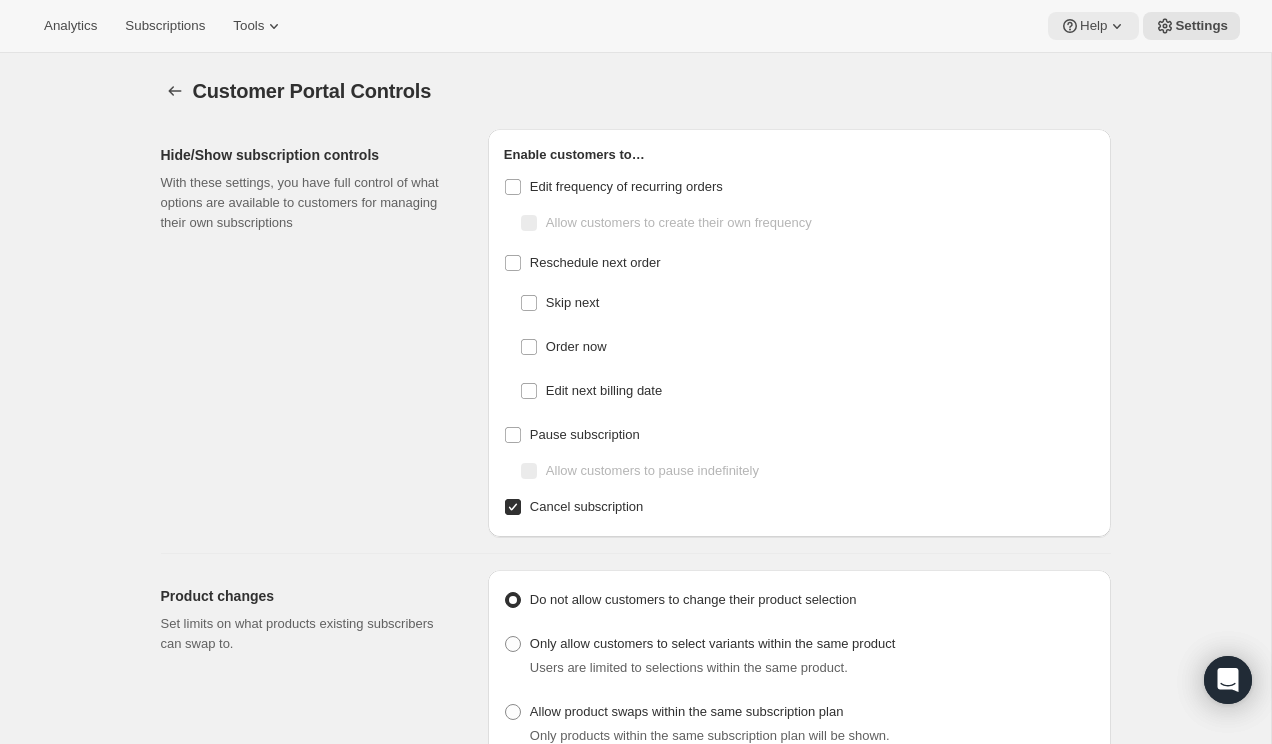 click 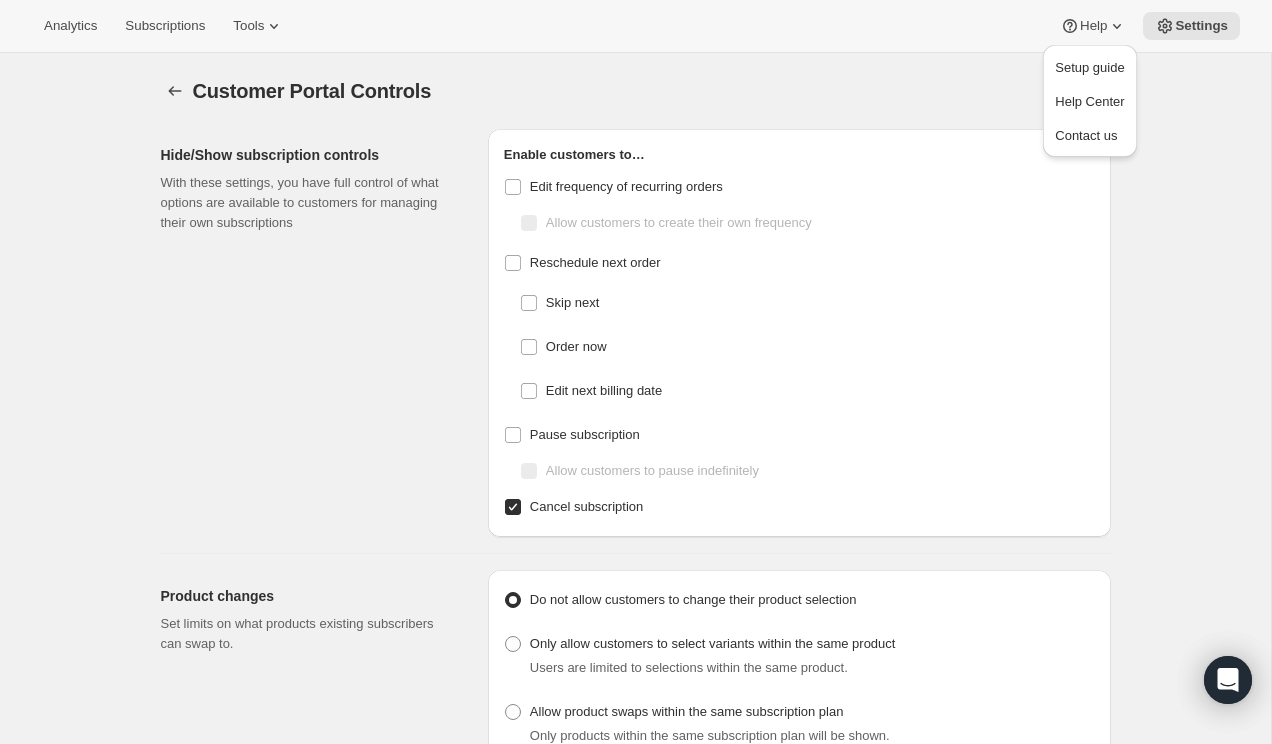 click on "Analytics Subscriptions Tools Help Settings" at bounding box center [636, 26] 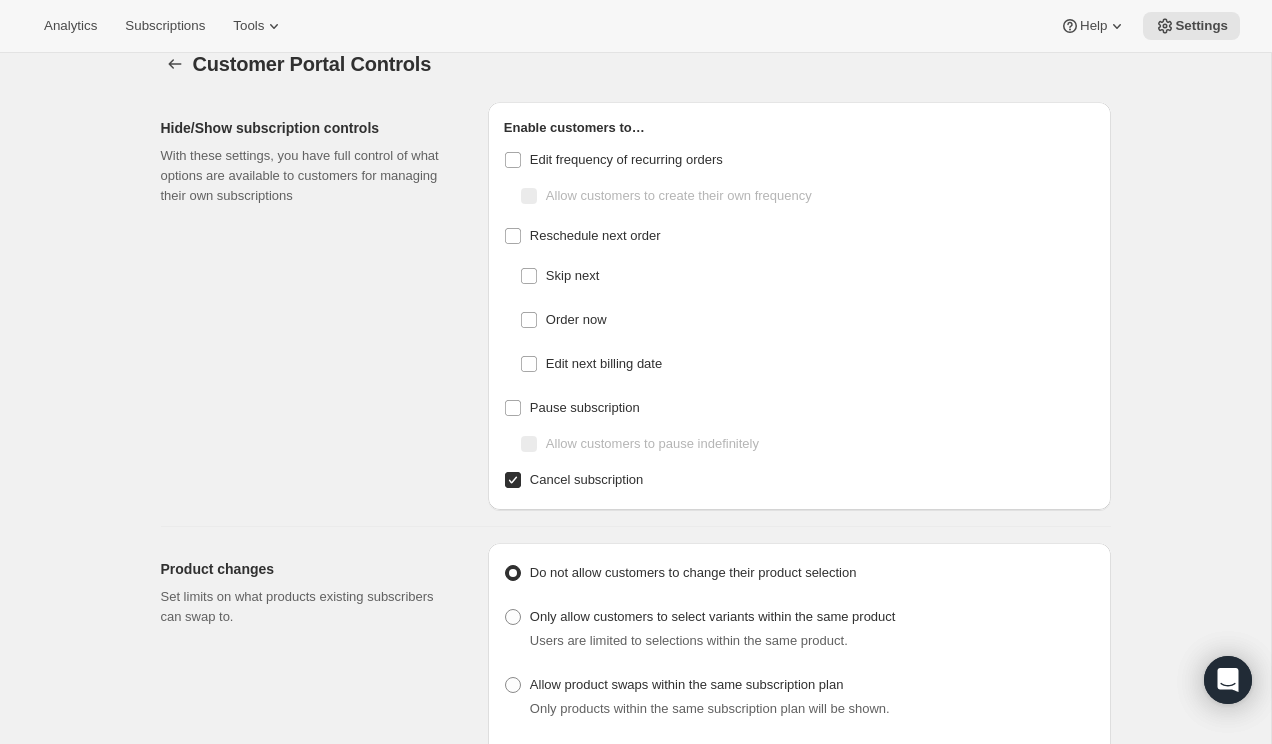 scroll, scrollTop: 0, scrollLeft: 0, axis: both 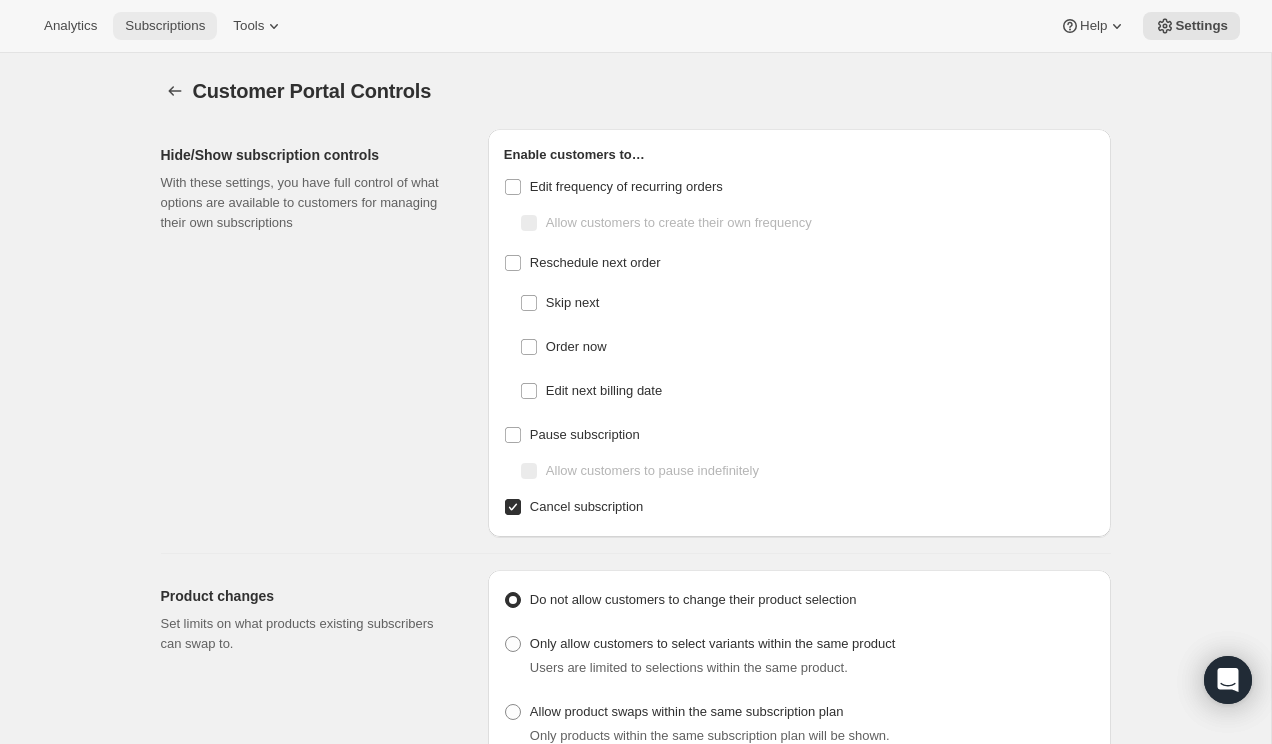 click on "Subscriptions" at bounding box center [165, 26] 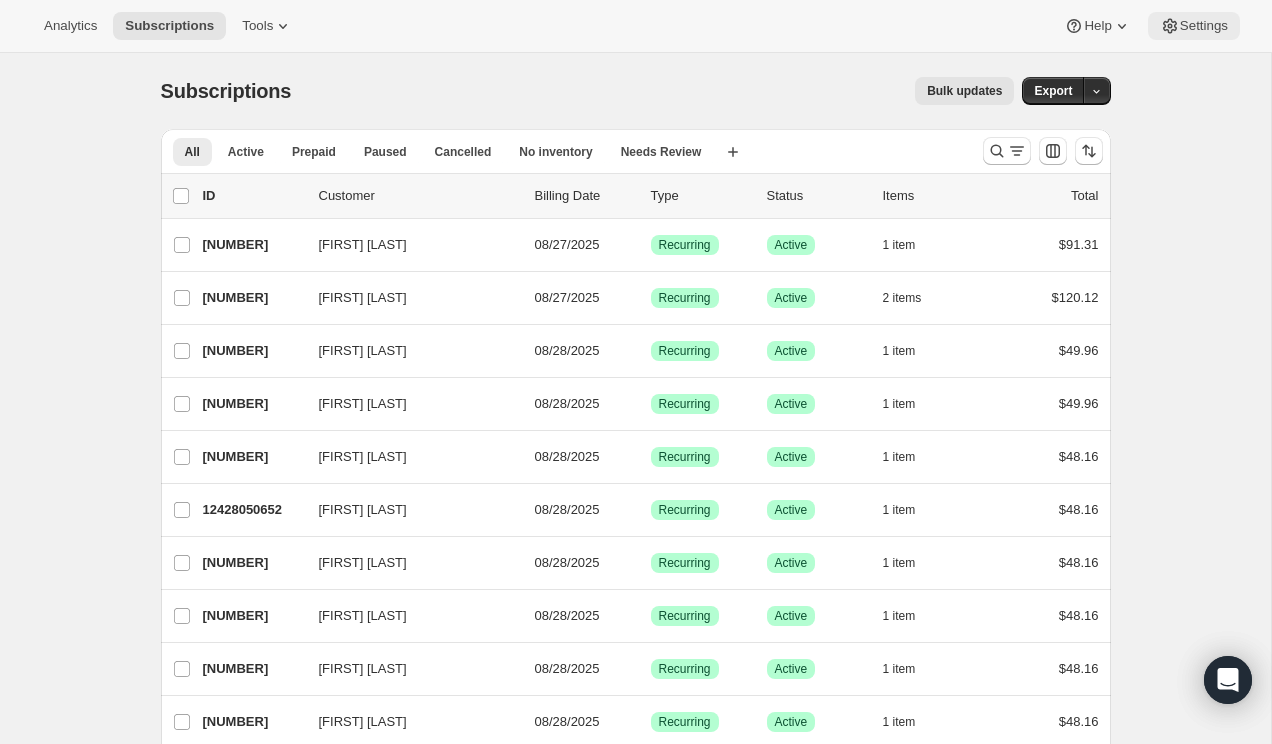 click on "Settings" at bounding box center [1204, 26] 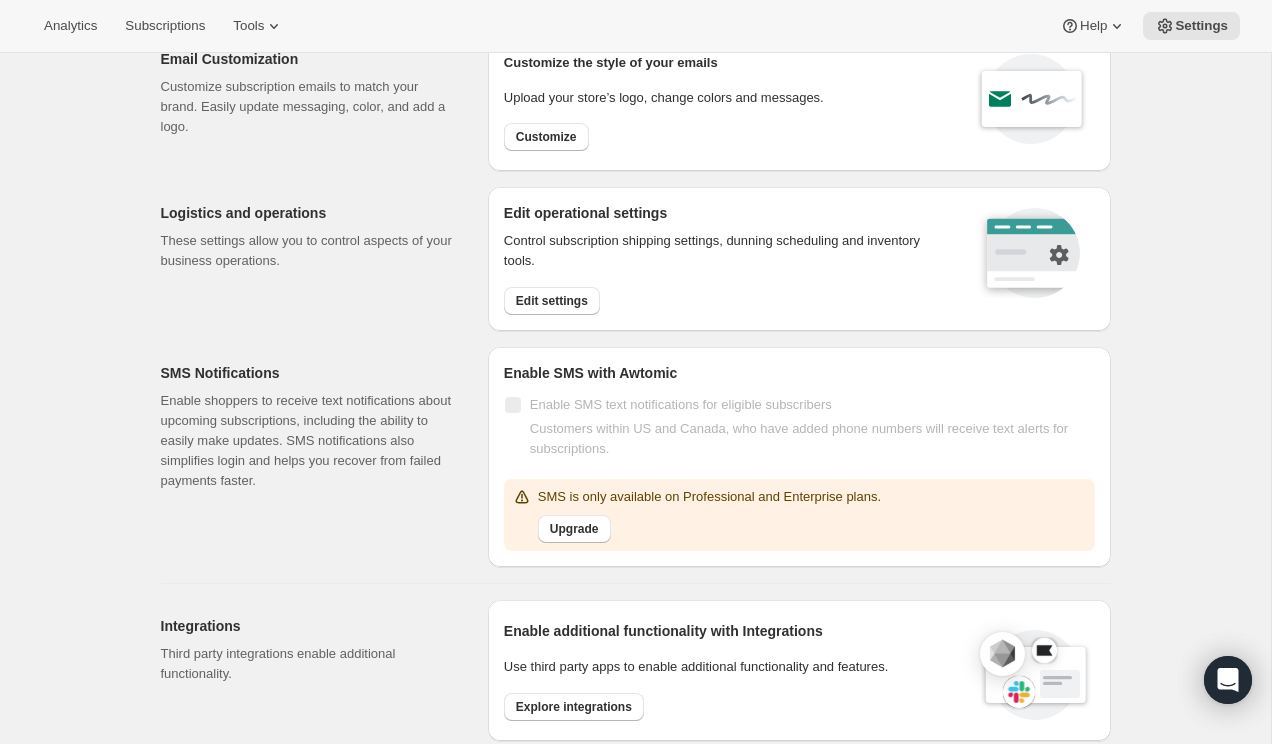 scroll, scrollTop: 0, scrollLeft: 0, axis: both 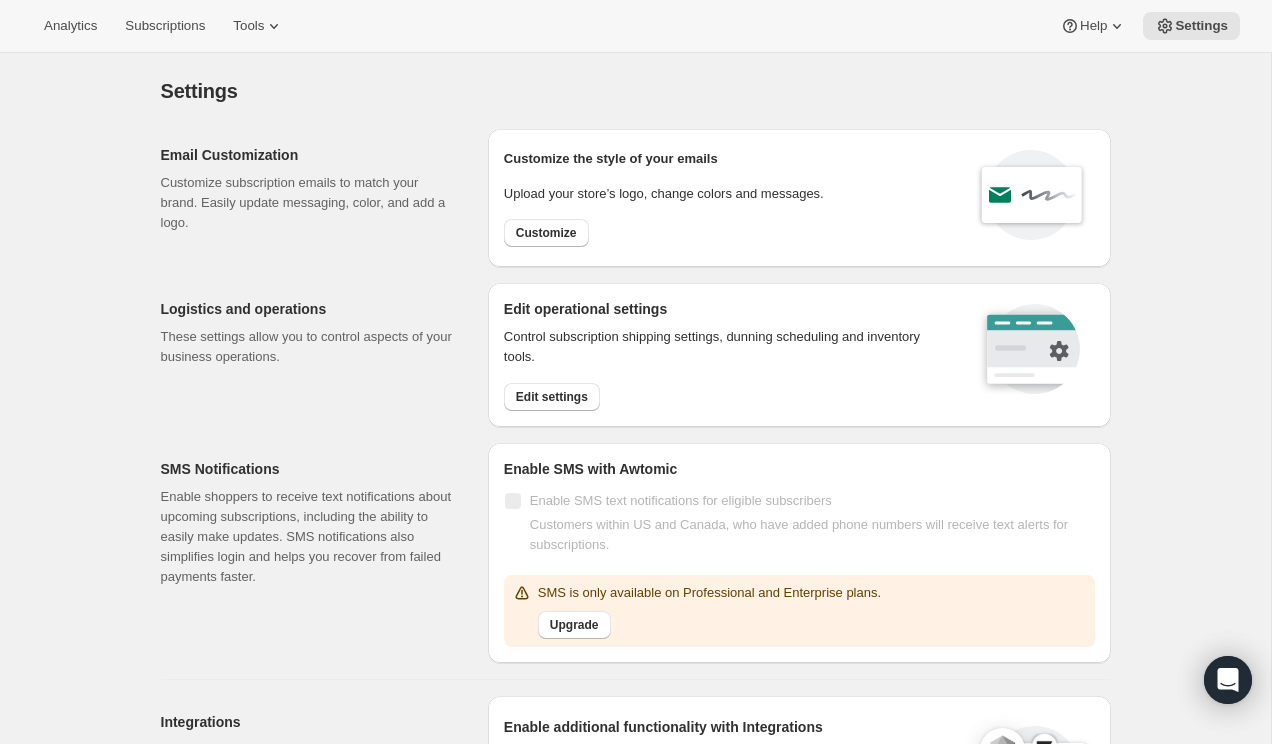 click on "Settings. This page is ready Settings Email Customization Customize subscription emails to match your brand. Easily update messaging, color, and add a logo. Customize the style of your emails Upload your store’s logo, change colors and messages. Customize Logistics and operations These settings allow you to control aspects of your business operations. Edit operational settings Control subscription shipping settings, dunning scheduling and inventory tools. Edit settings SMS Notifications Enable shoppers to receive text notifications about upcoming subscriptions, including the ability to easily make updates. SMS notifications also simplifies login and helps you recover from failed payments faster. Enable SMS with Awtomic Enable SMS text notifications for eligible subscribers Customers within US and Canada, who have added phone numbers will receive text alerts for subscriptions. SMS is only available on Professional and Enterprise plans. Upgrade Integrations Enable additional functionality with Integrations" at bounding box center (635, 821) 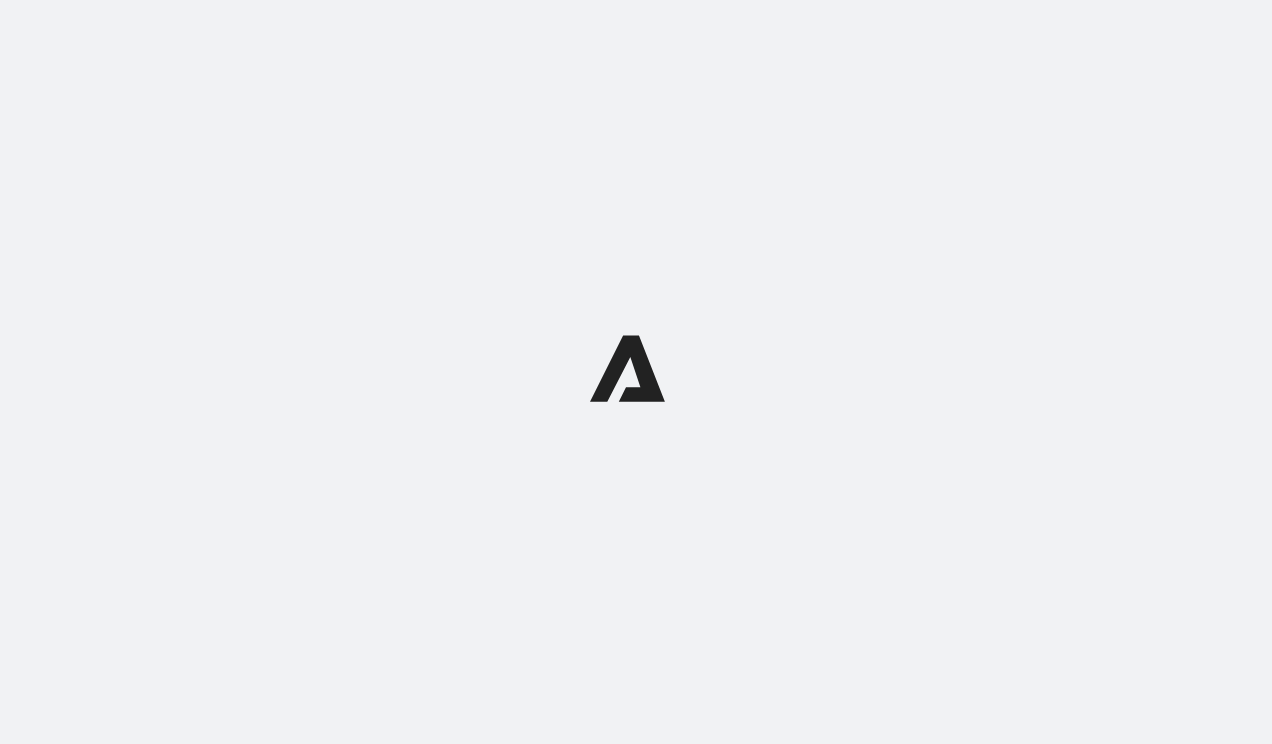 scroll, scrollTop: 0, scrollLeft: 0, axis: both 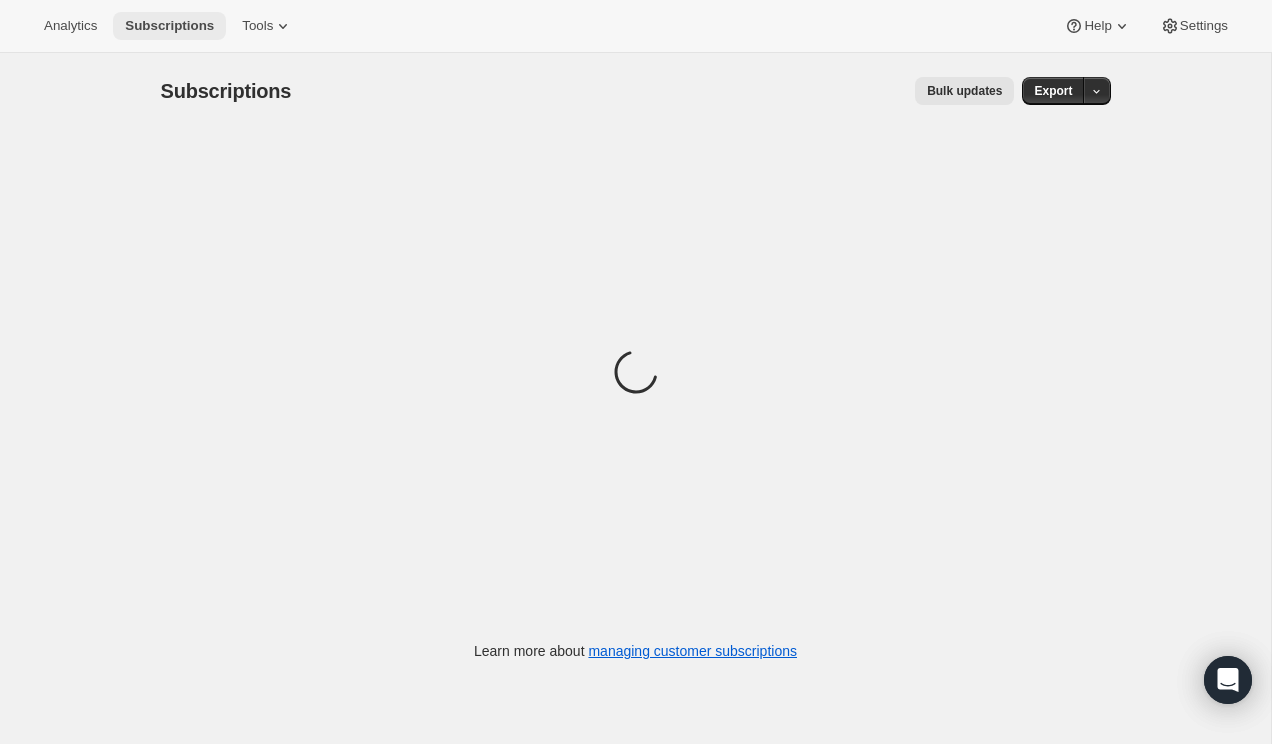 click on "Subscriptions" at bounding box center [169, 26] 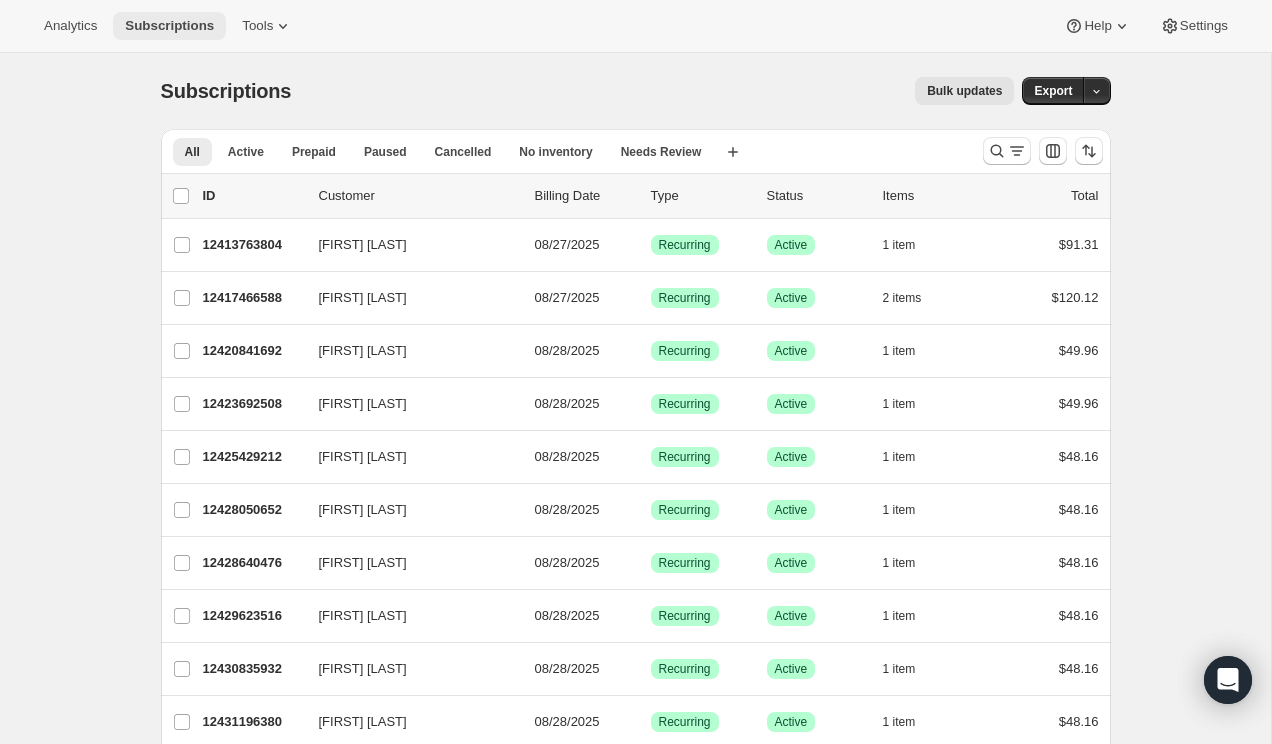 click on "Subscriptions" at bounding box center (169, 26) 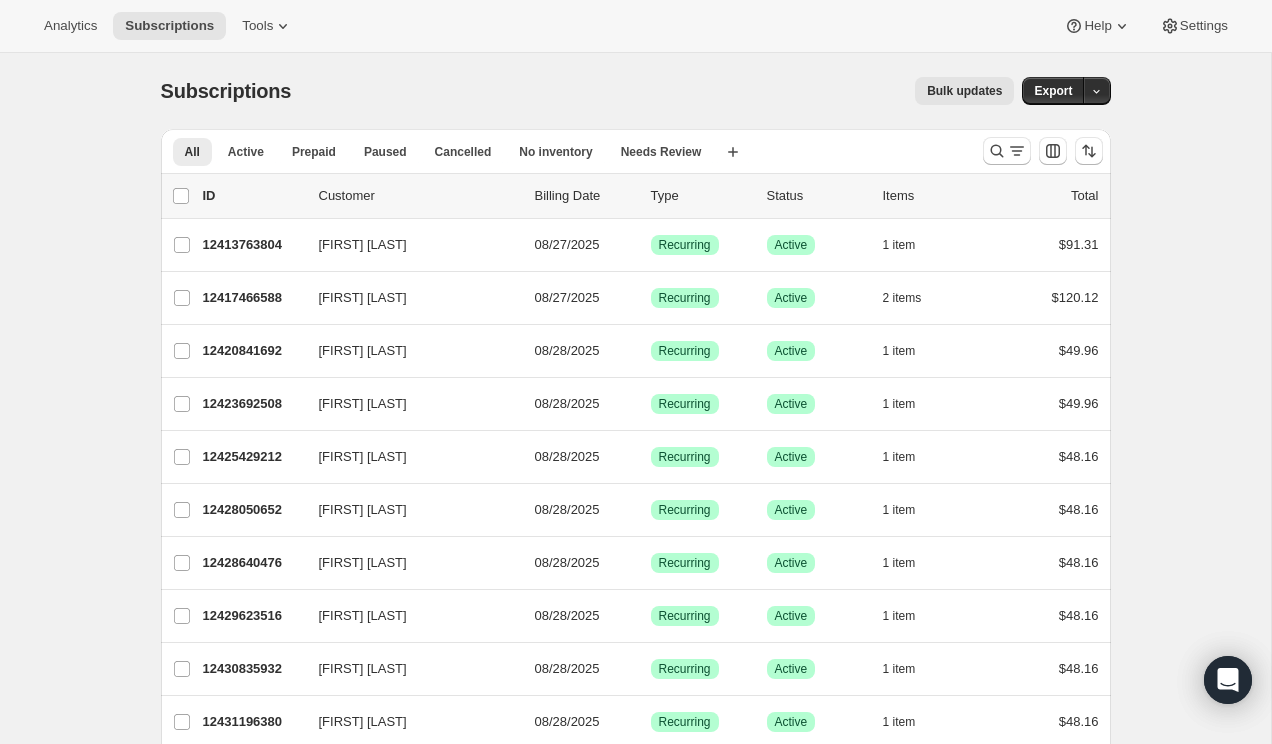 click on "ID Customer Billing Date Type Status Items Total [FIRST] [LAST] [NUMBER] [FIRST] [LAST] 08/27/2025 Success Recurring Success Active 1 item $91.31 [FIRST] [LAST] [NUMBER] [FIRST] [LAST] 08/27/2025 Success Recurring Success Active 2 items $120.12 [FIRST] [LAST] [NUMBER] [FIRST] [LAST] 08/28/2025 Success Recurring Success Active 1 item $49.96 [FIRST] [LAST] [NUMBER] [FIRST] [LAST] 08/28/2025 Success Recurring Success Active 1 item $49.96 [FIRST] [LAST] [NUMBER] [FIRST] [LAST] 08/28/2025 Success Recurring Success Active 1 item $48.16 [FIRST] [LAST] [NUMBER] 08/28/2025 1" at bounding box center [635, 1516] 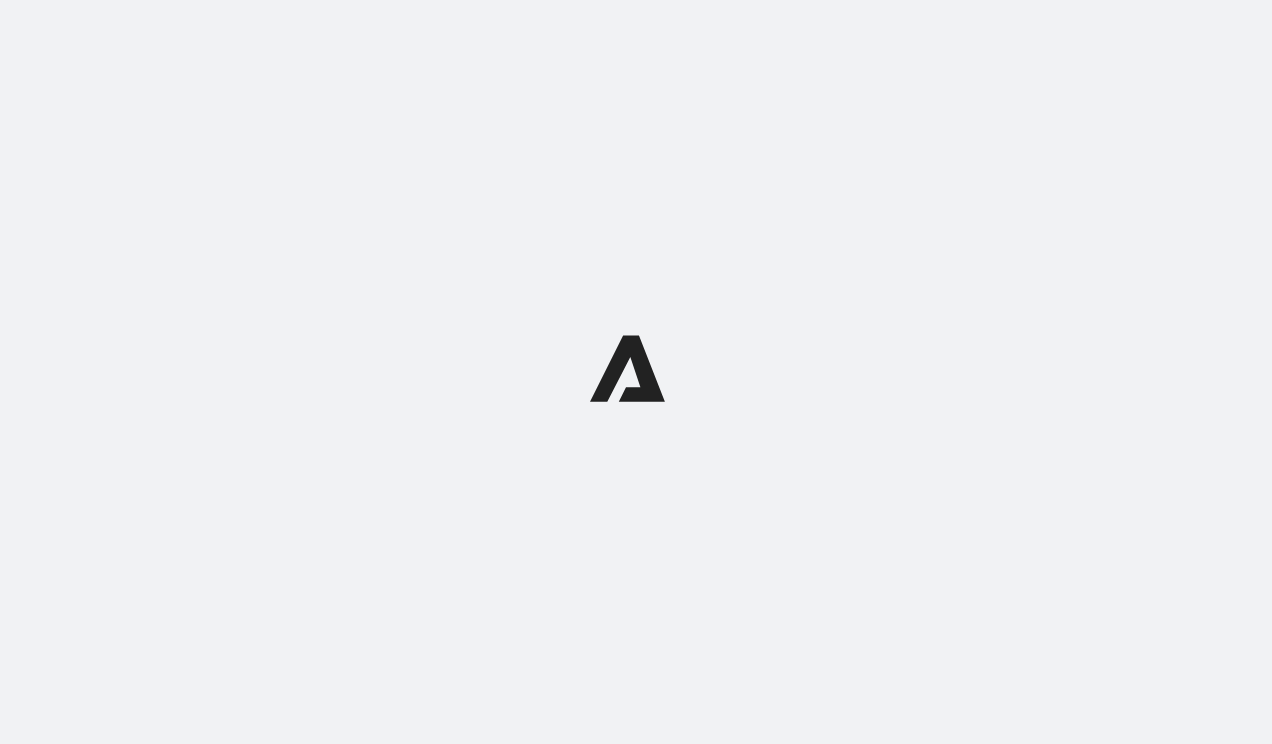 scroll, scrollTop: 0, scrollLeft: 0, axis: both 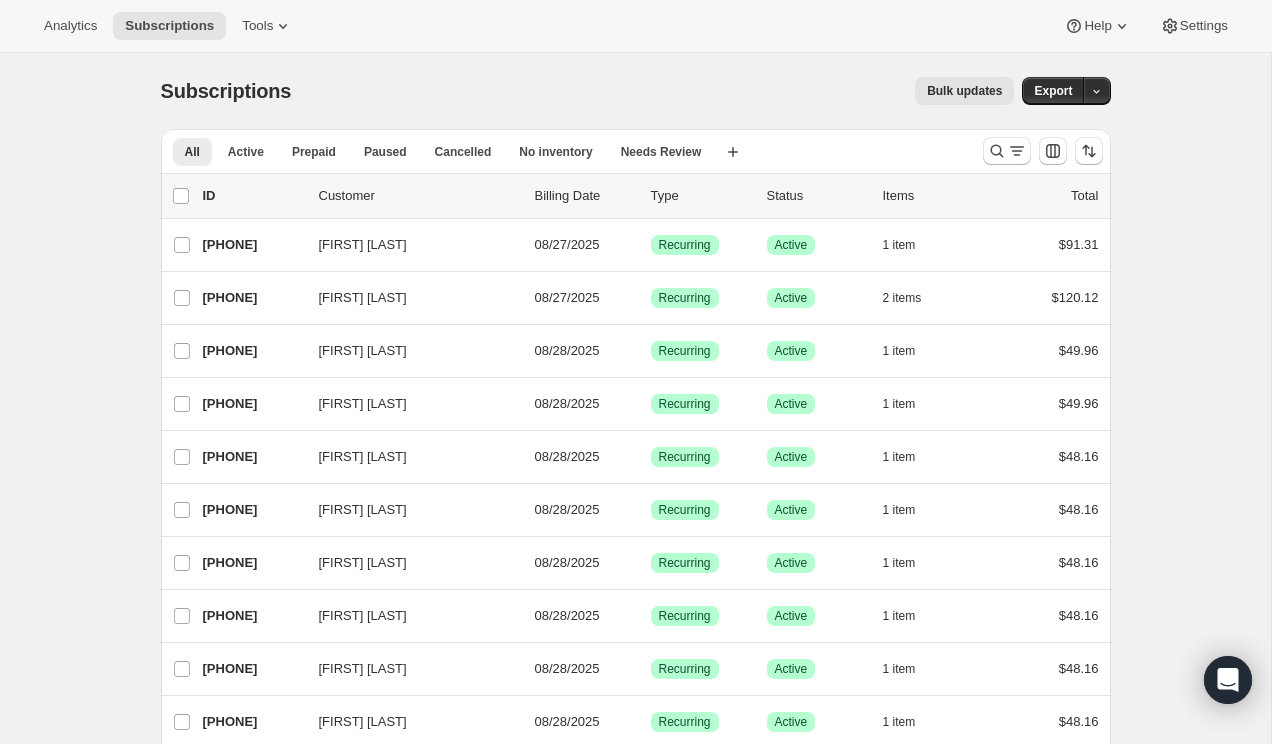 click on "Tools" at bounding box center (267, 26) 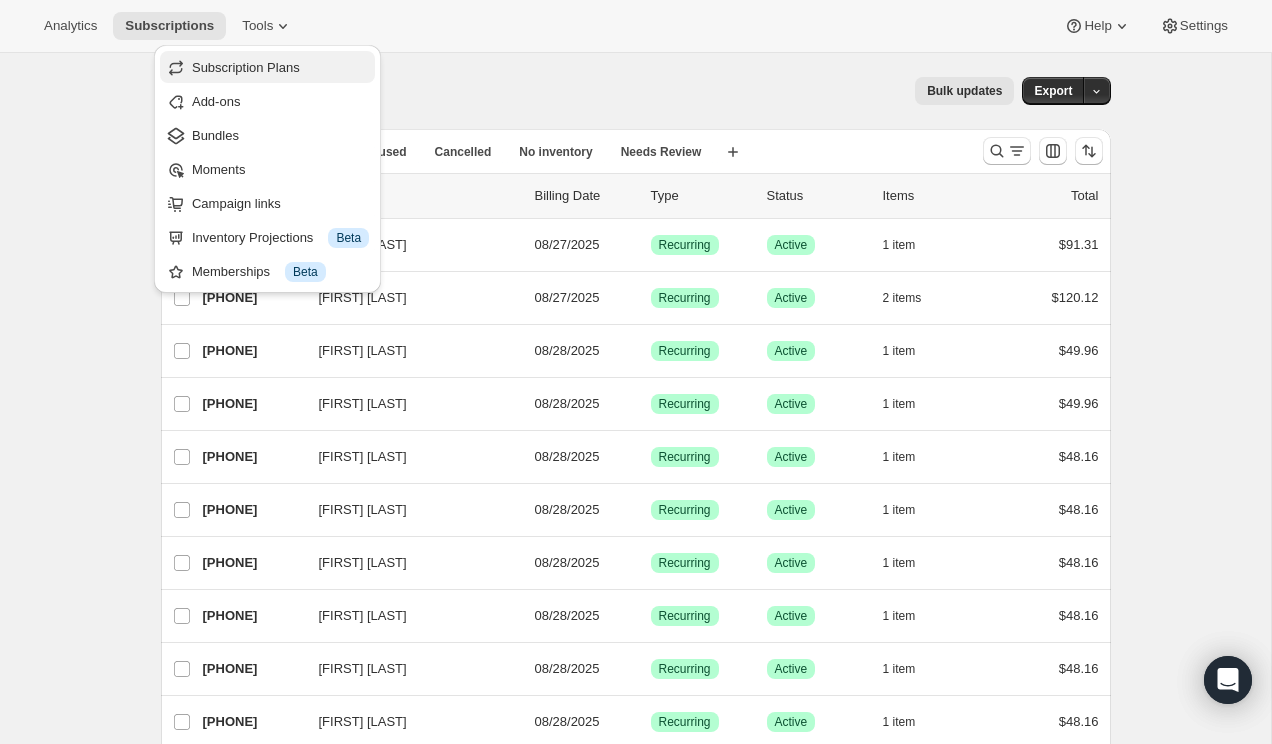 click on "Subscription Plans" at bounding box center (246, 67) 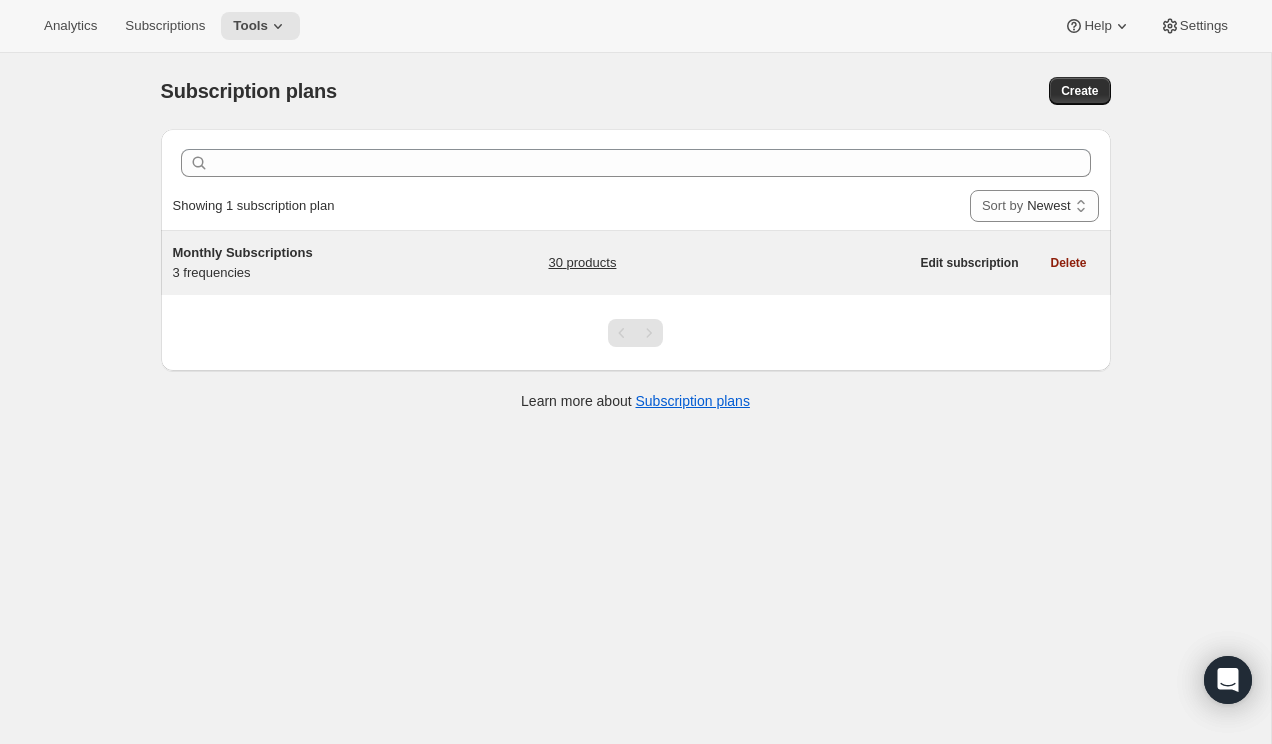 click on "Monthly Subscriptions  3 frequencies" at bounding box center (298, 263) 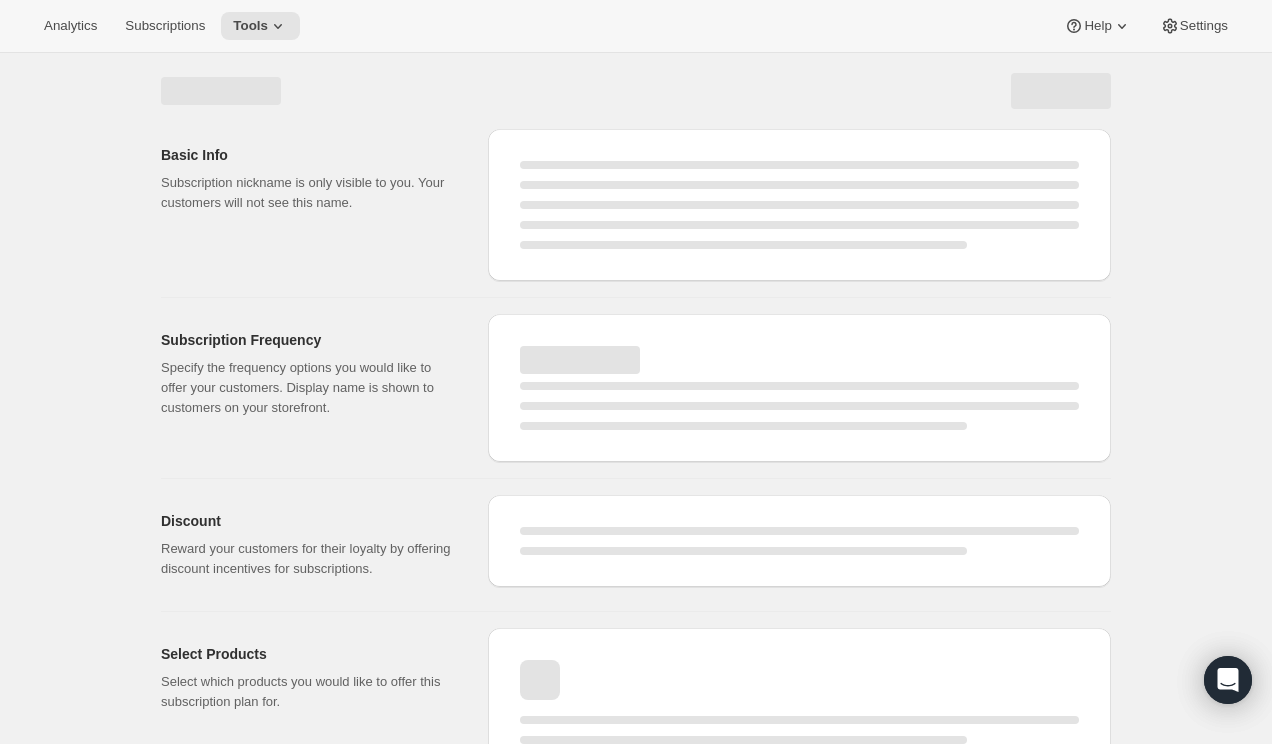 select on "WEEK" 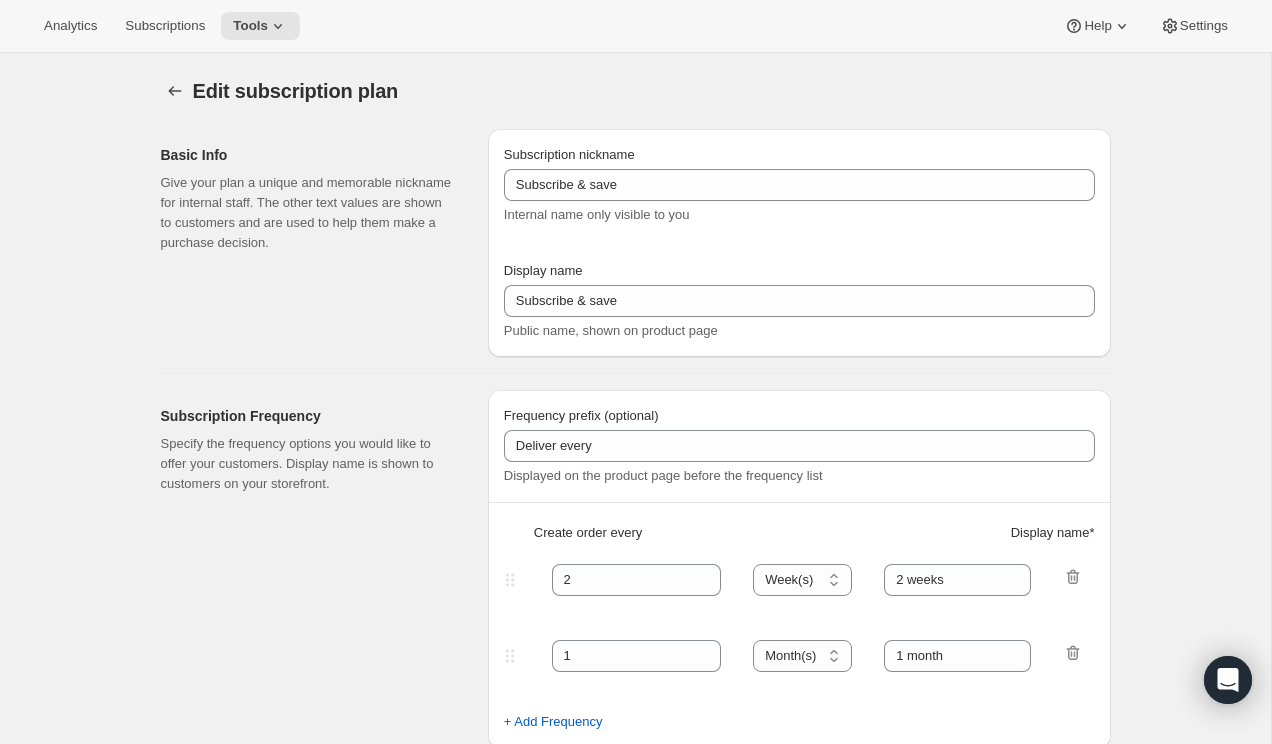 type on "Monthly Subscriptions" 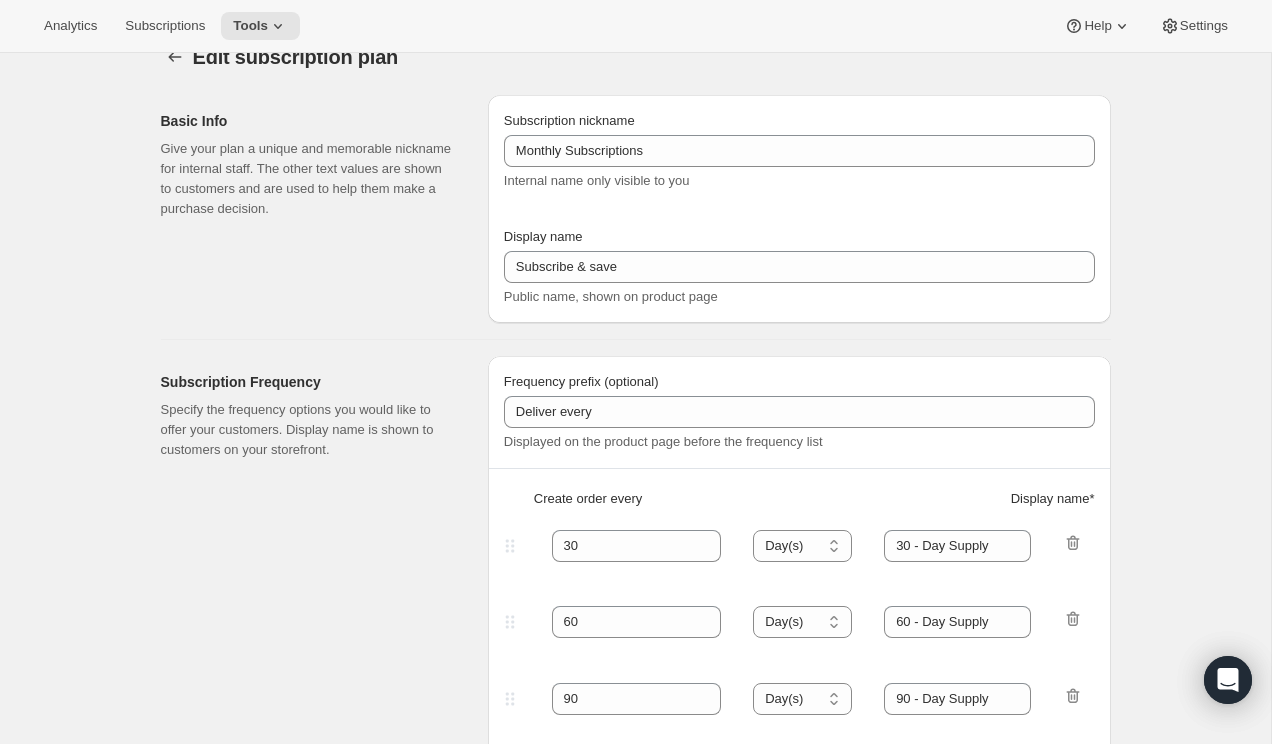 scroll, scrollTop: 48, scrollLeft: 0, axis: vertical 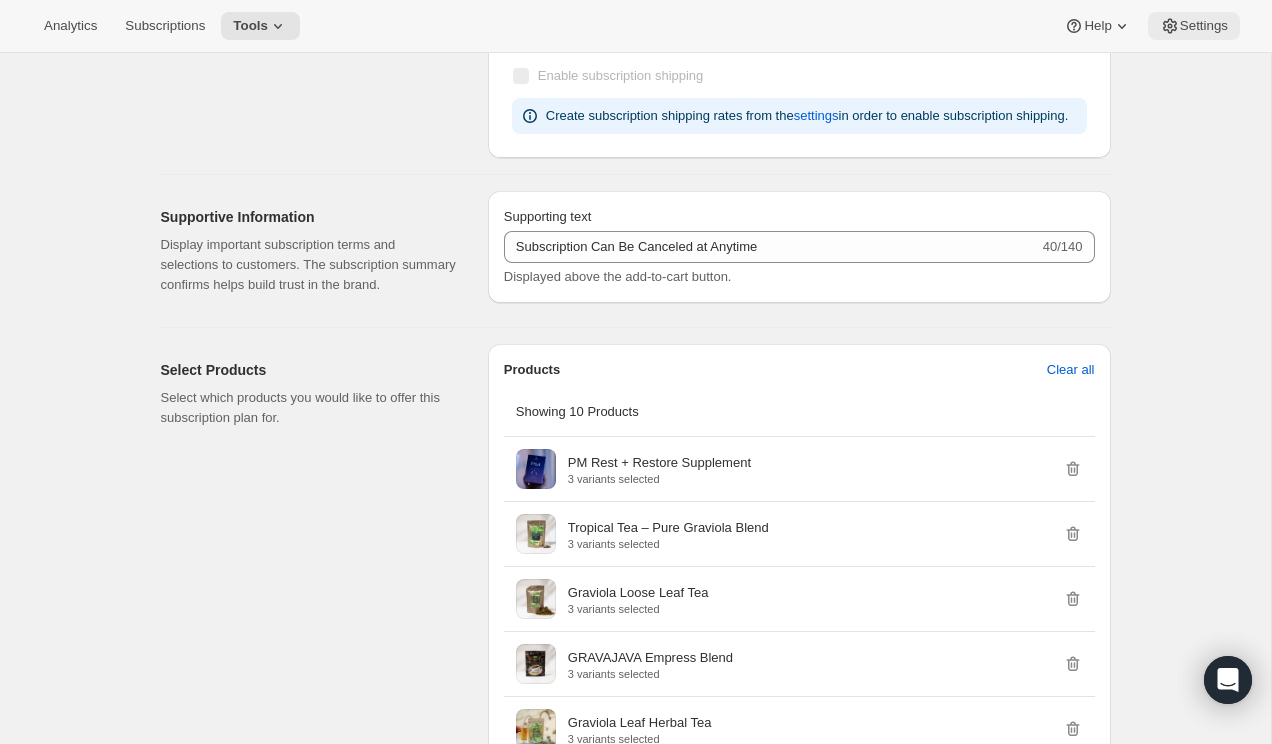 click on "Settings" at bounding box center [1194, 26] 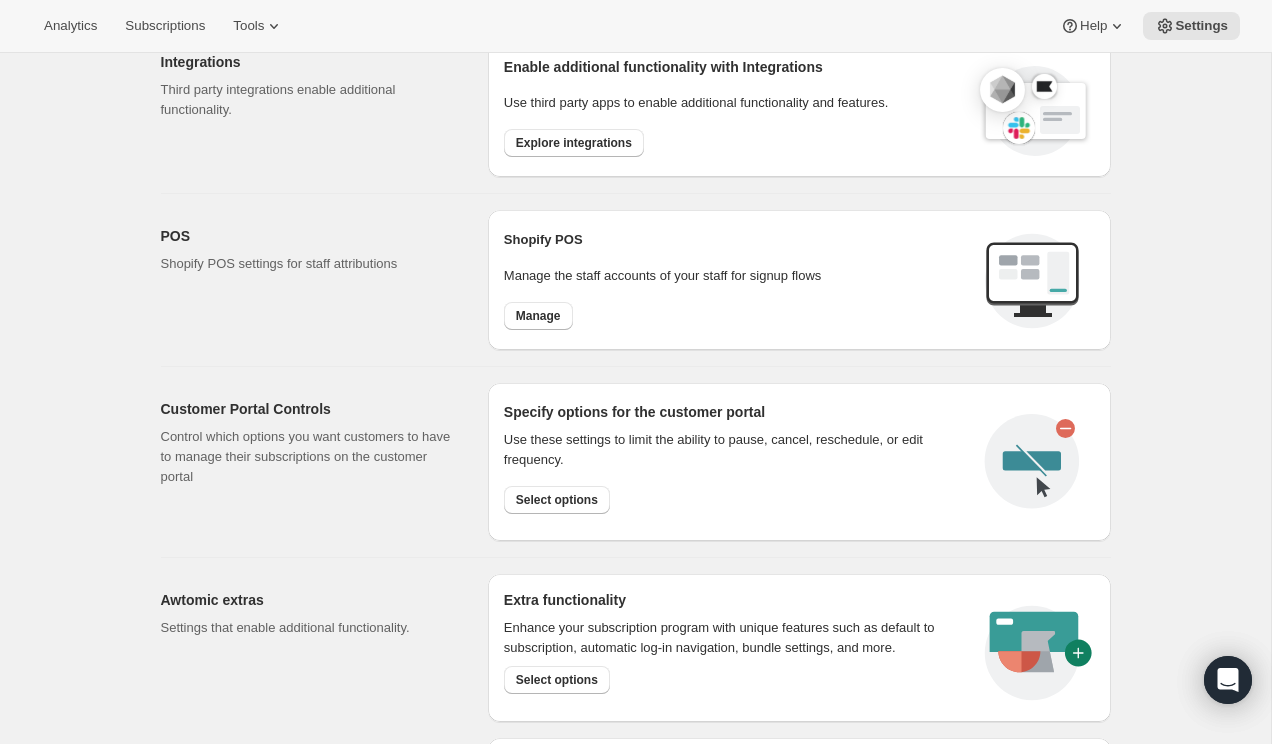 scroll, scrollTop: 658, scrollLeft: 0, axis: vertical 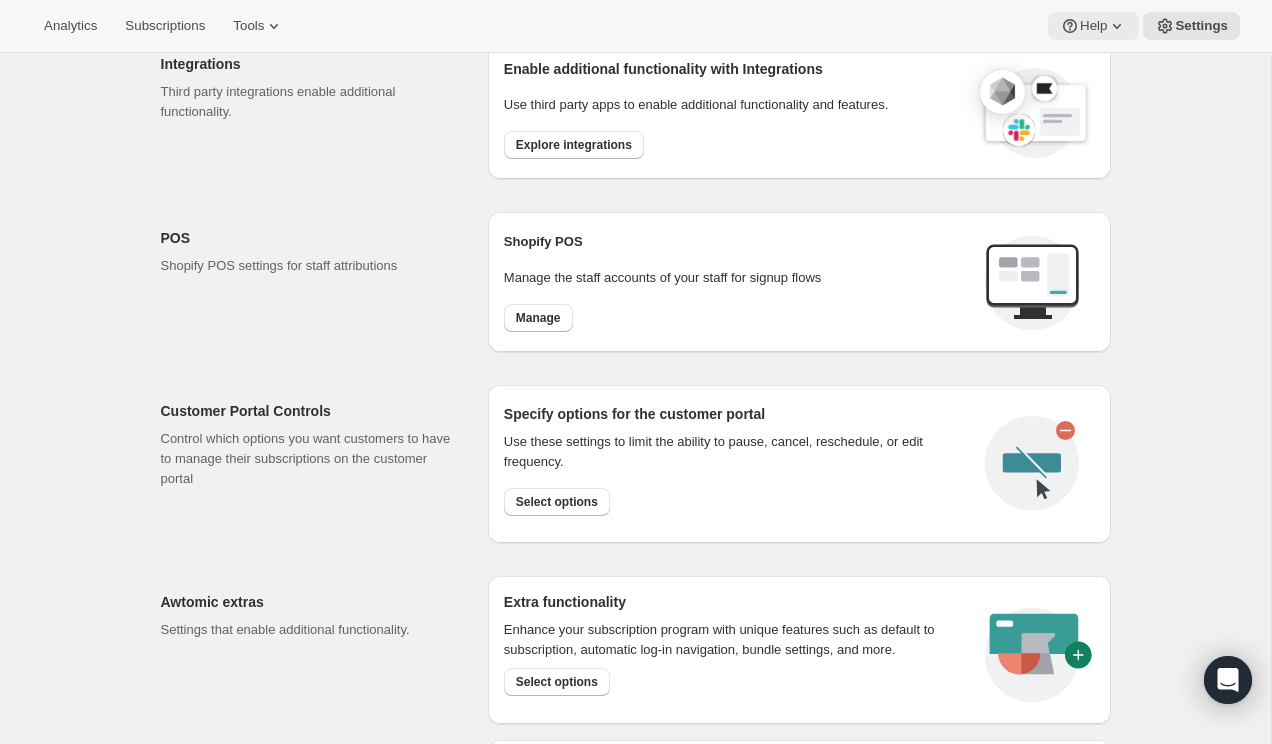 click on "Help" at bounding box center (1093, 26) 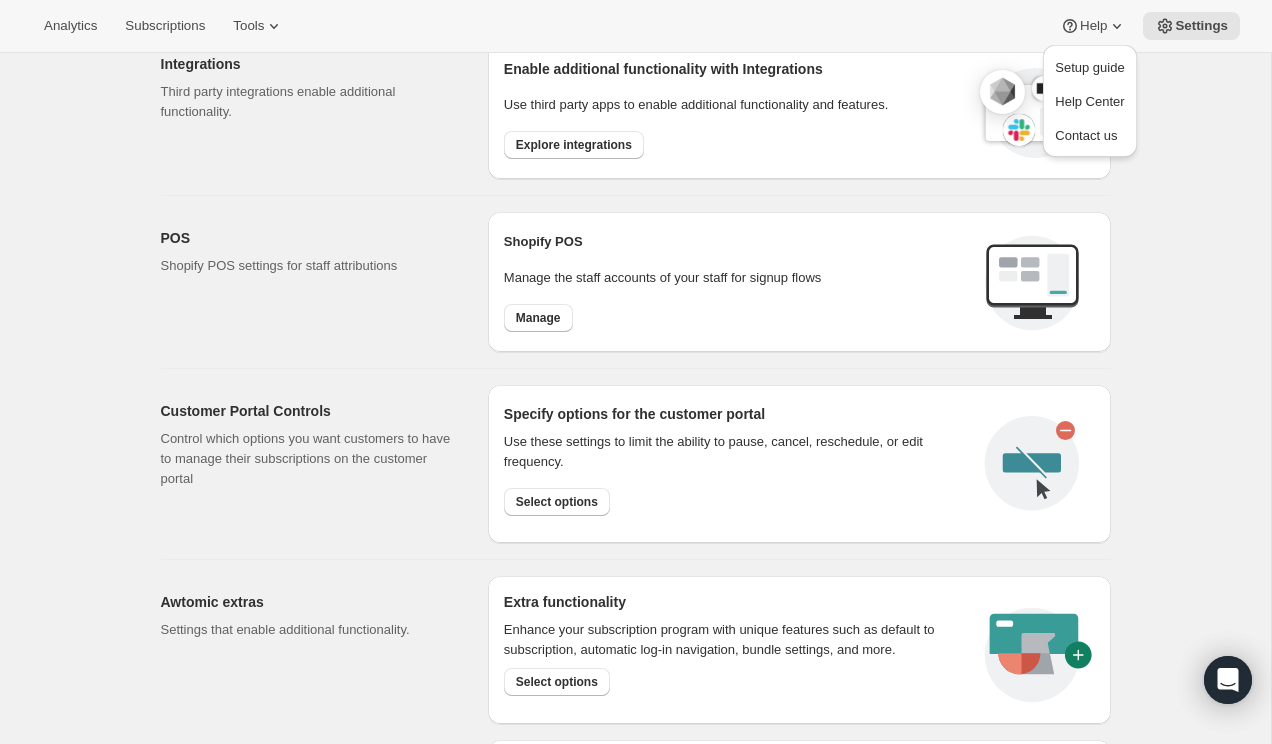 click on "Settings. This page is ready Settings Email Customization Customize subscription emails to match your brand. Easily update messaging, color, and add a logo. Customize the style of your emails Upload your store’s logo, change colors and messages. Customize Logistics and operations These settings allow you to control aspects of your business operations. Edit operational settings Control subscription shipping settings, dunning scheduling and inventory tools. Edit settings SMS Notifications Enable shoppers to receive text notifications about upcoming subscriptions, including the ability to easily make updates. SMS notifications also simplifies login and helps you recover from failed payments faster. Enable SMS with Awtomic Enable SMS text notifications for eligible subscribers Customers within US and Canada, who have added phone numbers will receive text alerts for subscriptions. SMS is only available on Professional and Enterprise plans. Upgrade Integrations Enable additional functionality with Integrations" at bounding box center (635, 163) 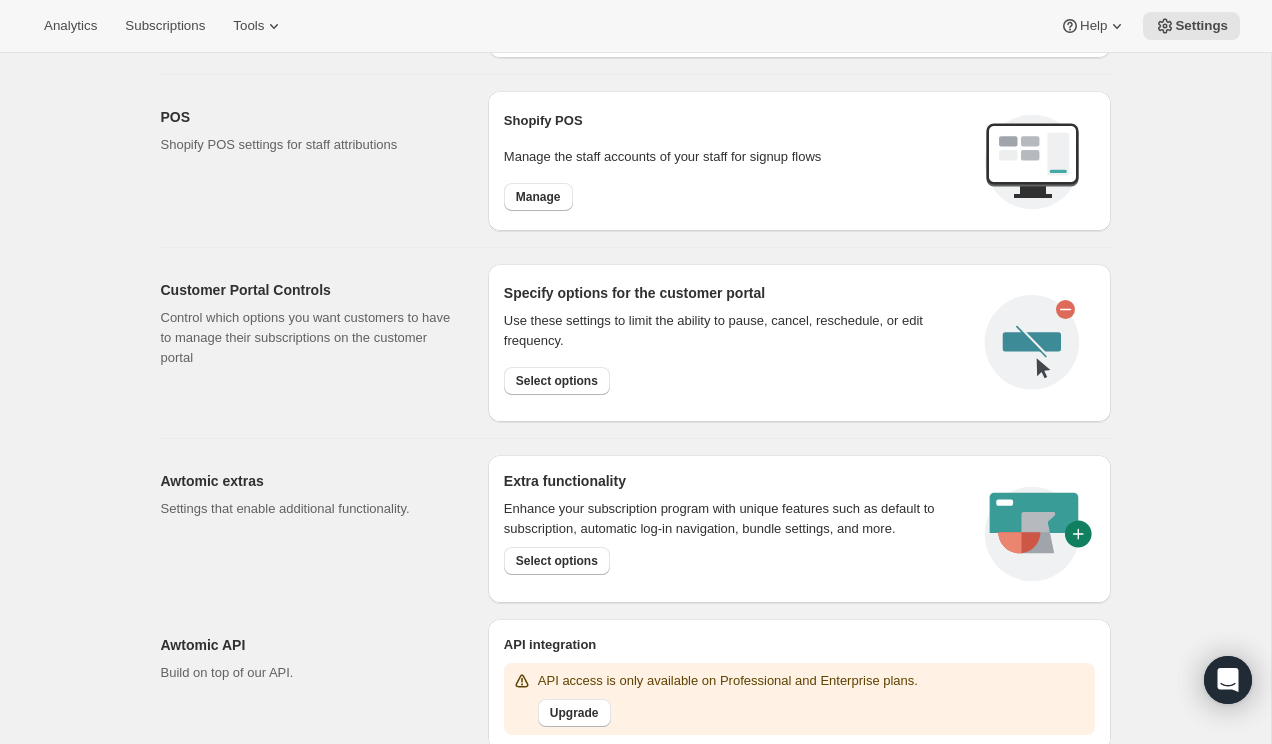 scroll, scrollTop: 843, scrollLeft: 0, axis: vertical 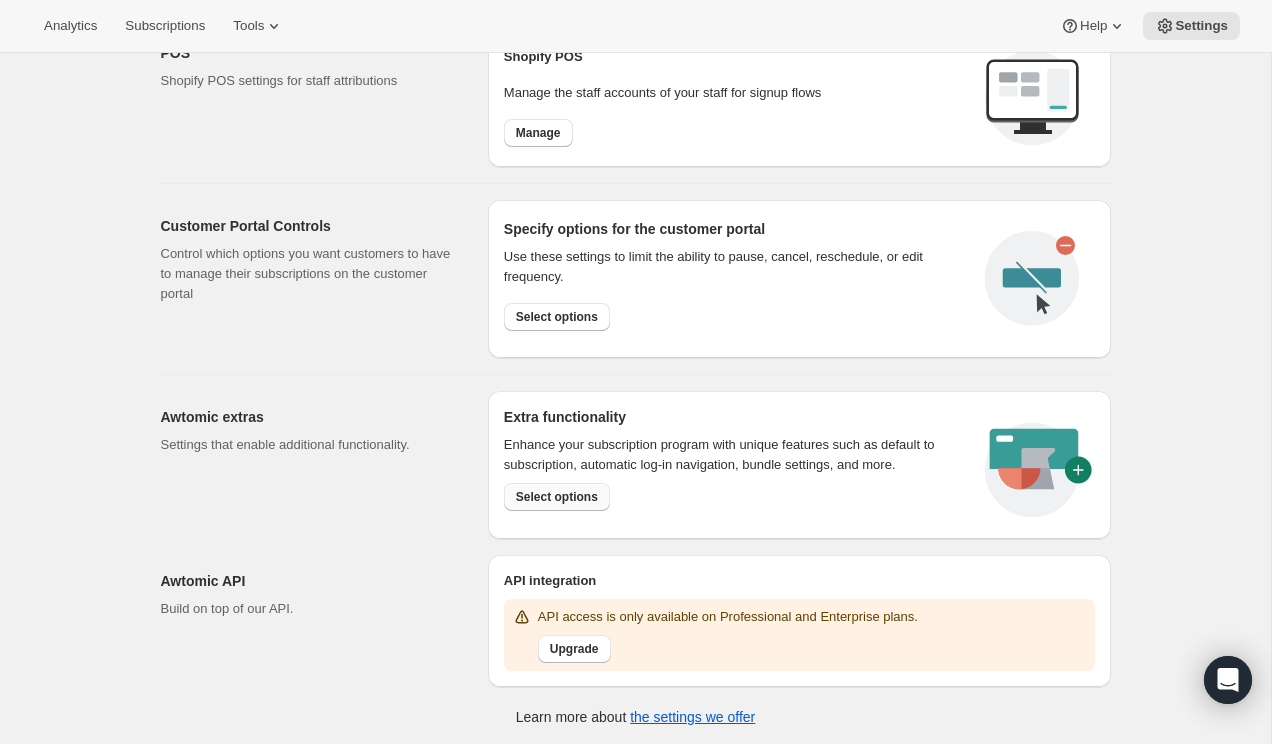 click on "Select options" at bounding box center (557, 497) 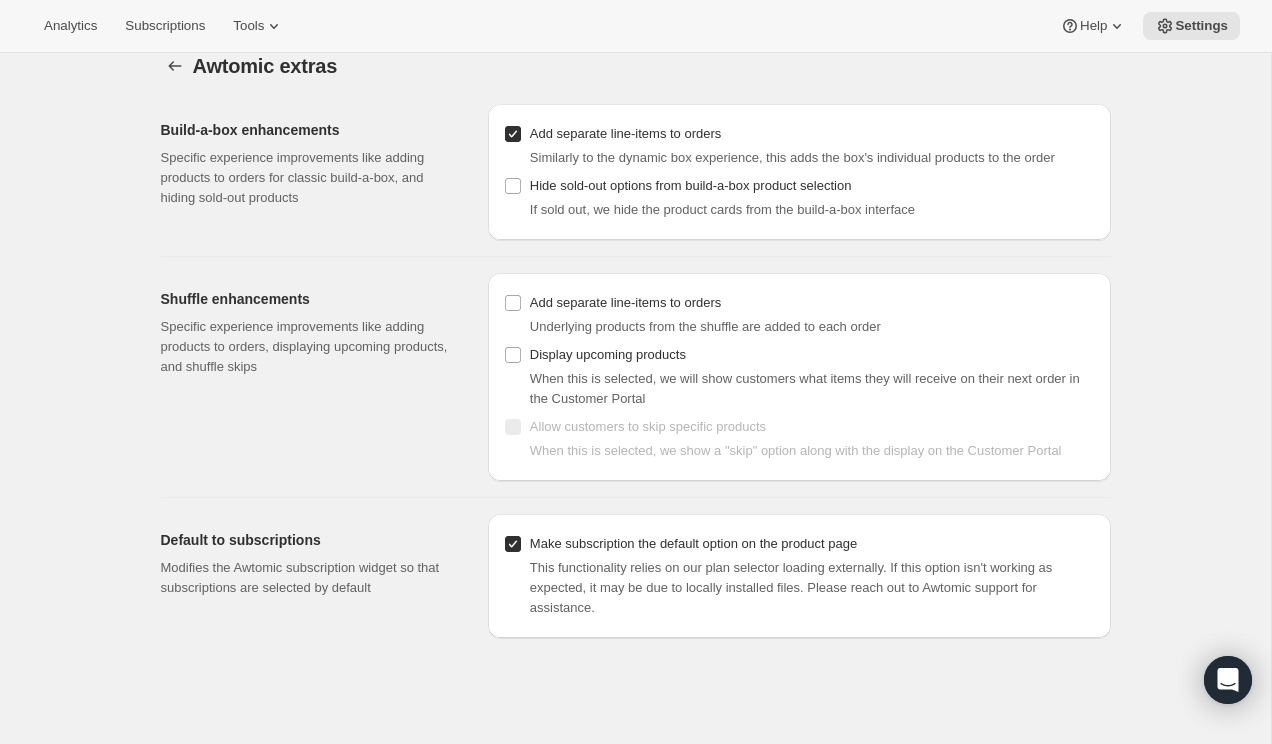 scroll, scrollTop: 53, scrollLeft: 0, axis: vertical 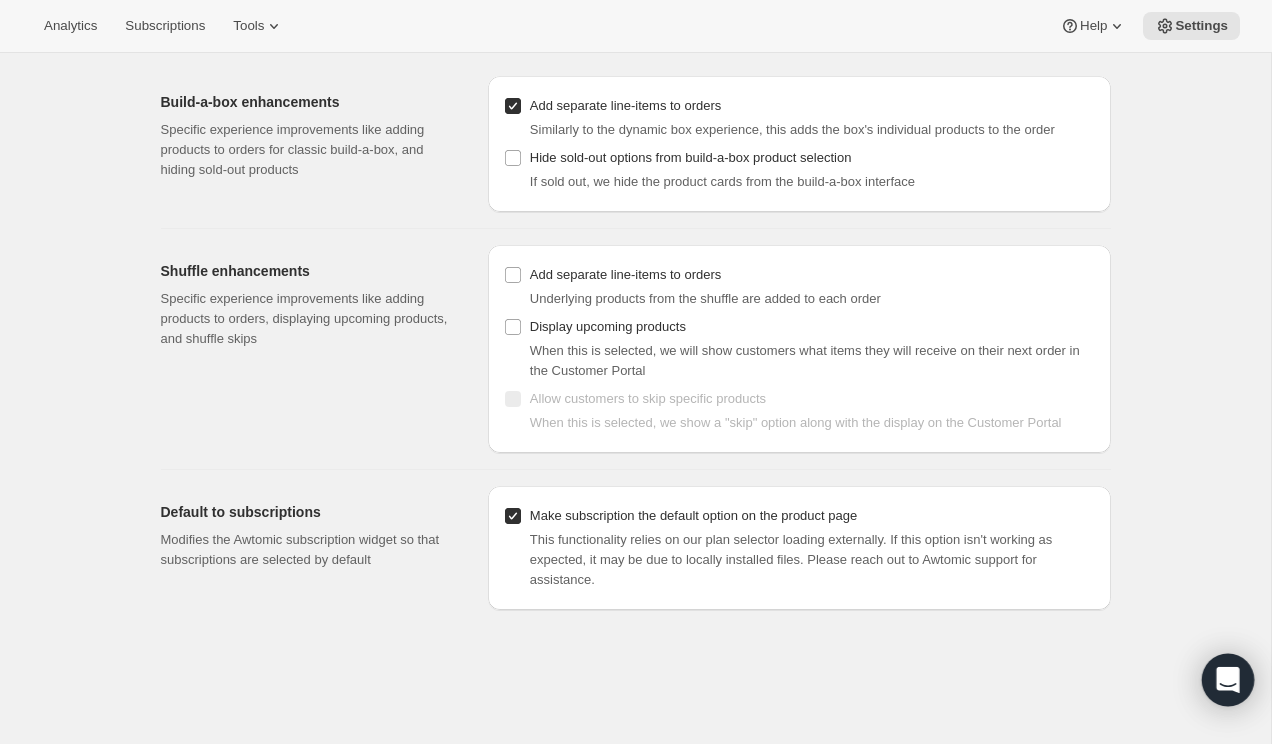 click at bounding box center [1228, 680] 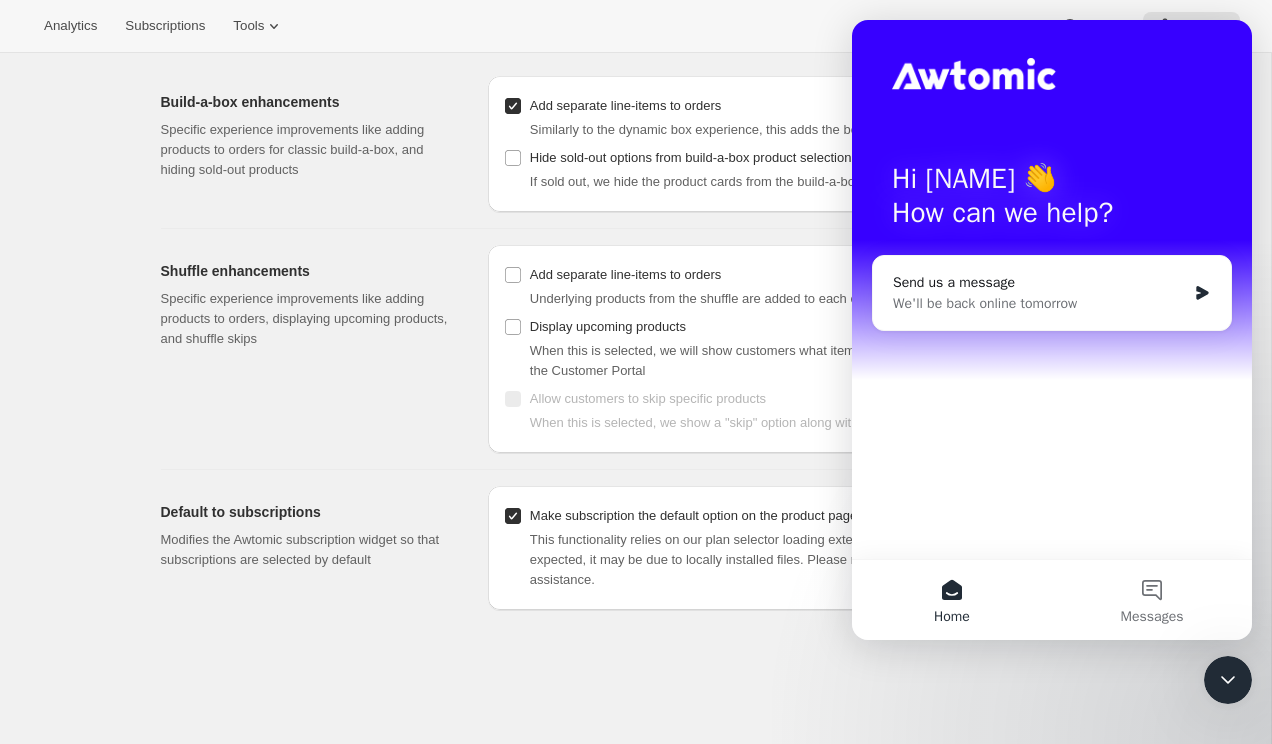scroll, scrollTop: 0, scrollLeft: 0, axis: both 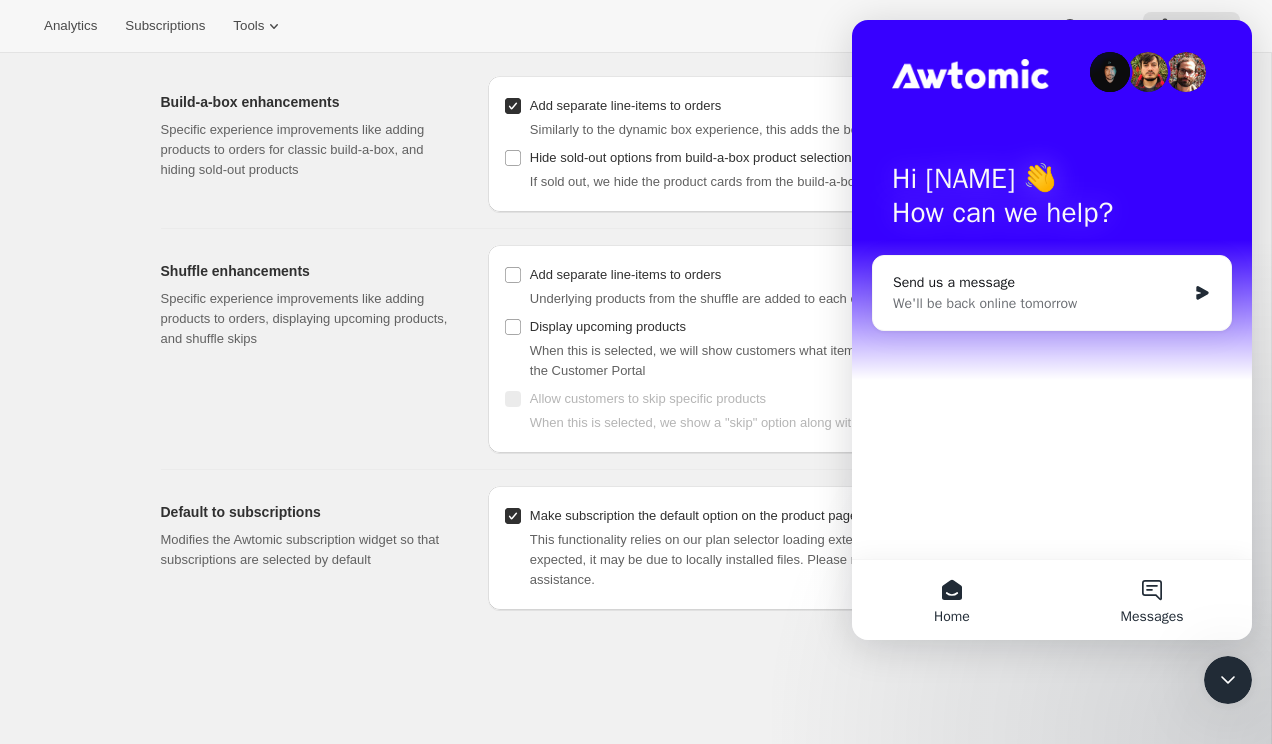 click on "Messages" at bounding box center (1152, 600) 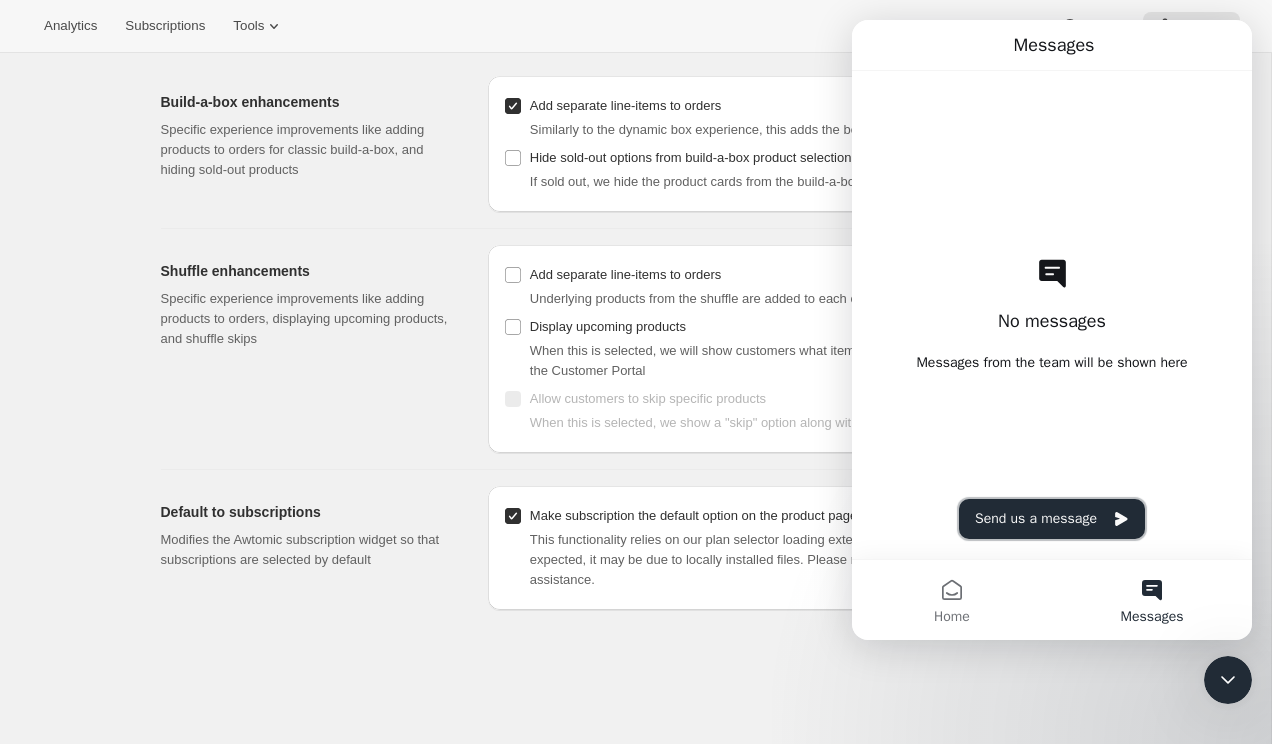 click on "Send us a message" at bounding box center [1052, 519] 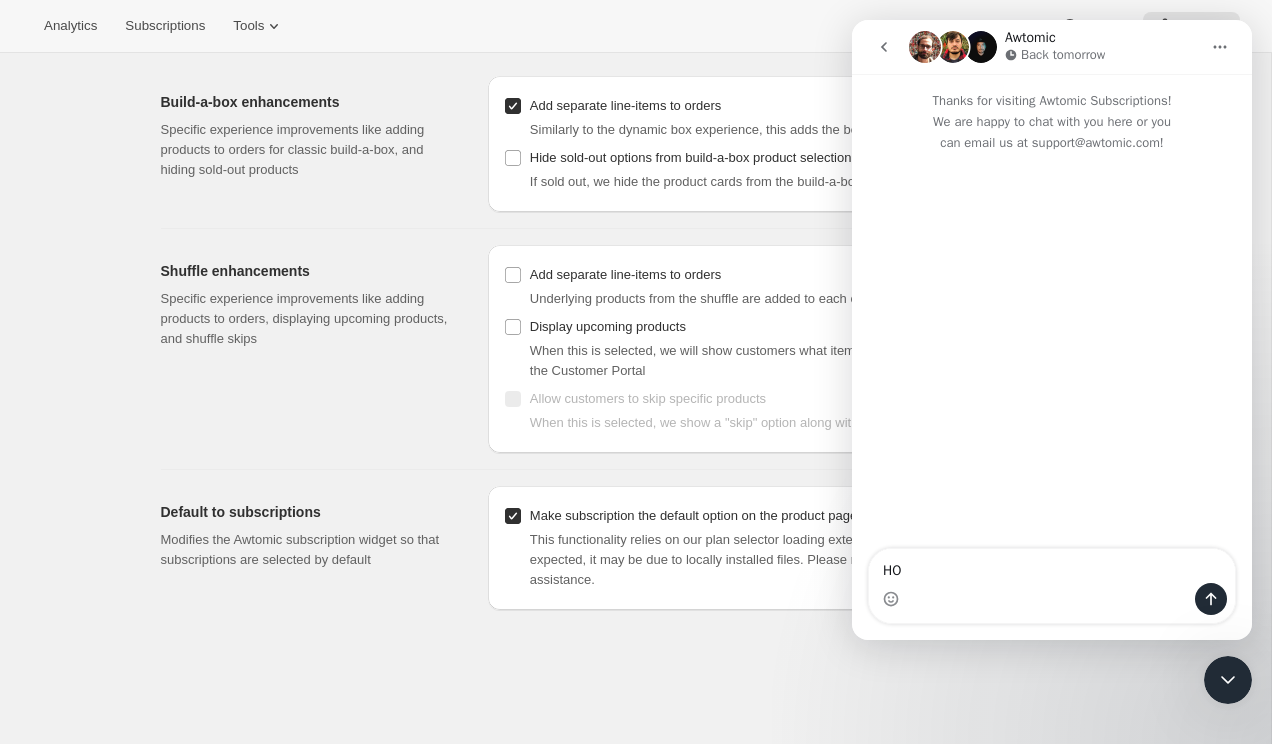 type on "H" 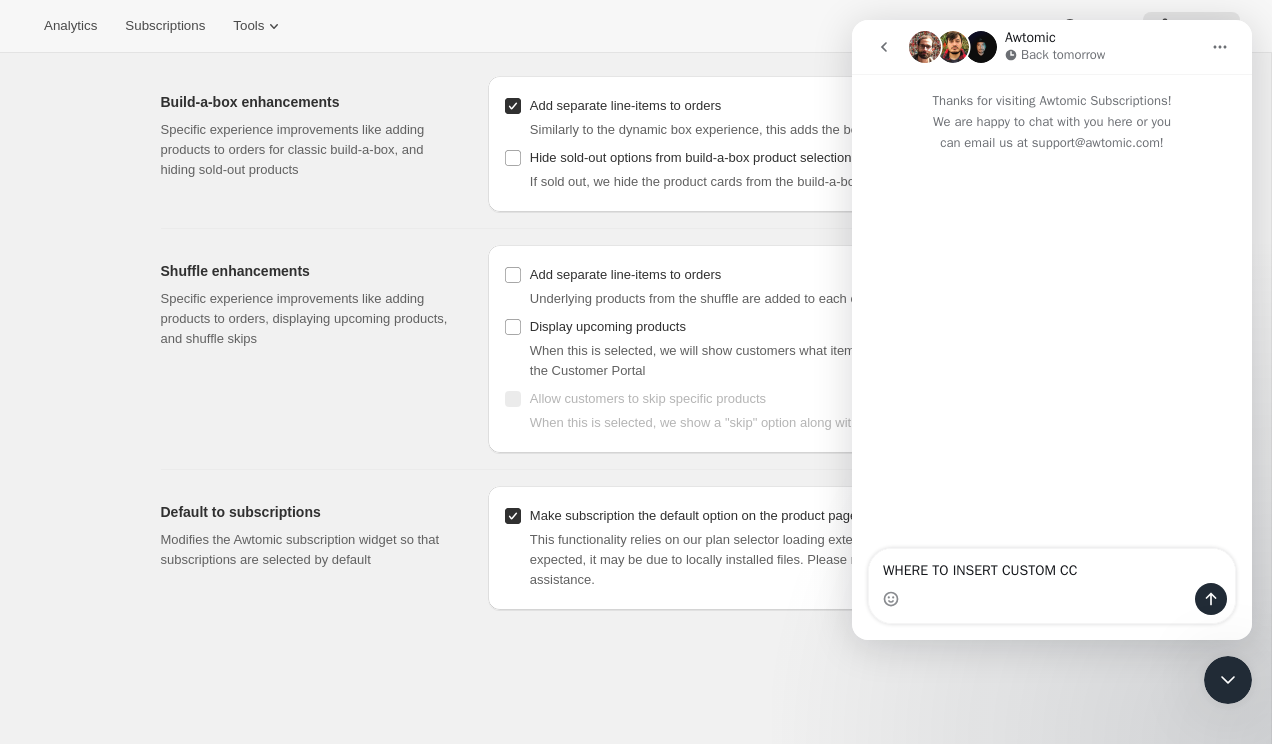 type on "WHERE TO INSERT CUSTOM CCS" 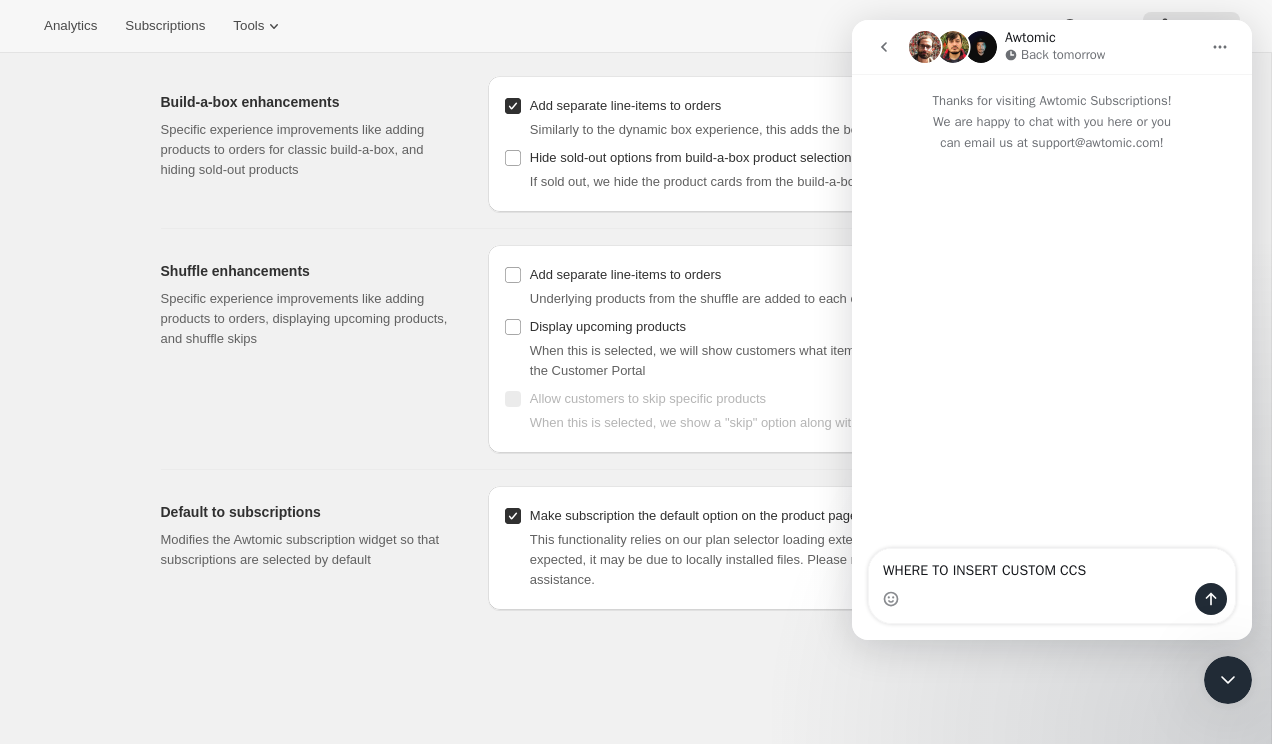 type 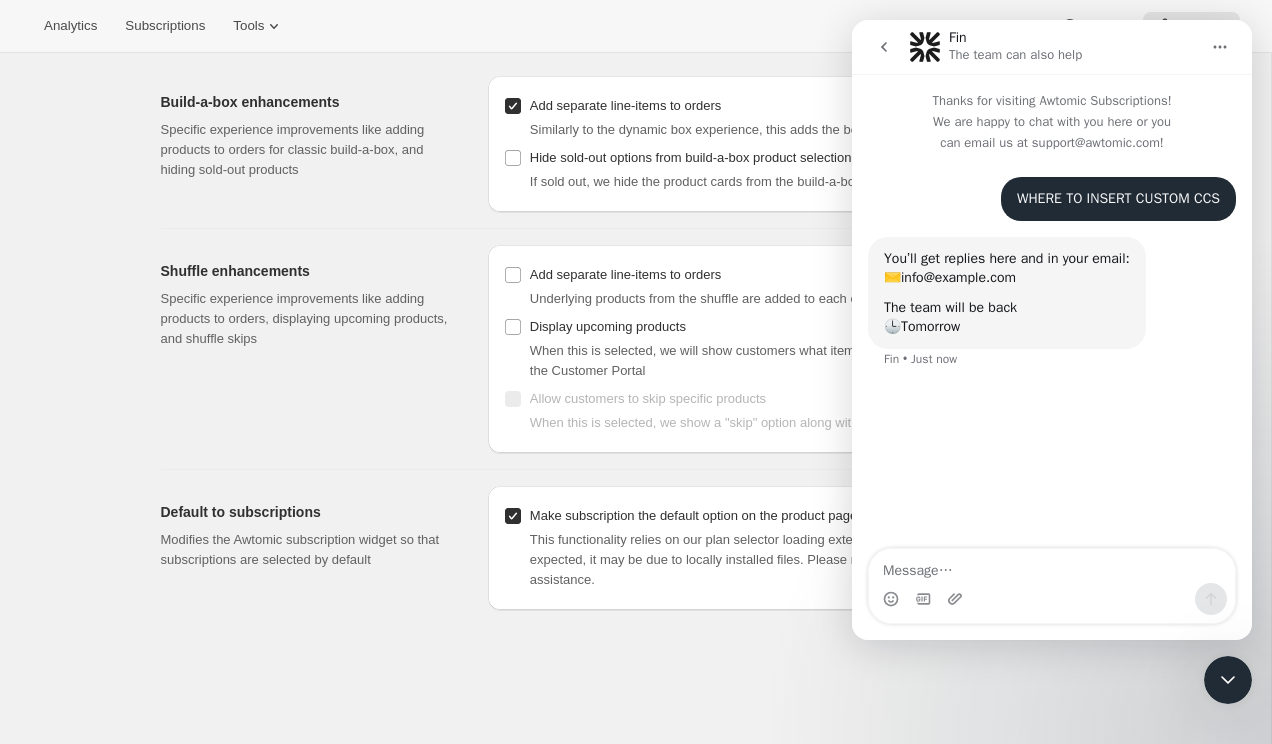 click 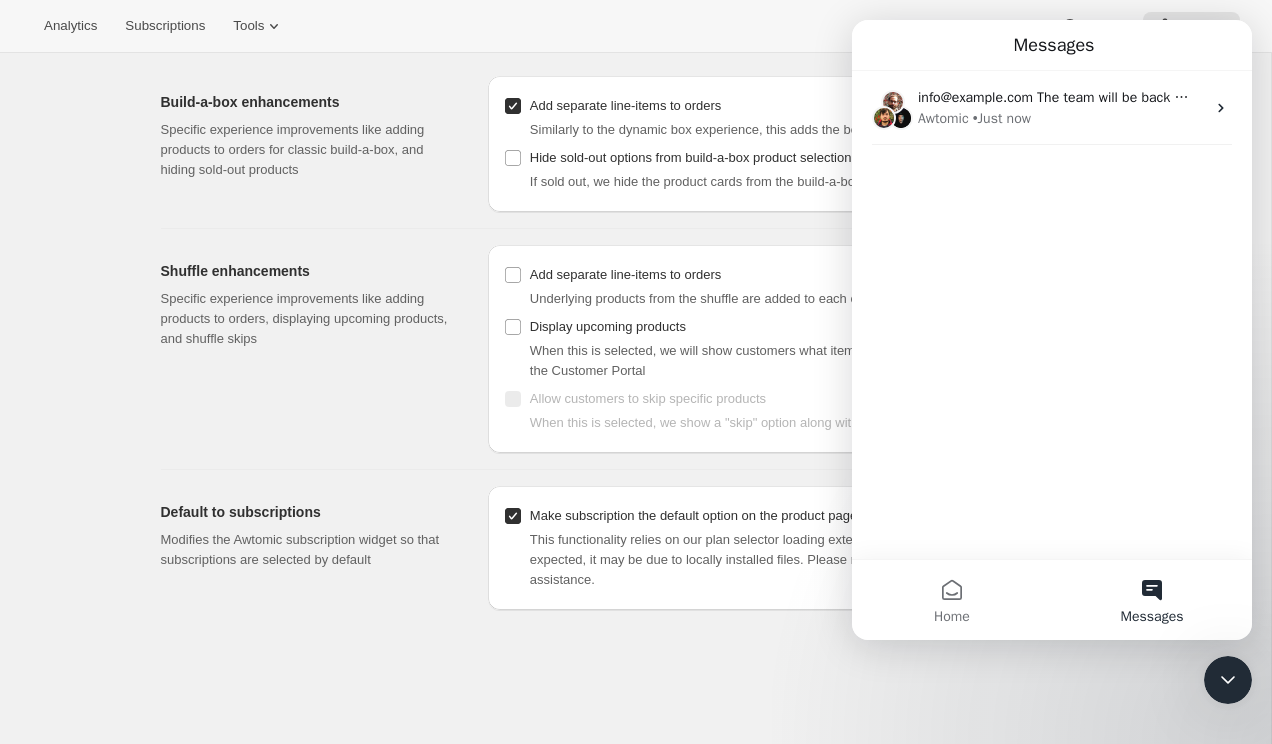 click 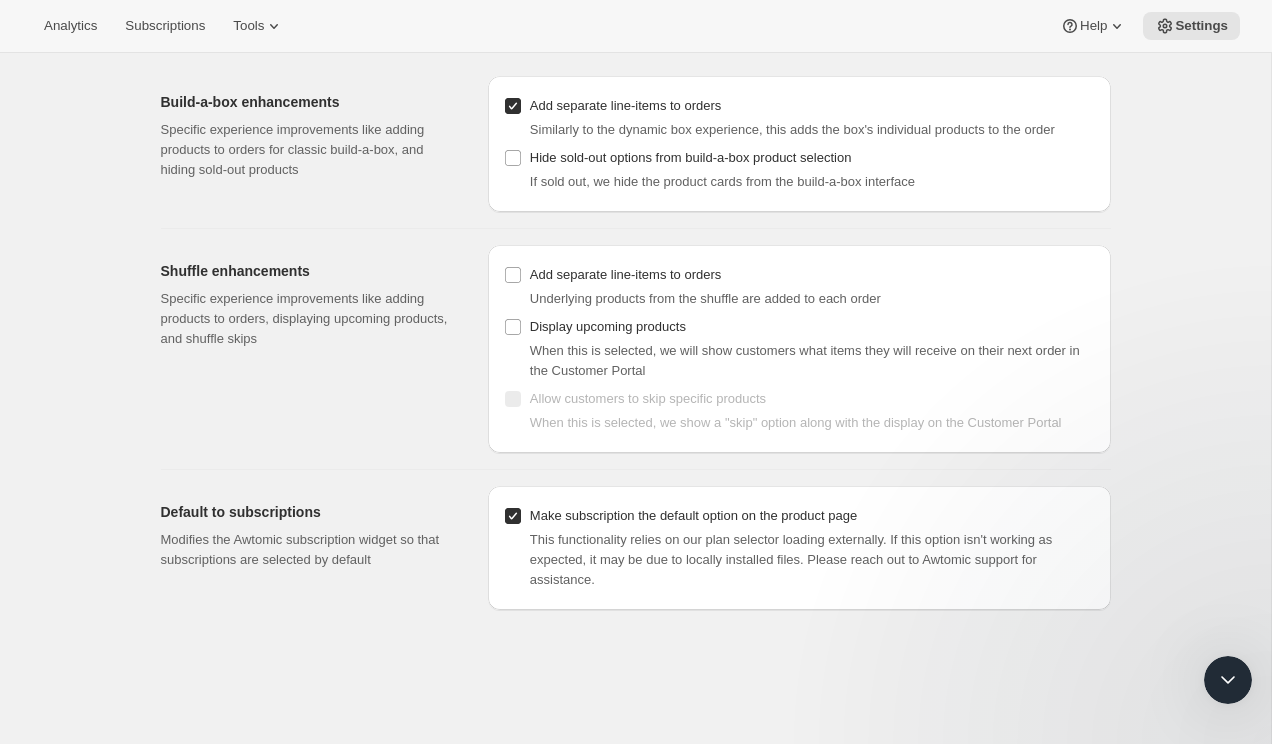scroll, scrollTop: 0, scrollLeft: 0, axis: both 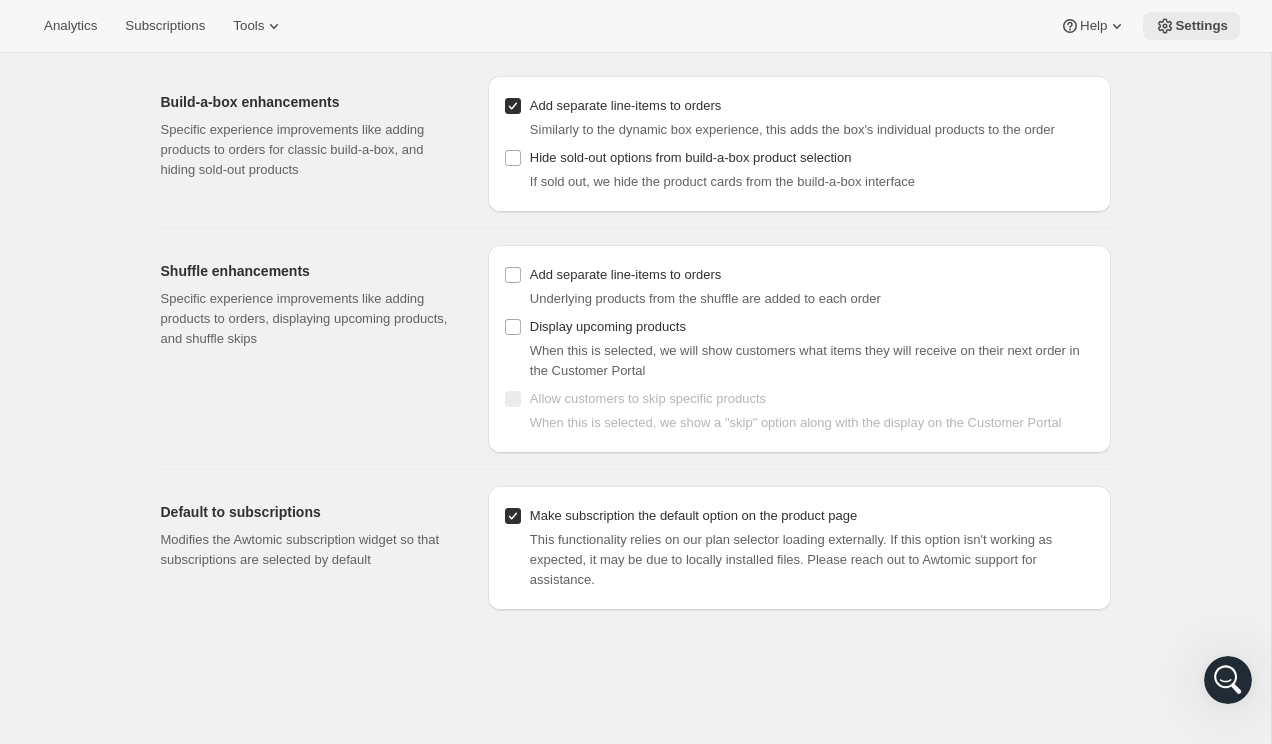 click on "Settings" at bounding box center (1201, 26) 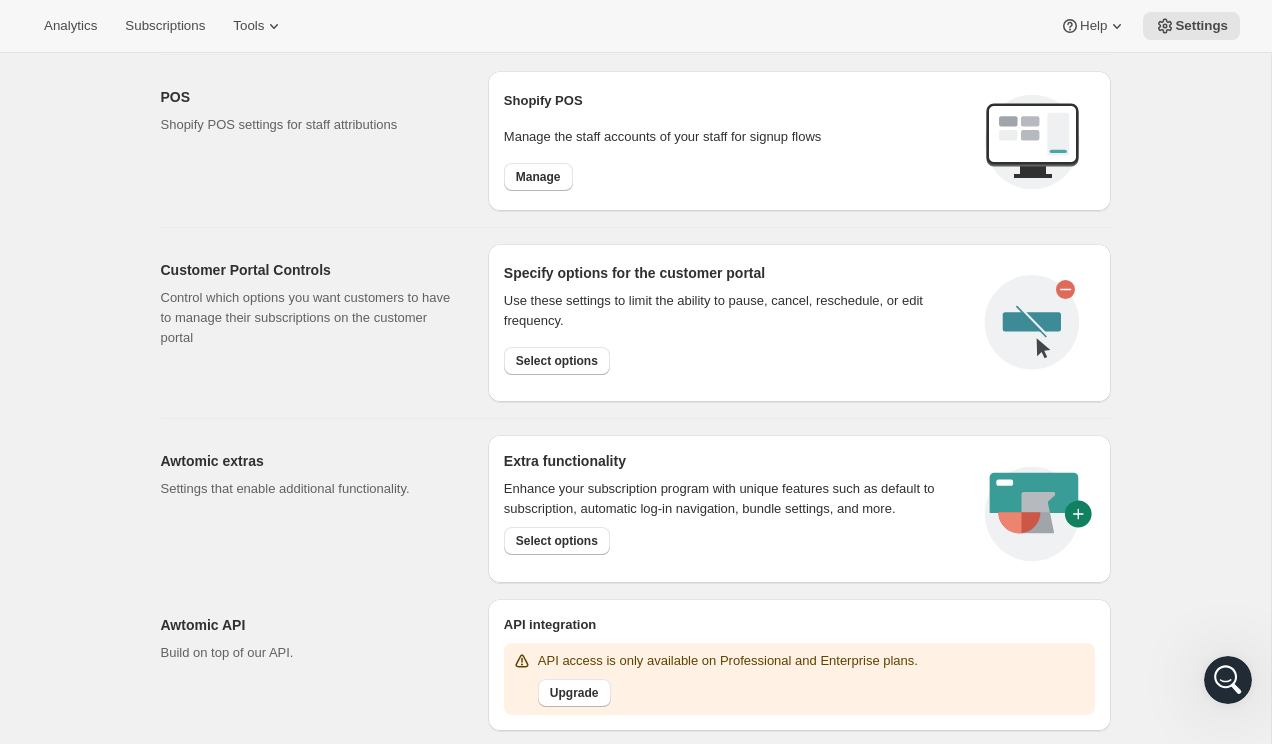 scroll, scrollTop: 843, scrollLeft: 0, axis: vertical 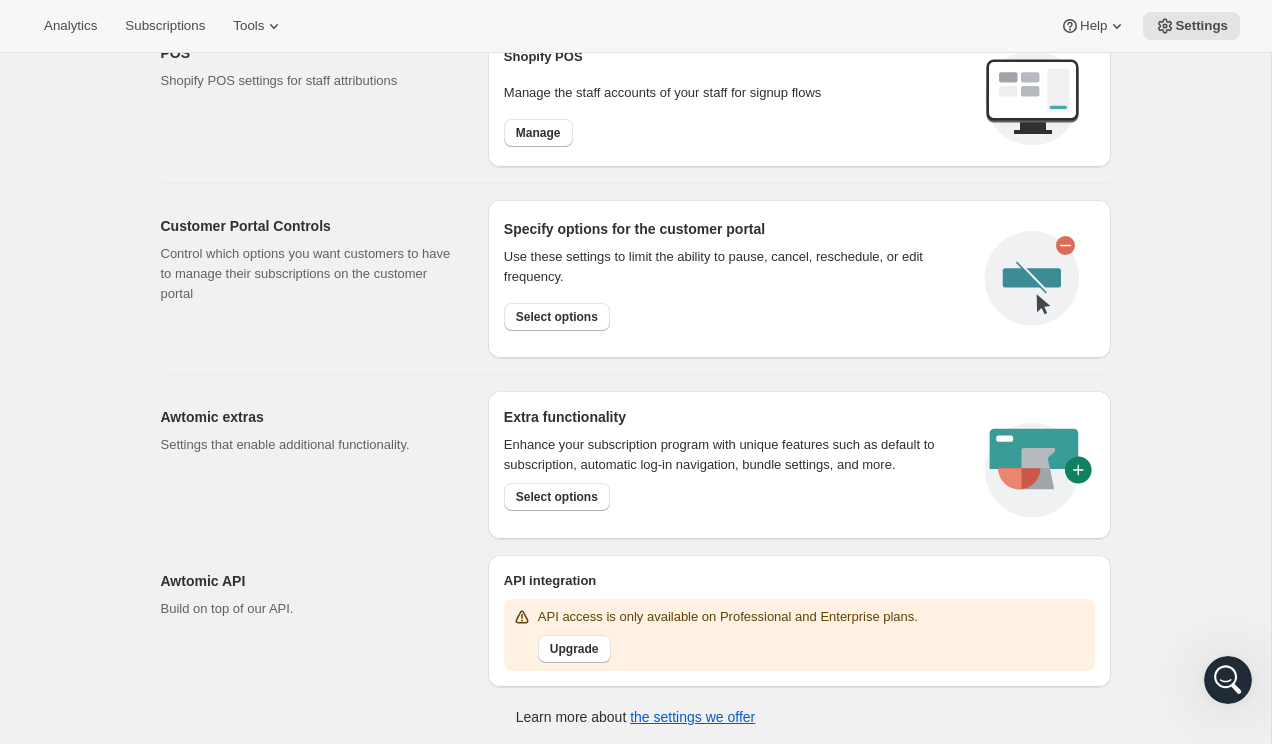 drag, startPoint x: 565, startPoint y: 492, endPoint x: 360, endPoint y: 549, distance: 212.77689 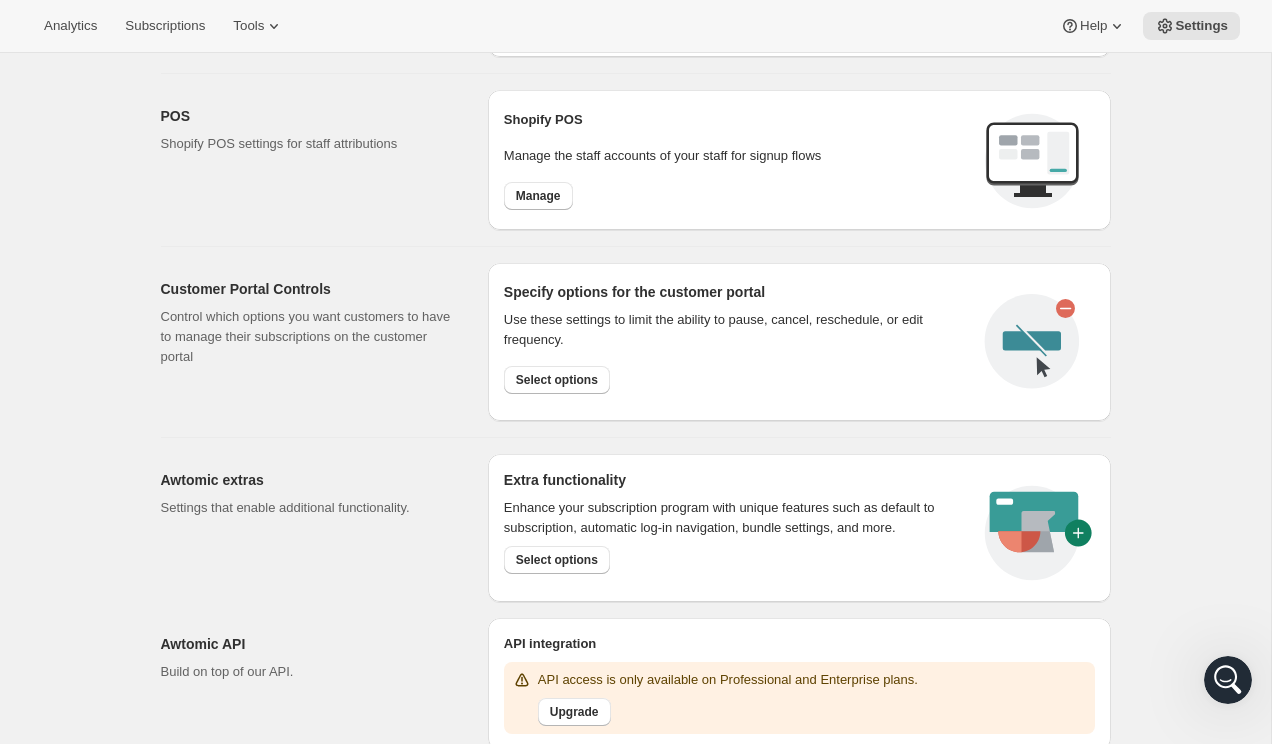 scroll, scrollTop: 787, scrollLeft: 0, axis: vertical 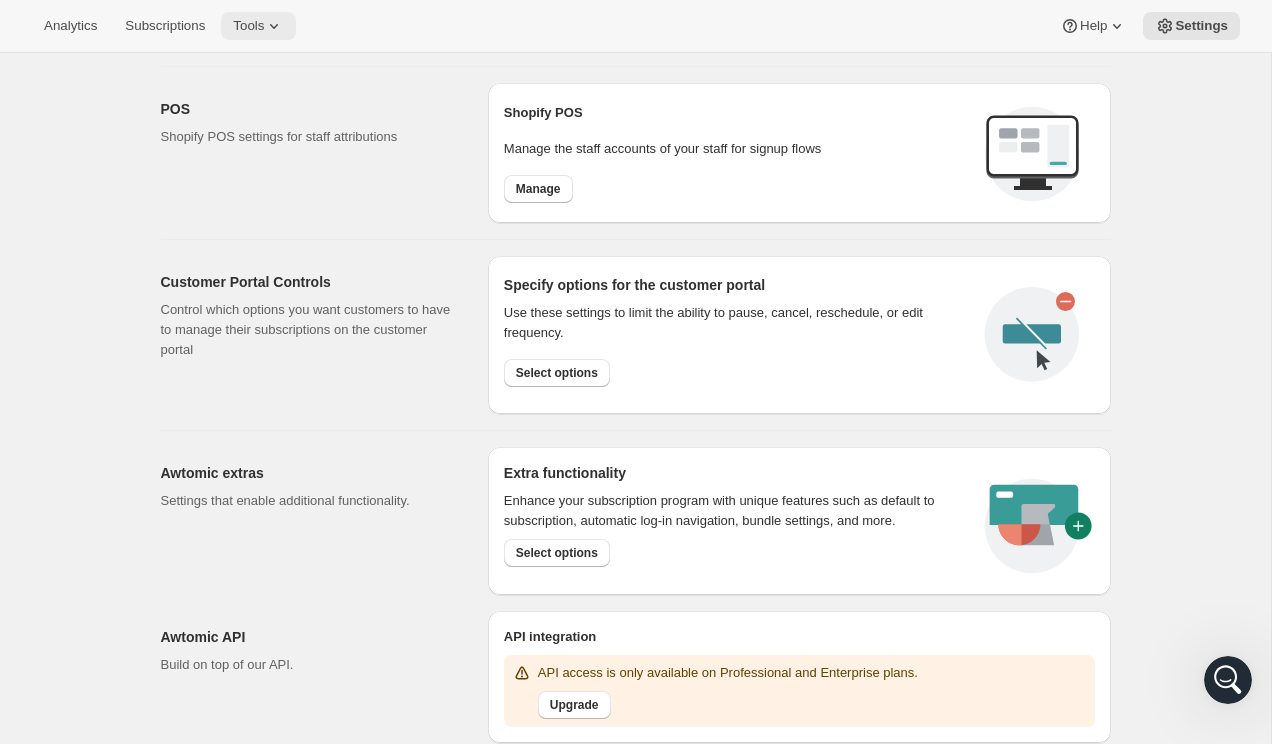 click 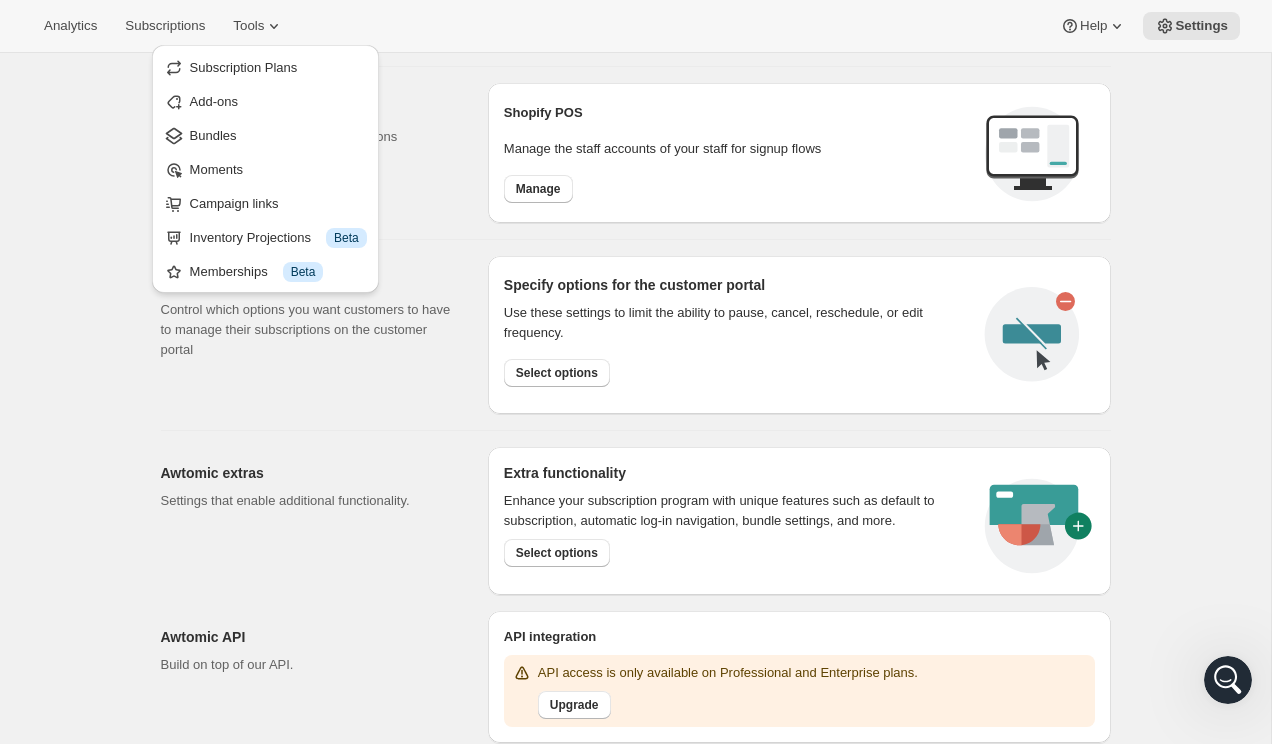 drag, startPoint x: 200, startPoint y: 105, endPoint x: 102, endPoint y: 142, distance: 104.75209 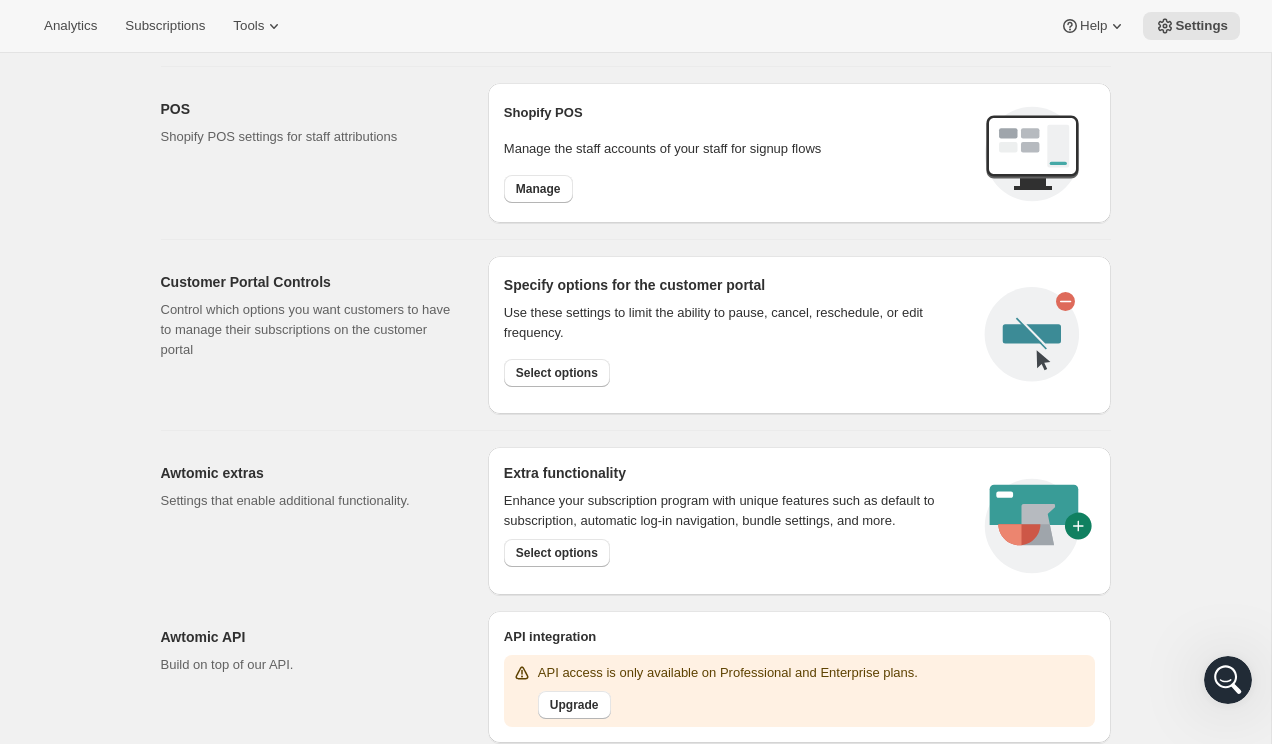 scroll, scrollTop: 843, scrollLeft: 0, axis: vertical 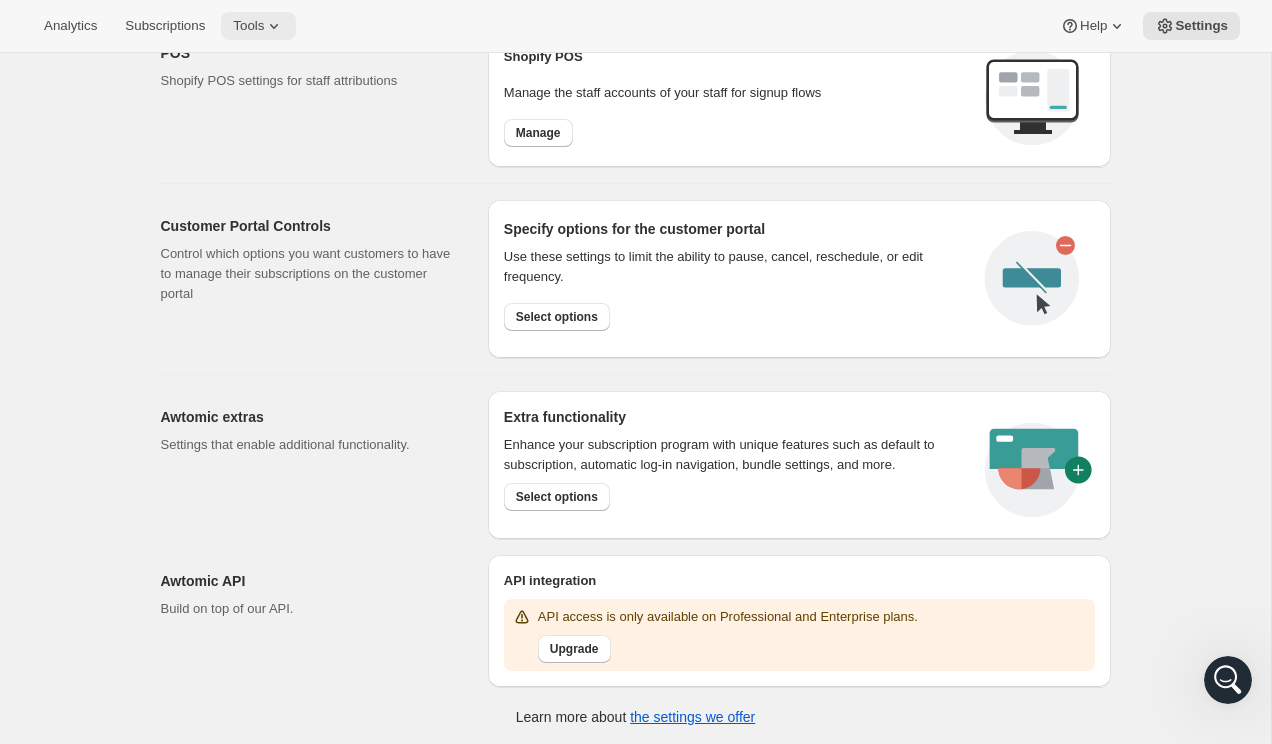 click on "Tools" at bounding box center (248, 26) 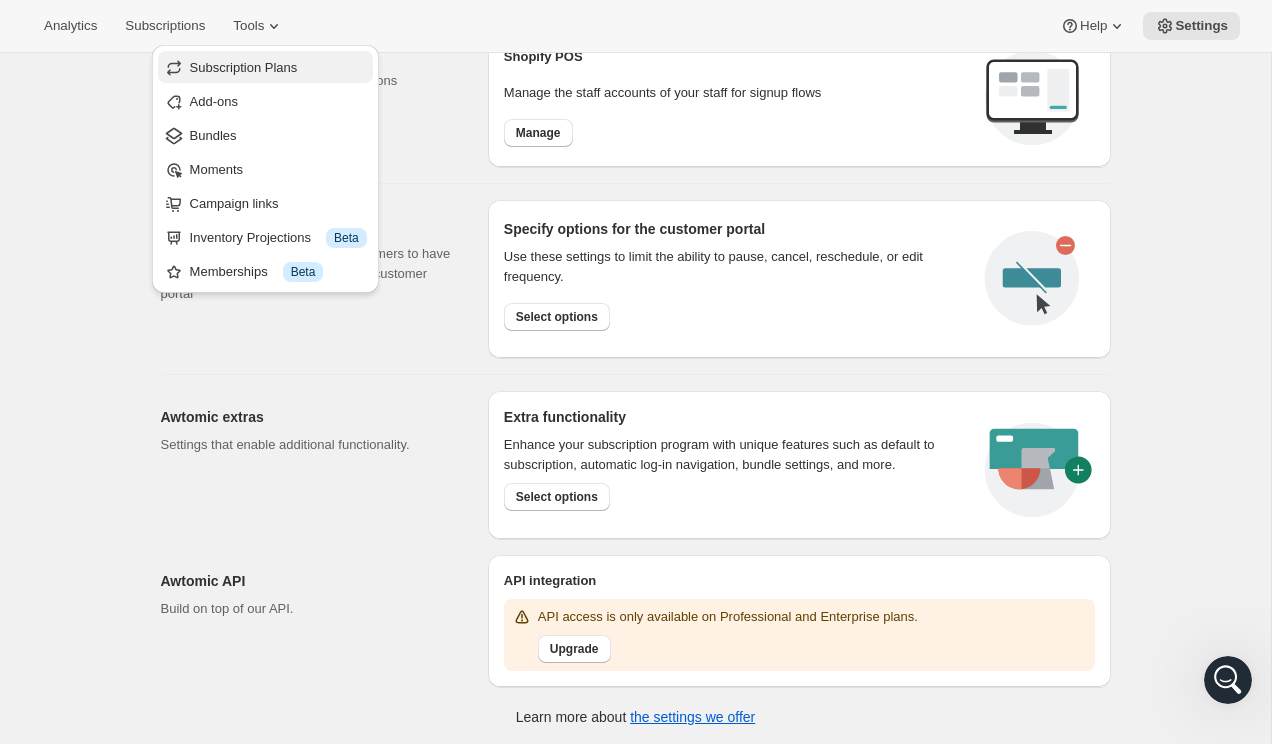 click on "Subscription Plans" at bounding box center [244, 67] 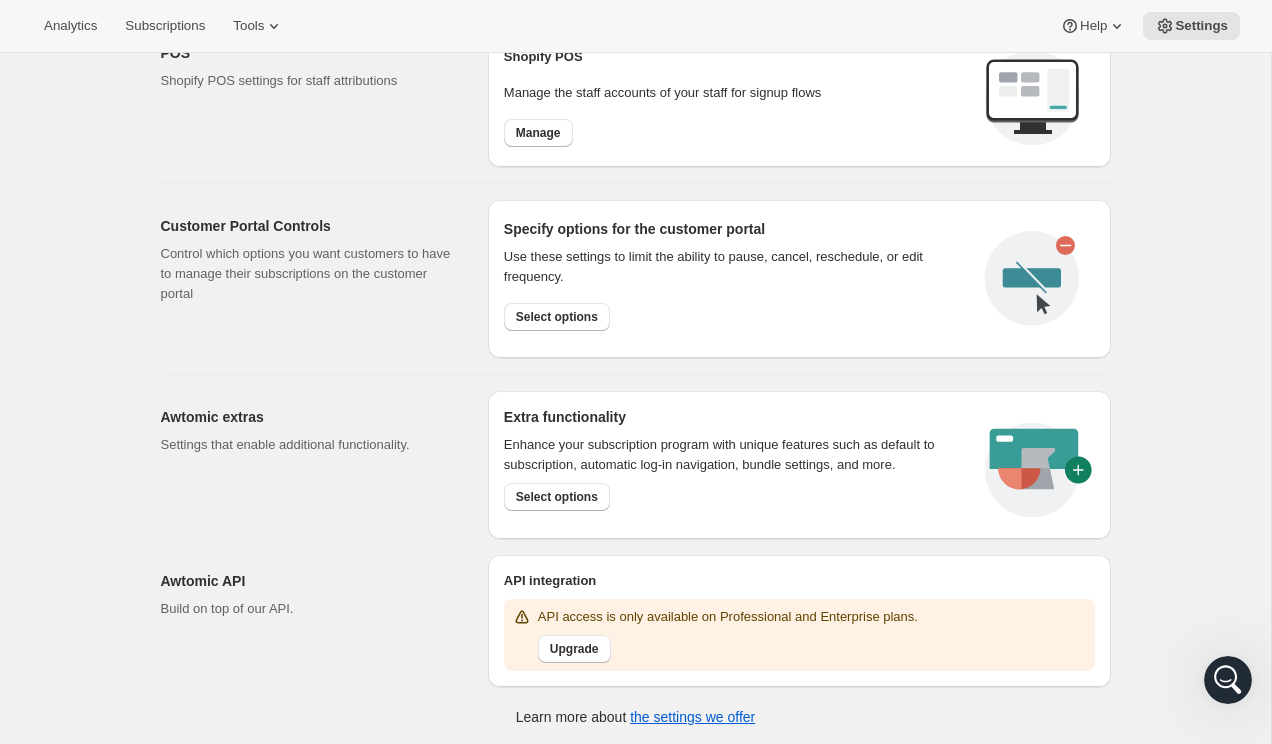 scroll, scrollTop: 0, scrollLeft: 0, axis: both 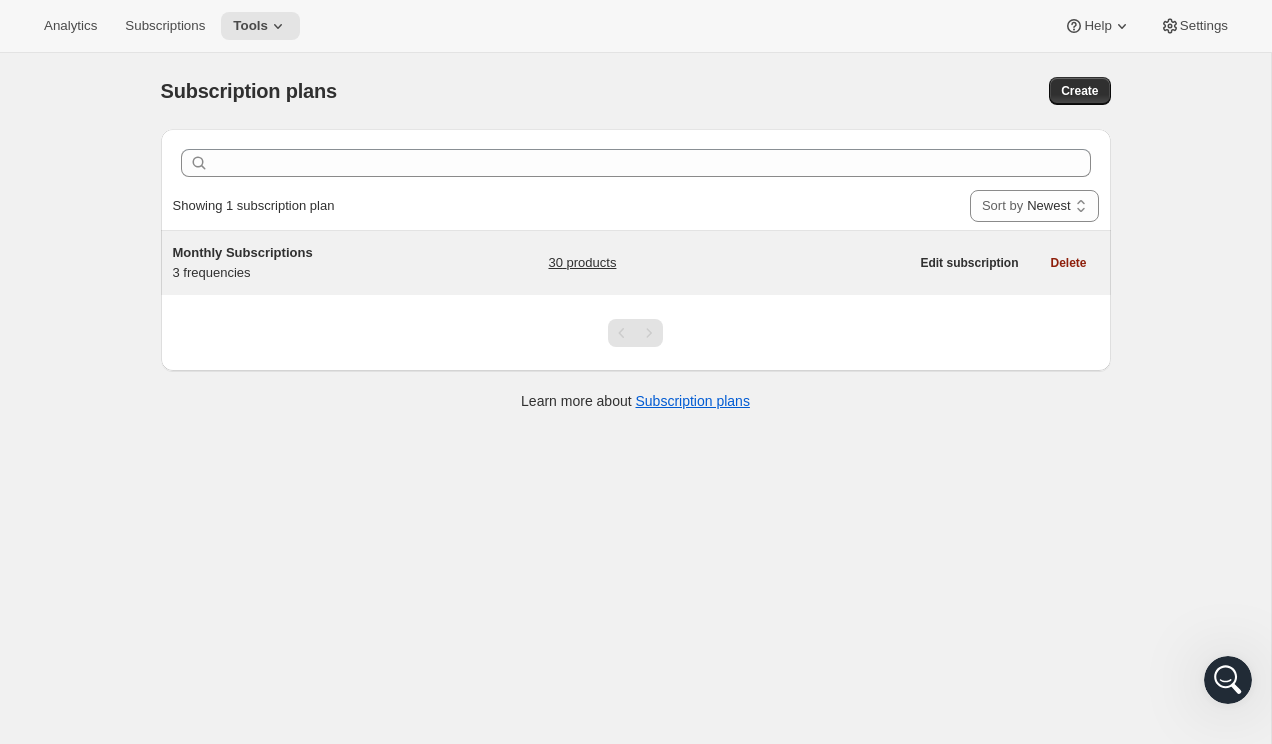 click on "Monthly Subscriptions  3 frequencies 30   products Edit subscription Delete" at bounding box center [636, 263] 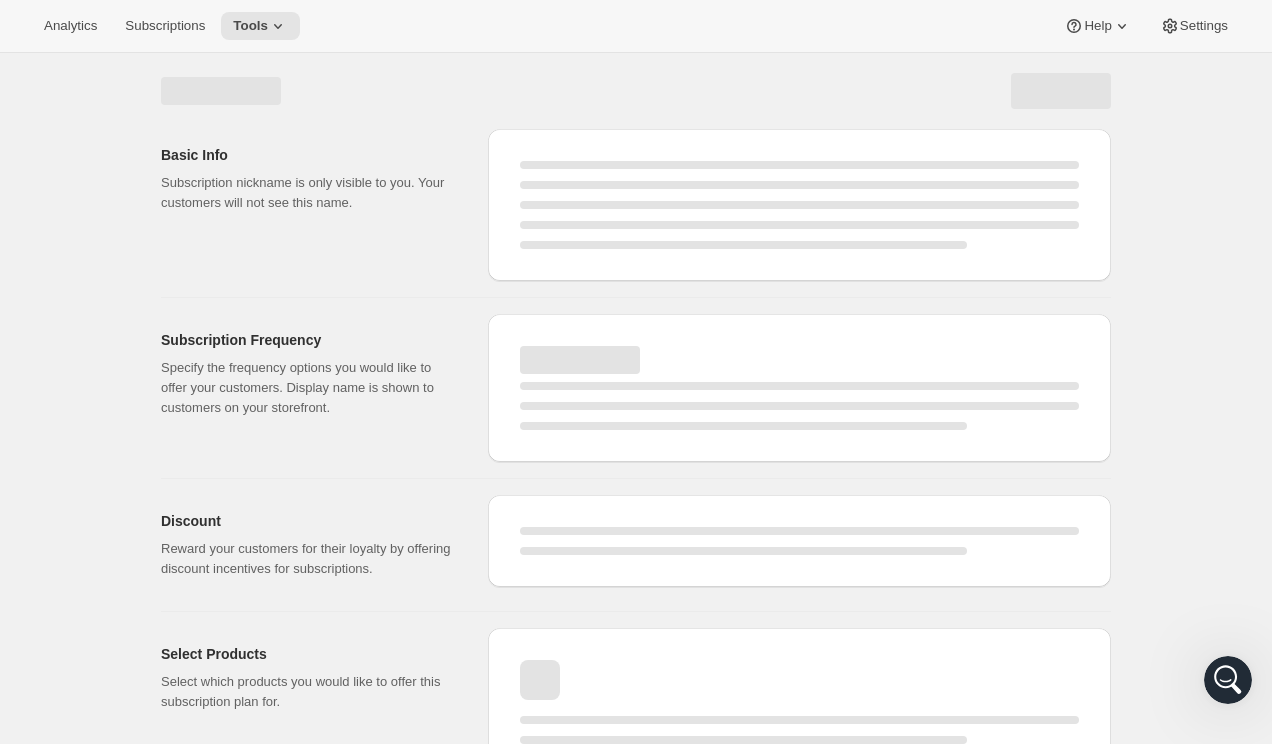 select on "WEEK" 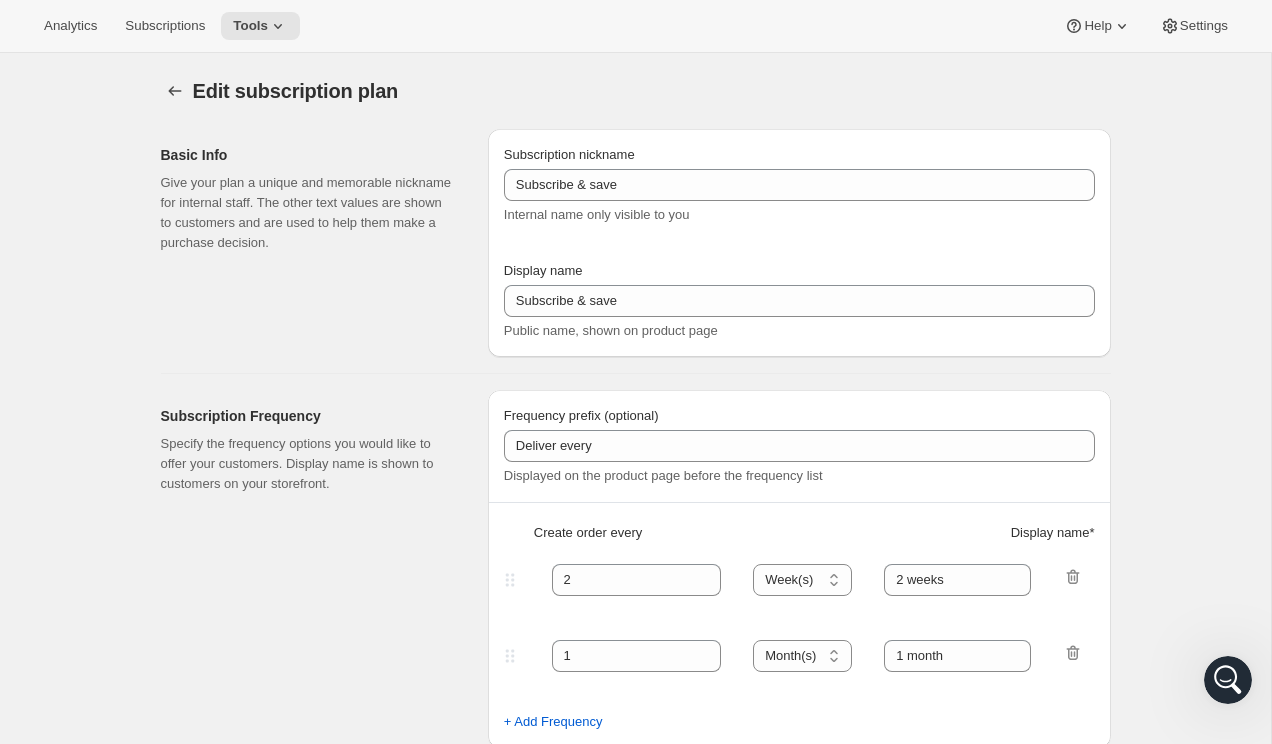 type on "Monthly Subscriptions" 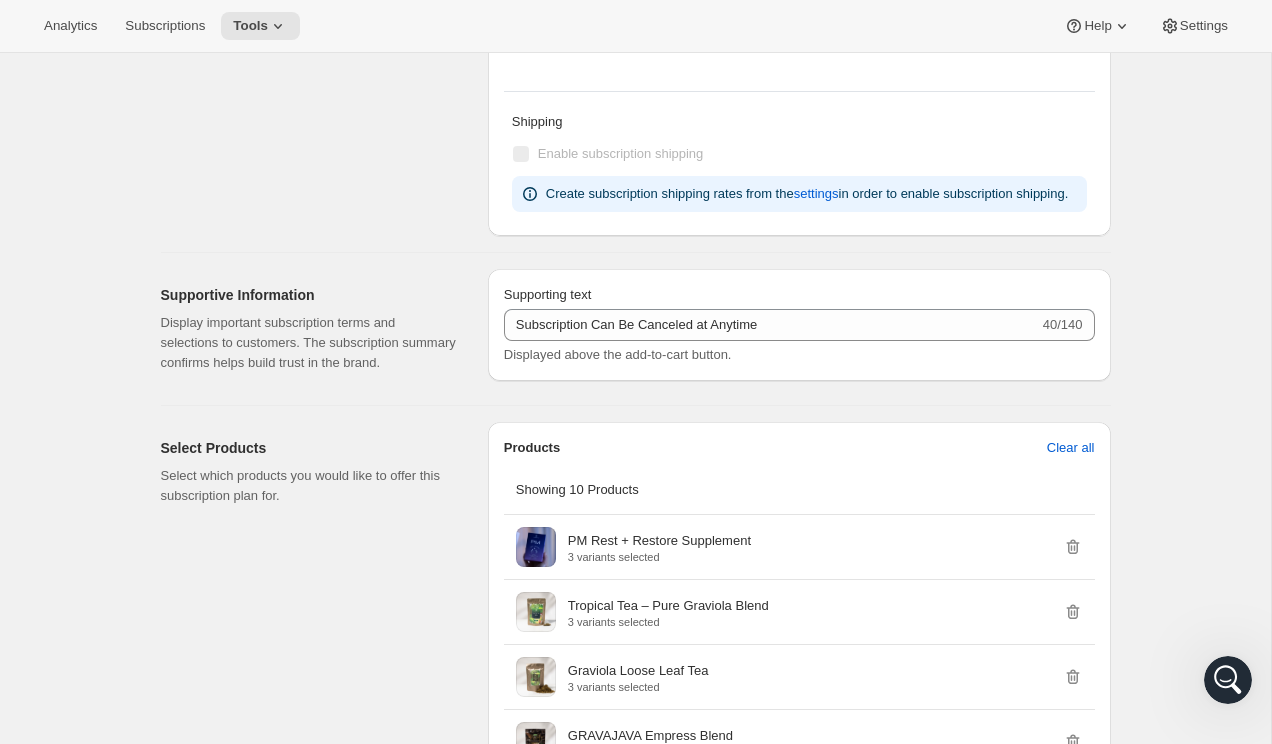 scroll, scrollTop: 1084, scrollLeft: 0, axis: vertical 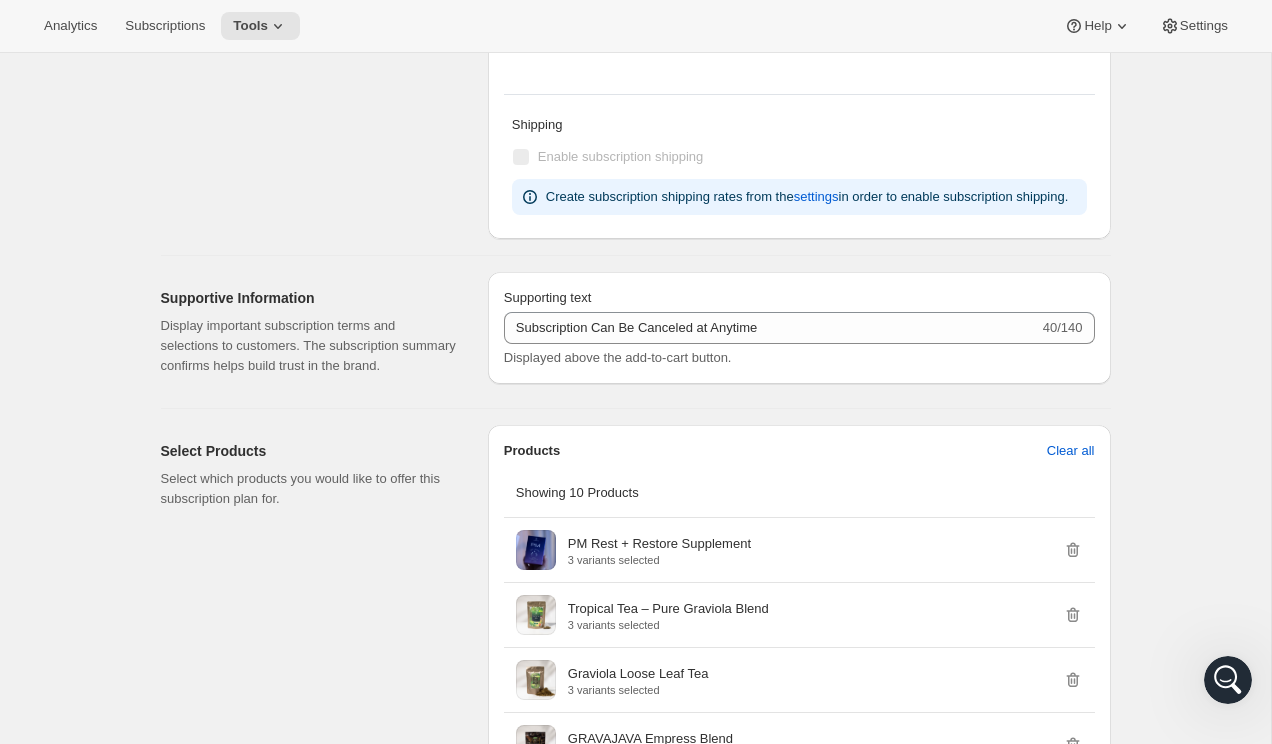click on "Pricing Reward your customers for their loyalty by offering discount incentives for subscriptions." at bounding box center [316, 6] 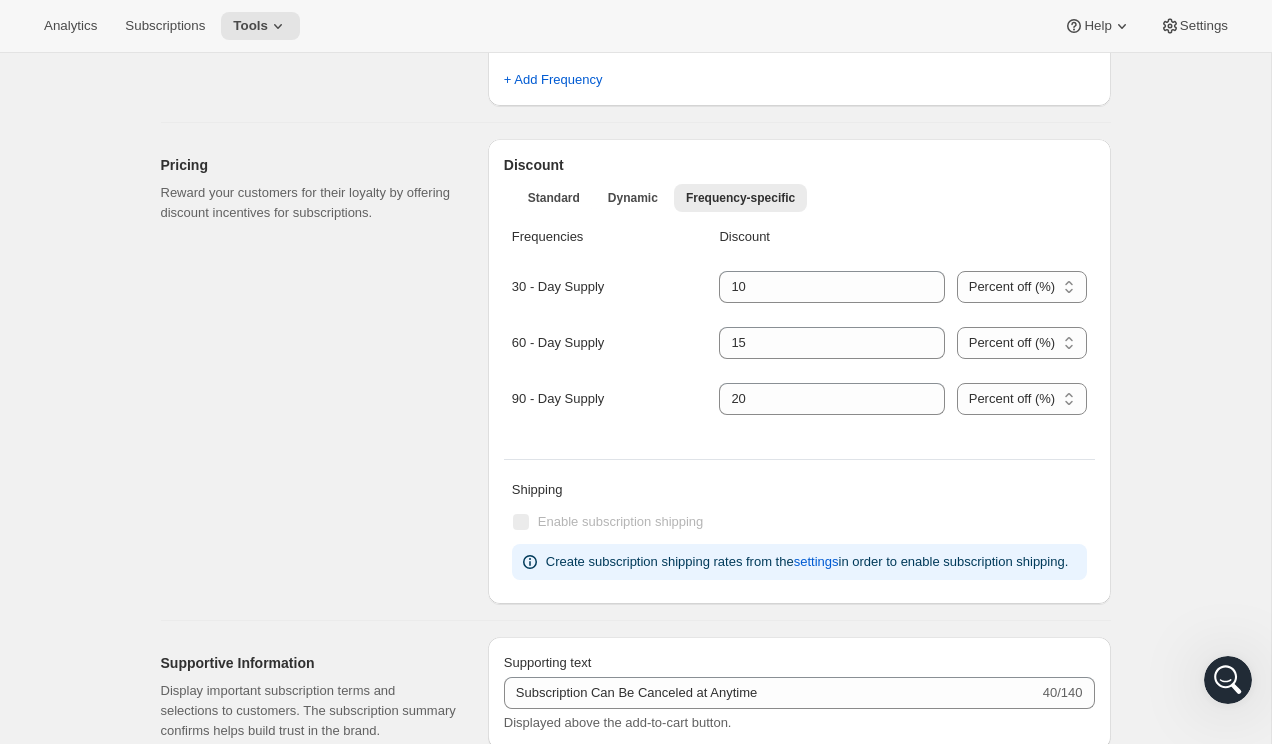 scroll, scrollTop: 519, scrollLeft: 0, axis: vertical 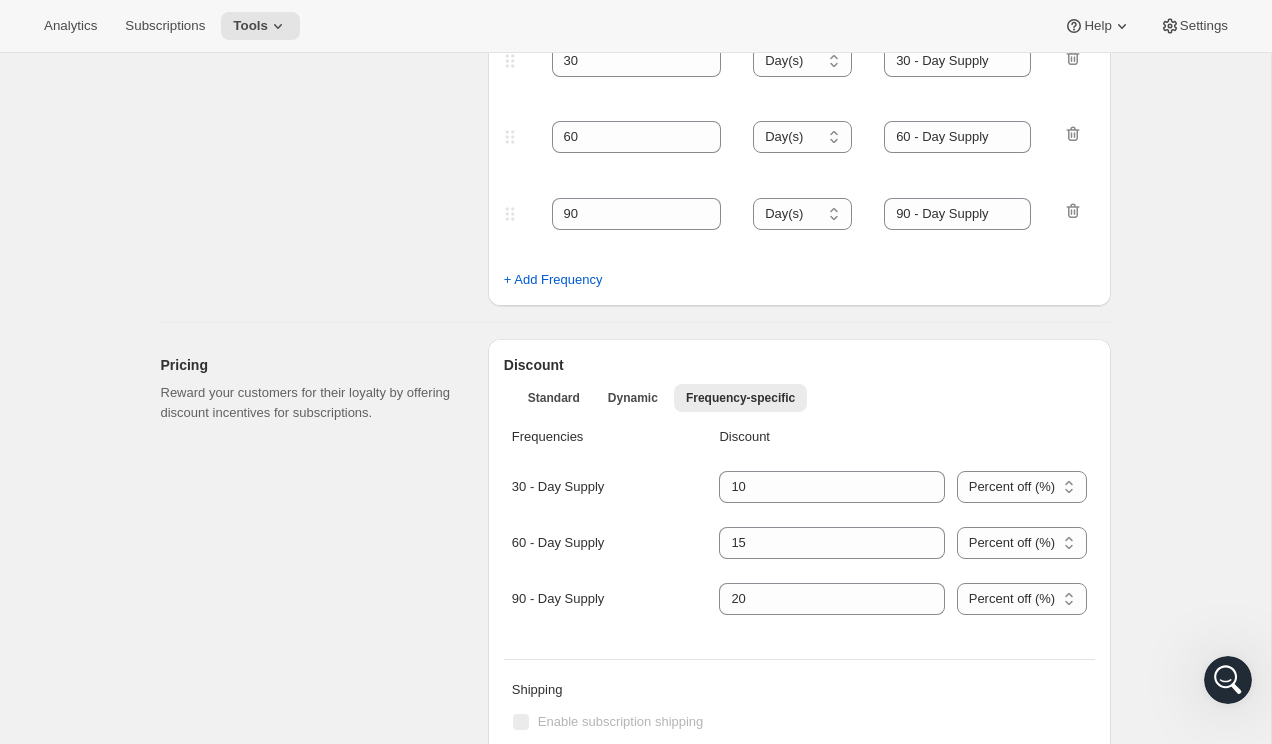 click on "Subscription Frequency Specify the frequency options you would like to offer your customers. Display name is shown to customers on your storefront." at bounding box center [316, 88] 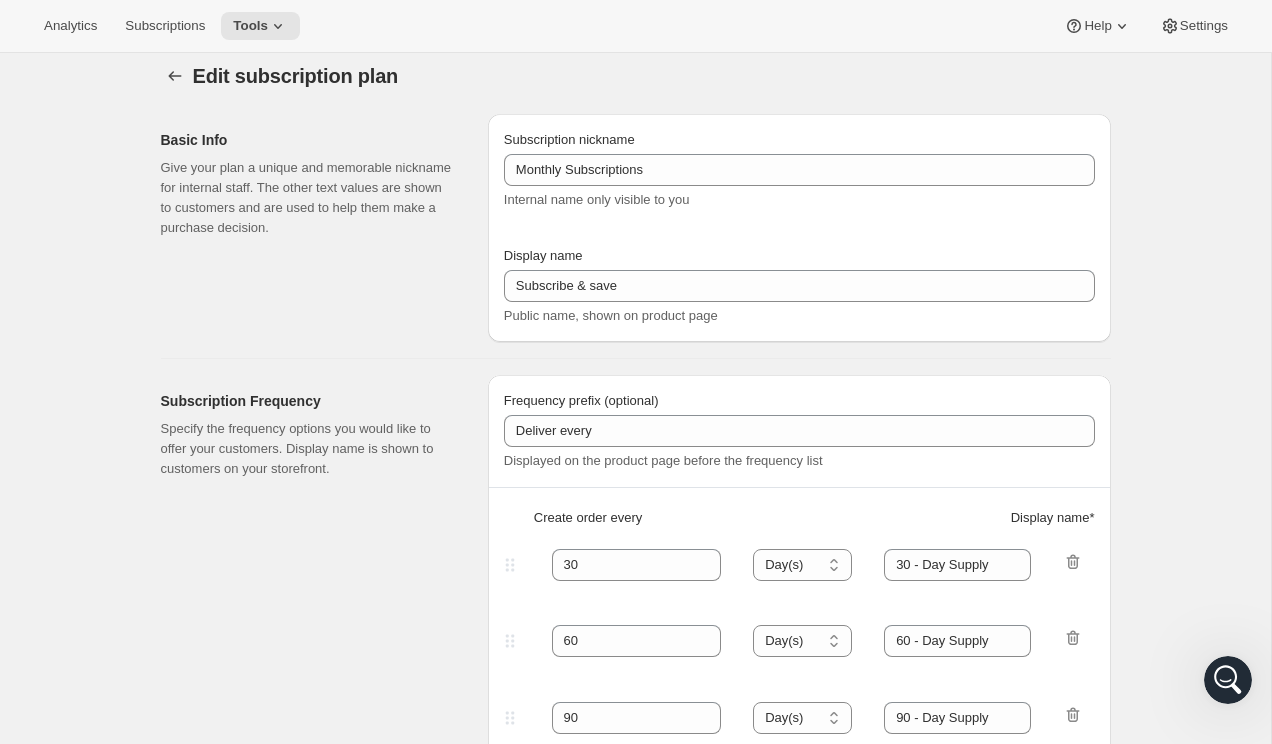 scroll, scrollTop: 0, scrollLeft: 0, axis: both 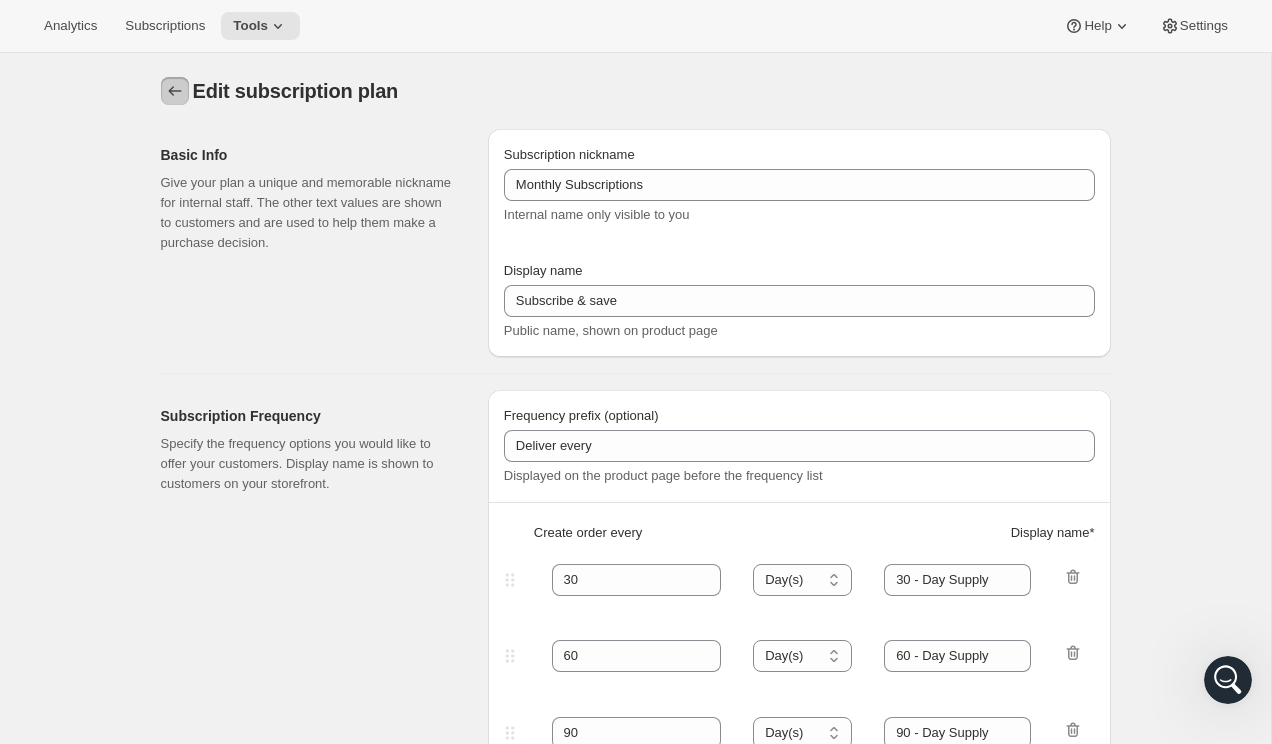 click at bounding box center [175, 91] 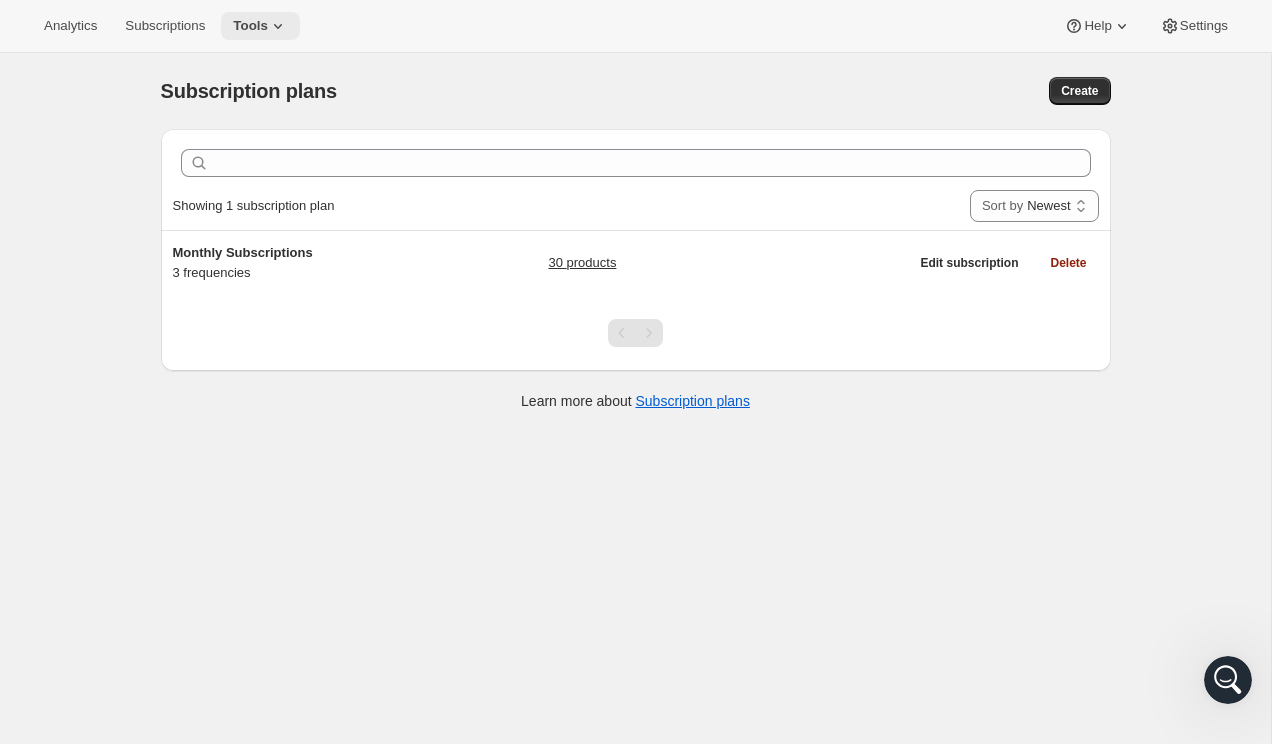 click on "Tools" at bounding box center (260, 26) 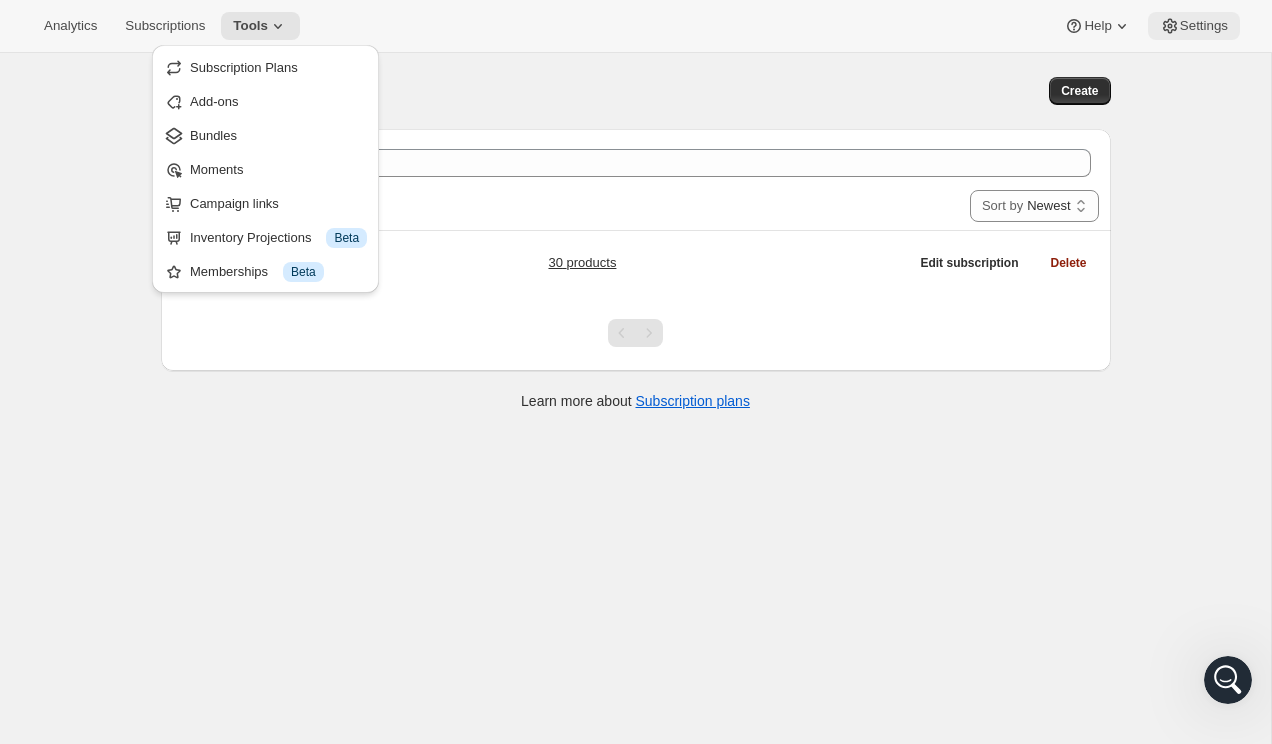 click on "Settings" at bounding box center [1204, 26] 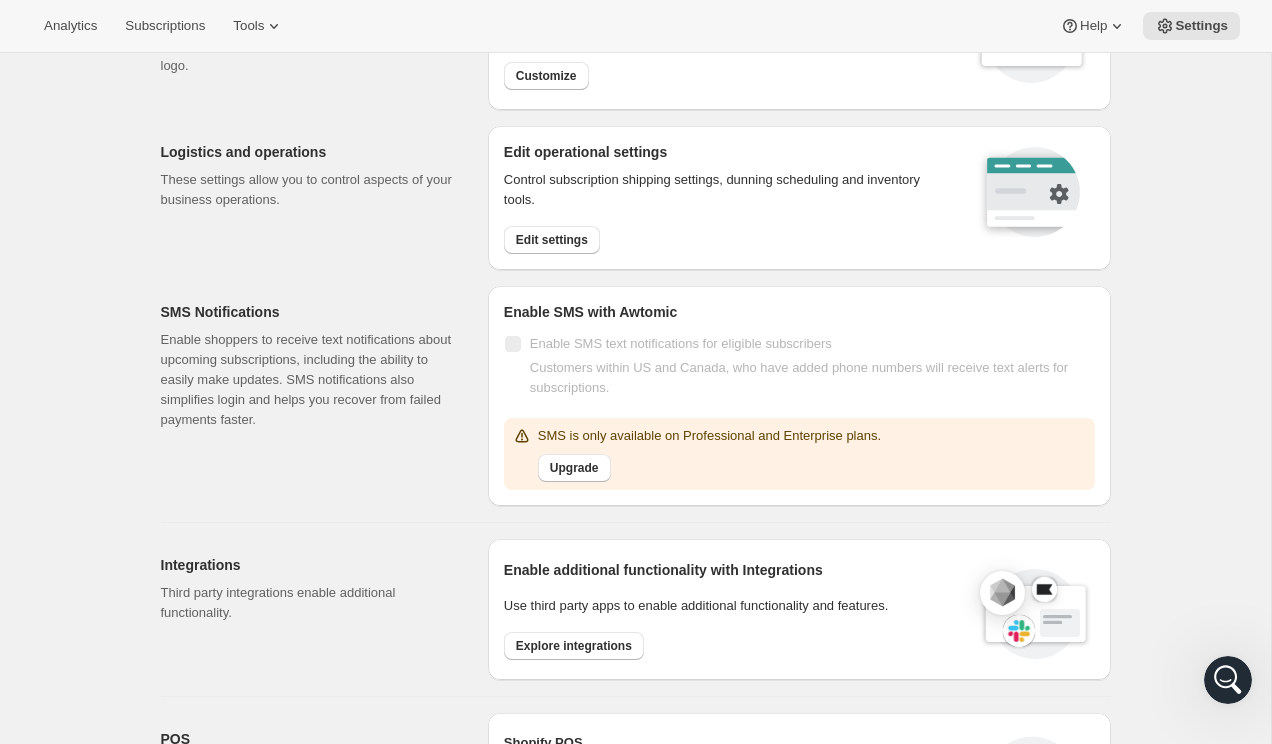 scroll, scrollTop: 156, scrollLeft: 0, axis: vertical 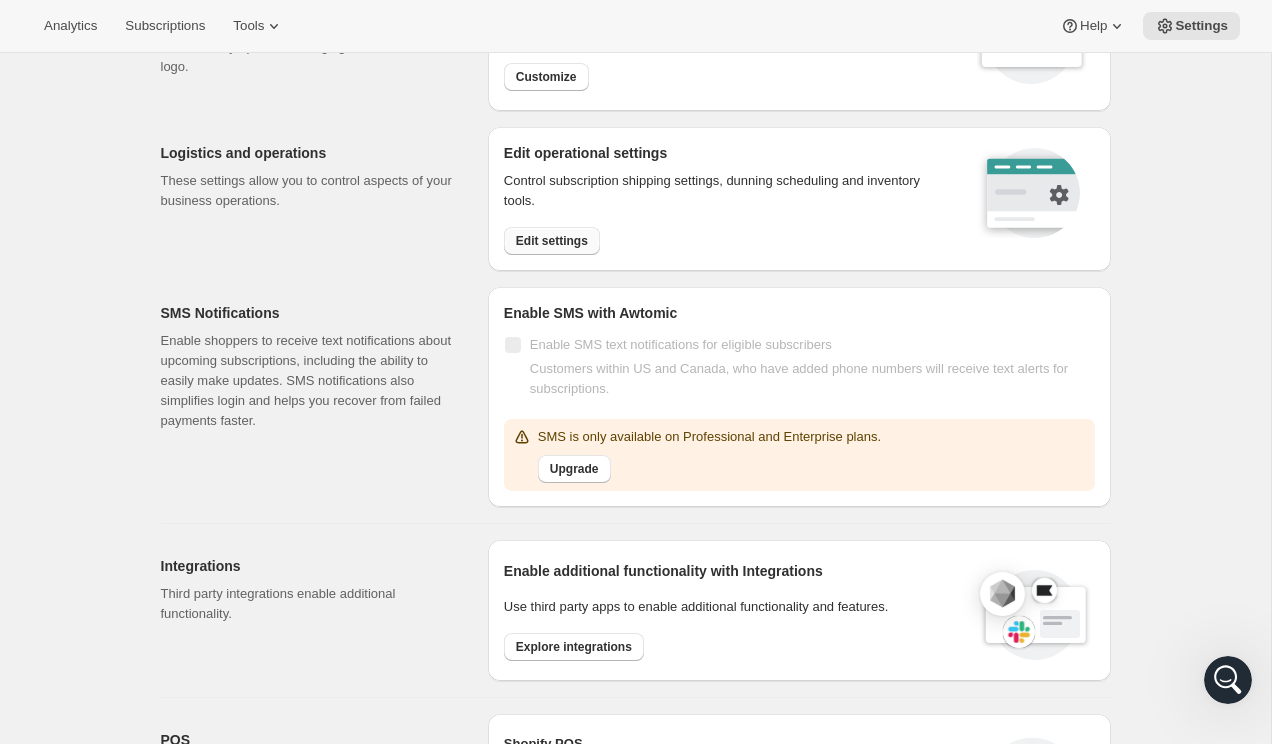 click on "Edit settings" at bounding box center (552, 241) 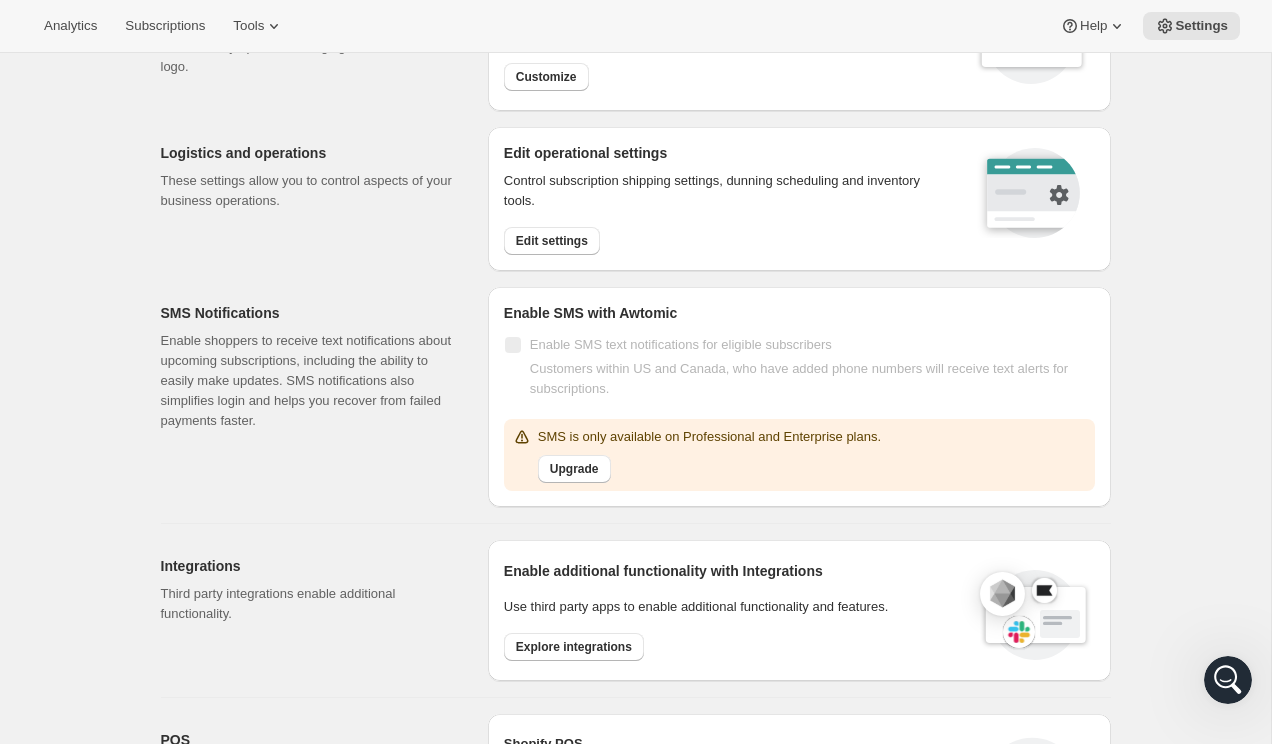 scroll, scrollTop: 0, scrollLeft: 0, axis: both 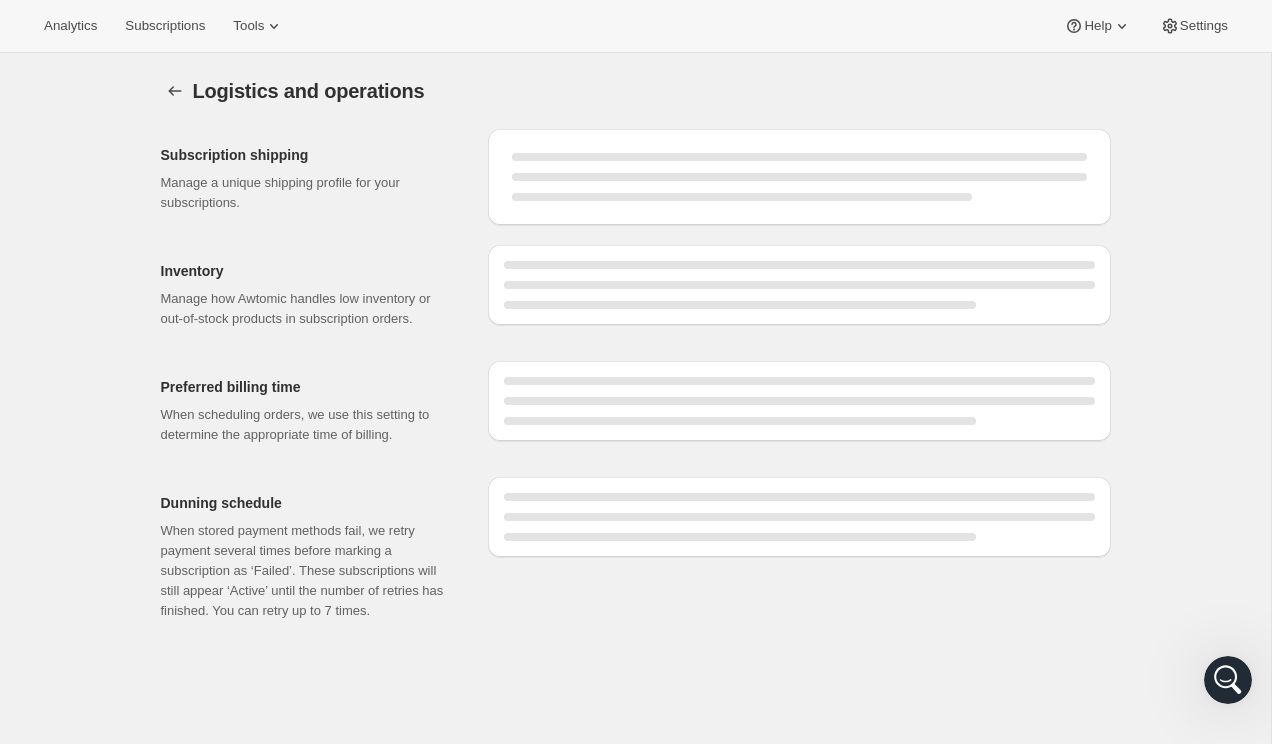 select on "DAY" 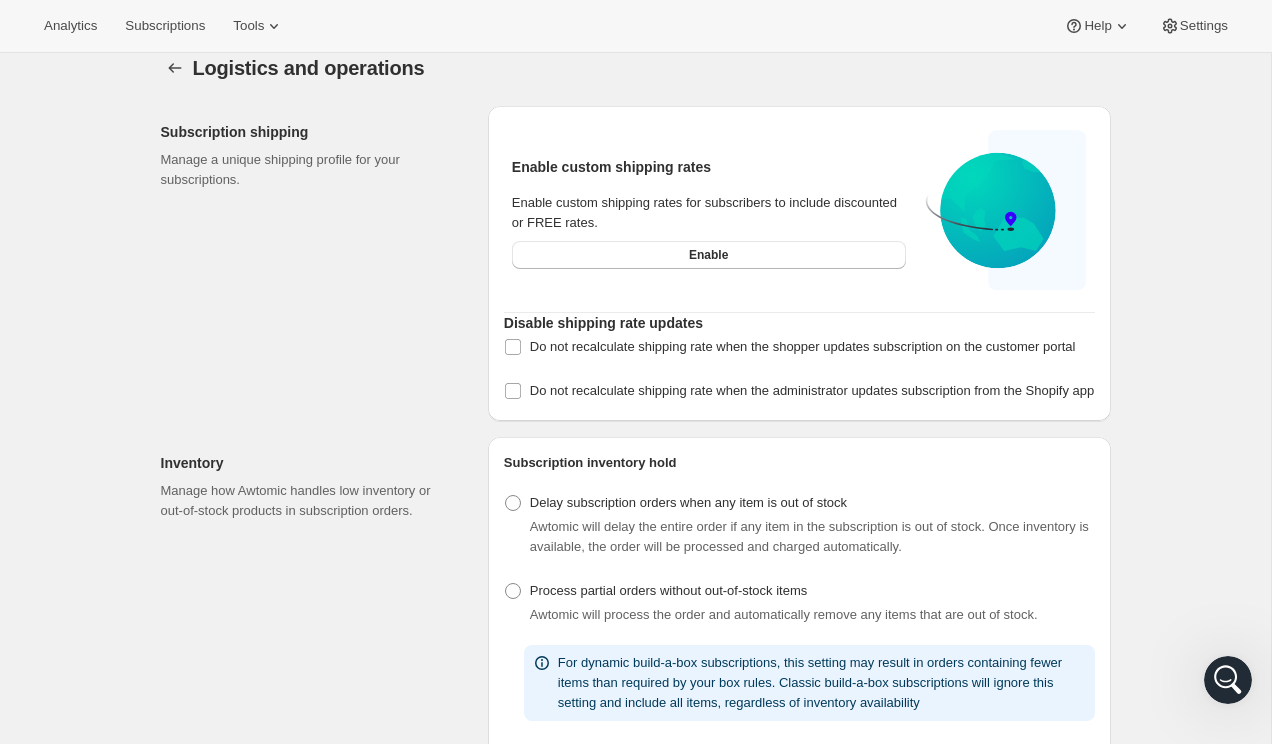 scroll, scrollTop: 54, scrollLeft: 0, axis: vertical 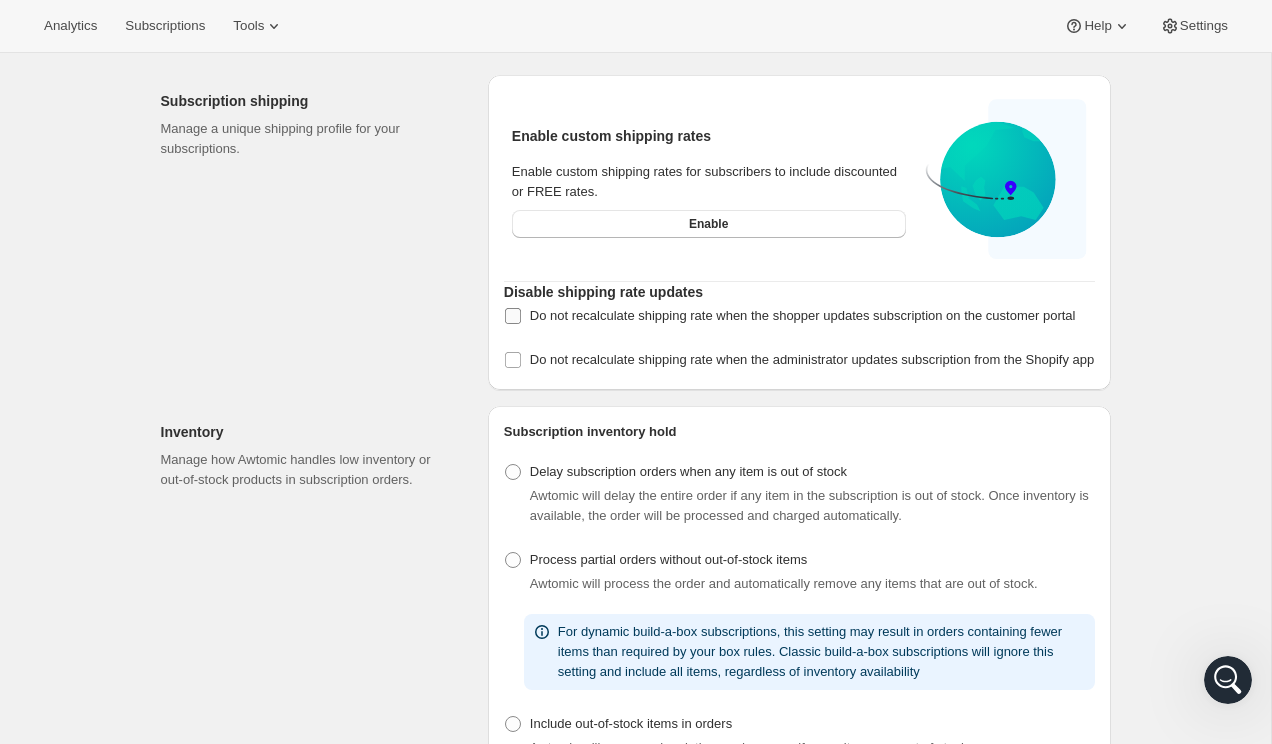 click on "Do not recalculate shipping rate when the shopper updates subscription on the customer portal" at bounding box center (513, 316) 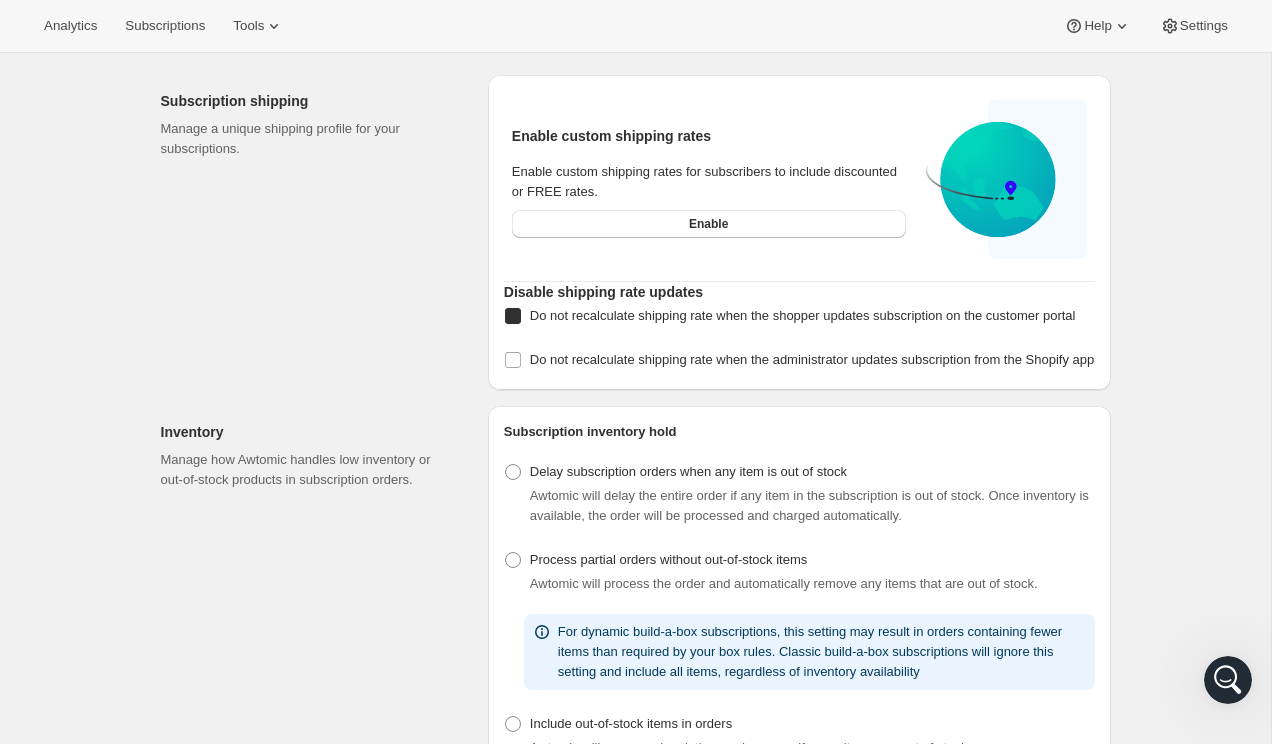 checkbox on "true" 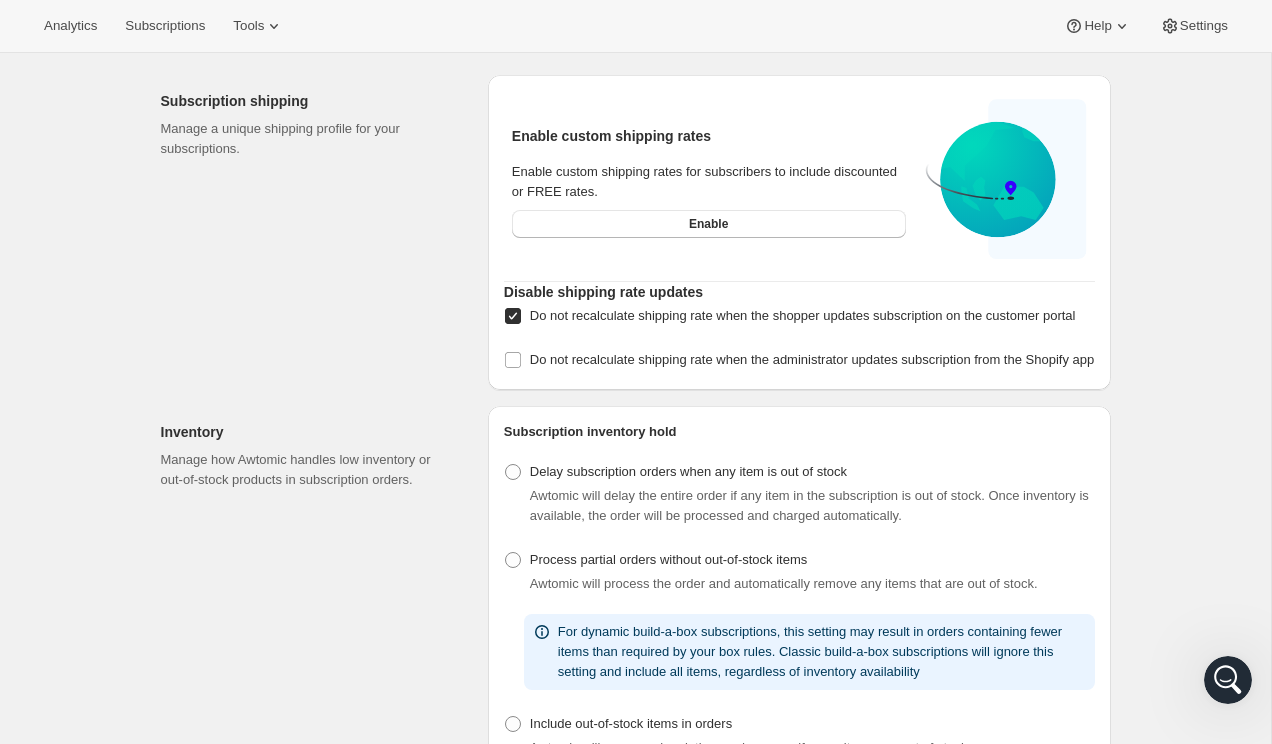 scroll, scrollTop: 106, scrollLeft: 0, axis: vertical 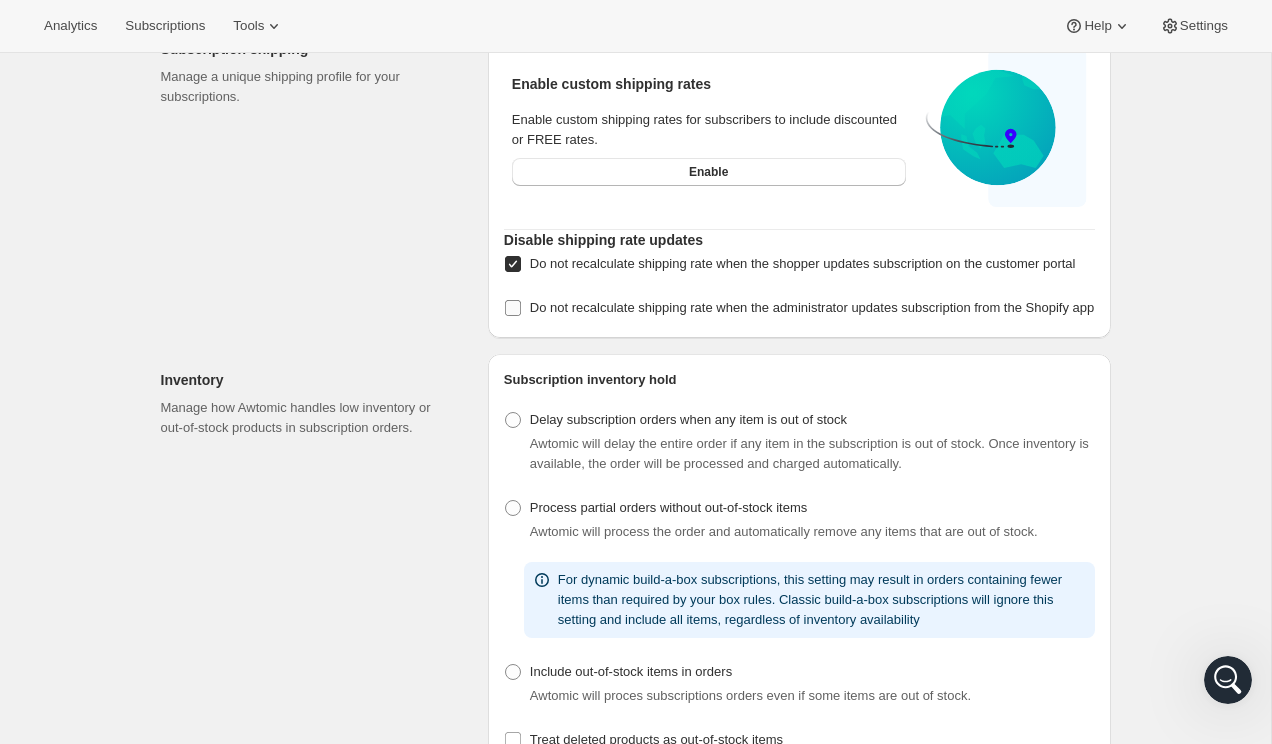 click on "Do not recalculate shipping rate when the administrator updates subscription from the Shopify app" at bounding box center [513, 308] 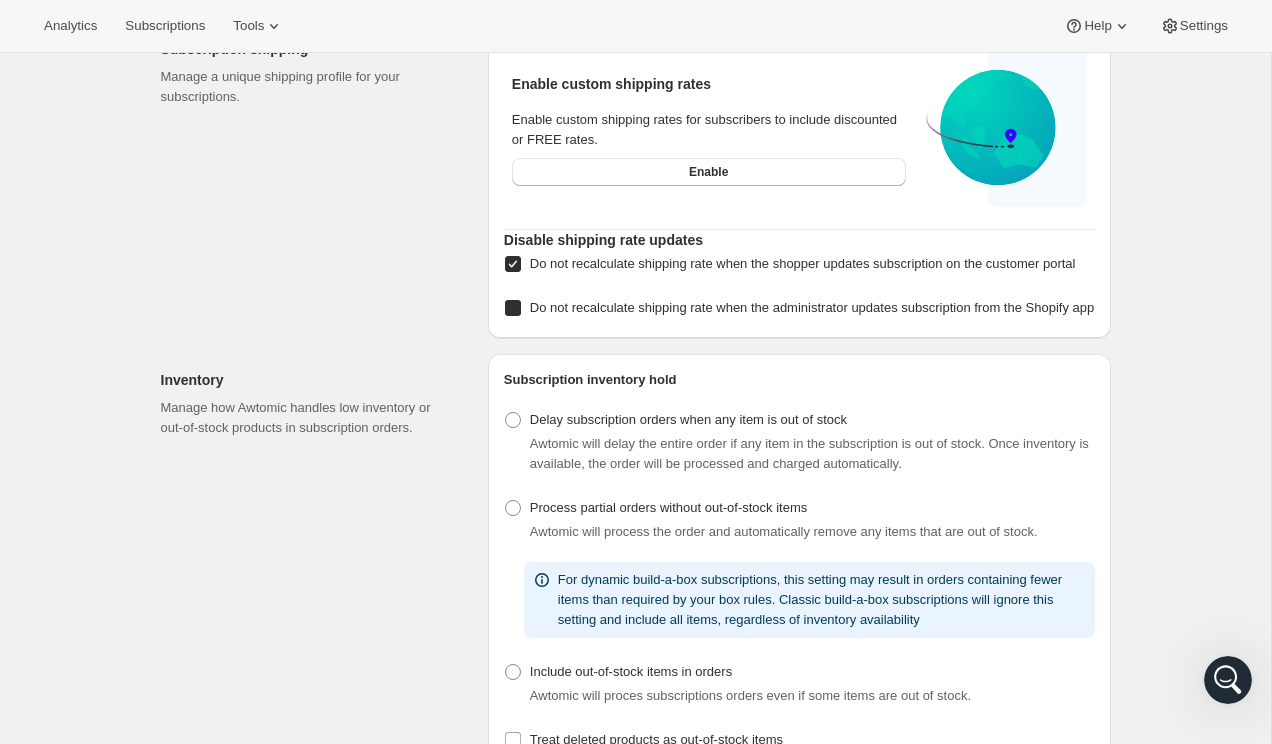 checkbox on "true" 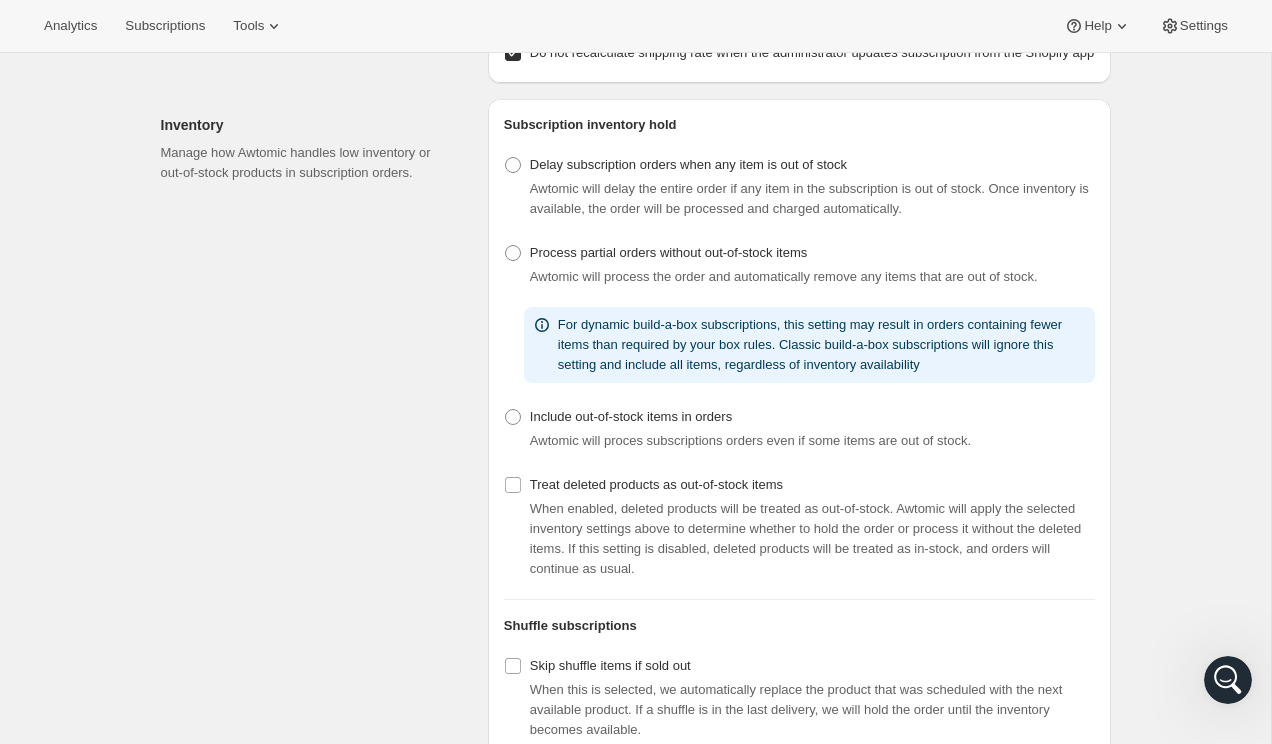 scroll, scrollTop: 151, scrollLeft: 0, axis: vertical 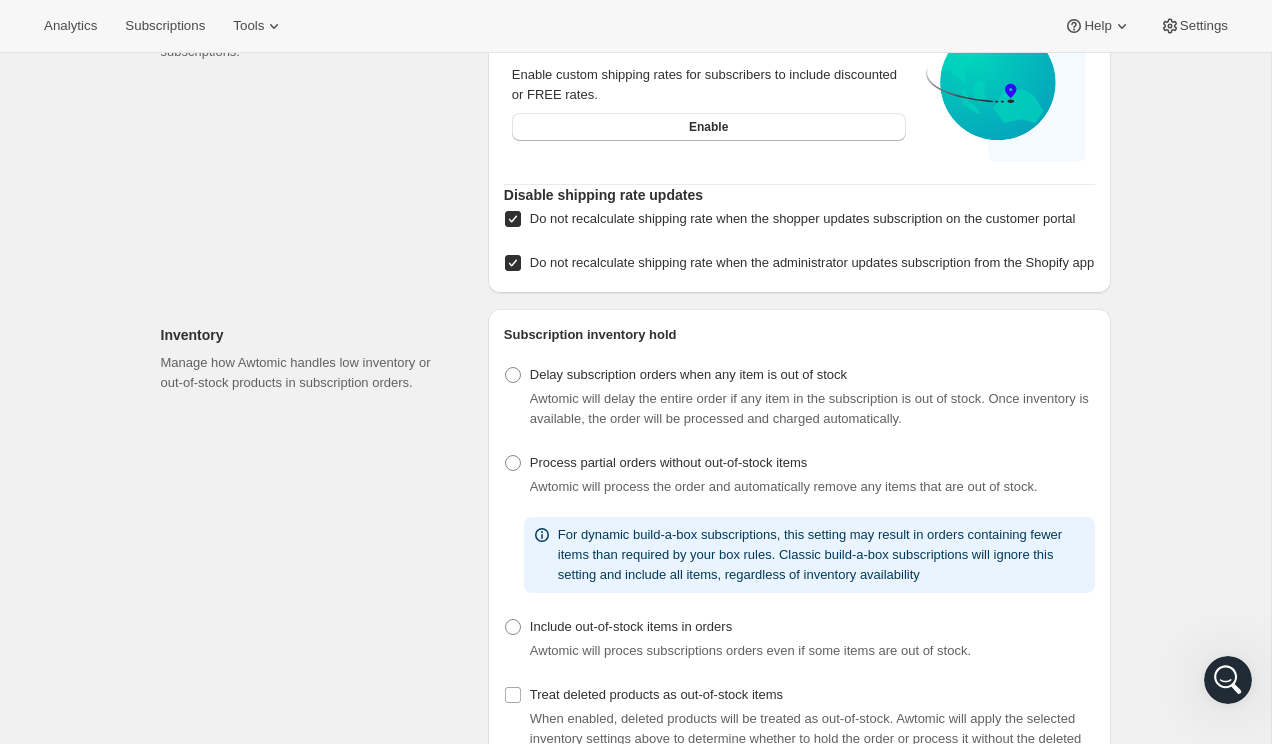 click on "Do not recalculate shipping rate when the shopper updates subscription on the customer portal" at bounding box center [513, 219] 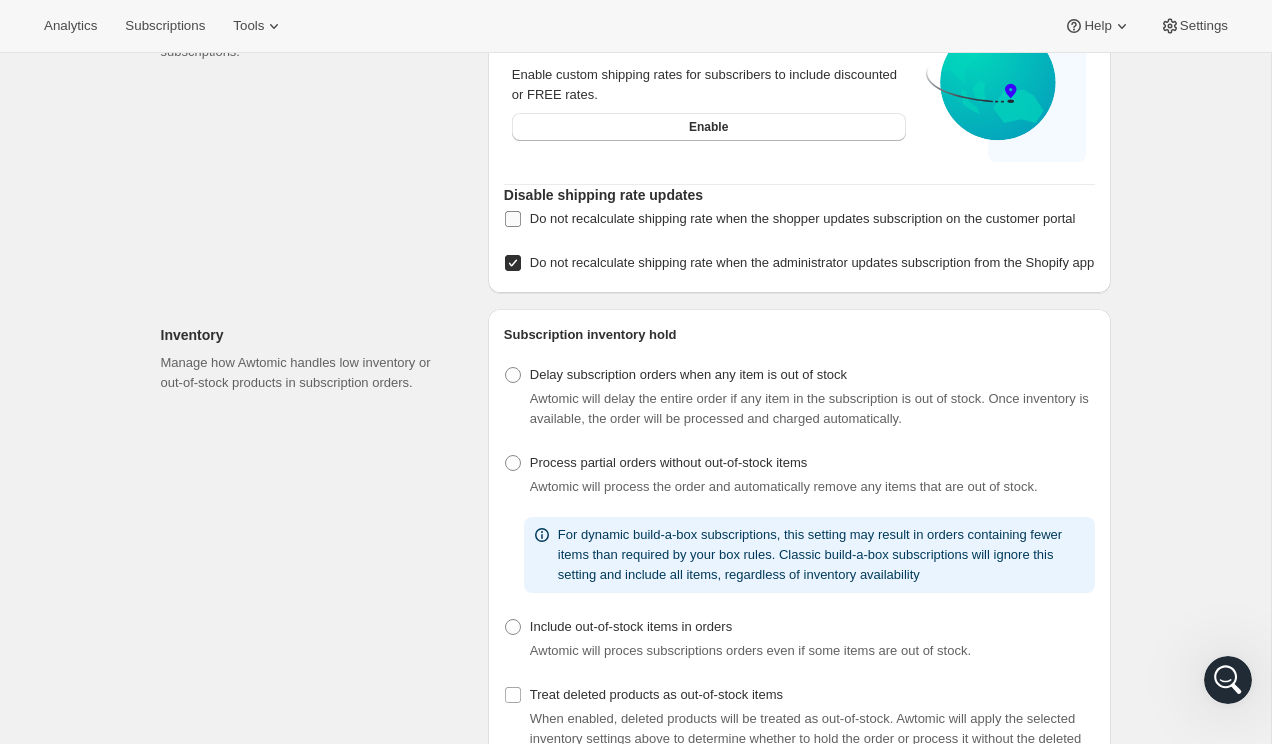 checkbox on "false" 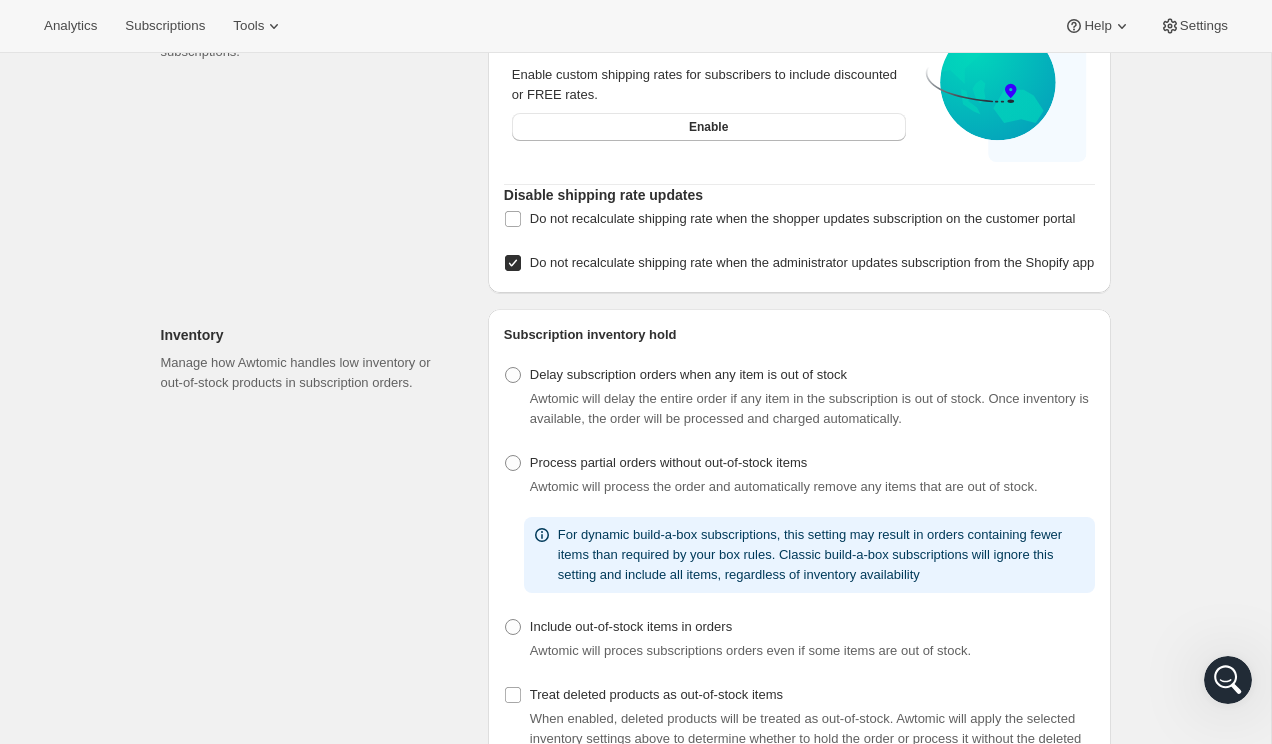 click on "Do not recalculate shipping rate when the administrator updates subscription from the Shopify app" at bounding box center [513, 263] 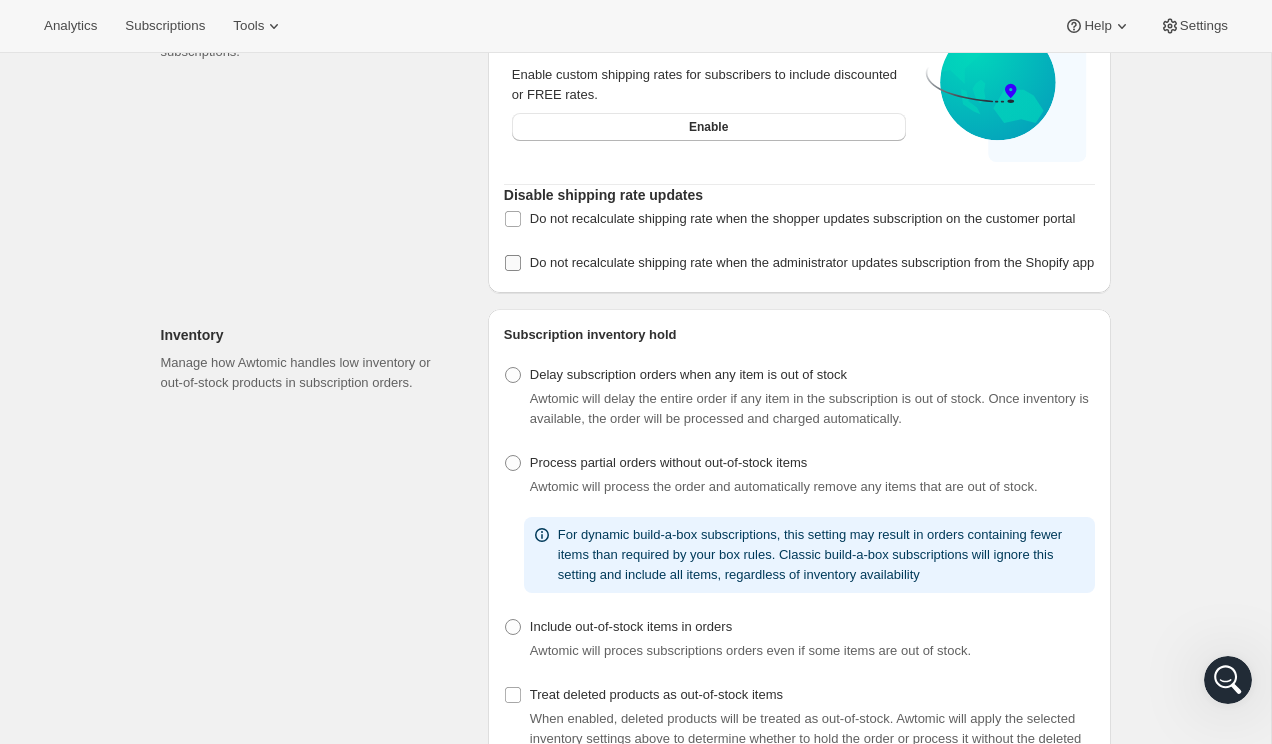 checkbox on "false" 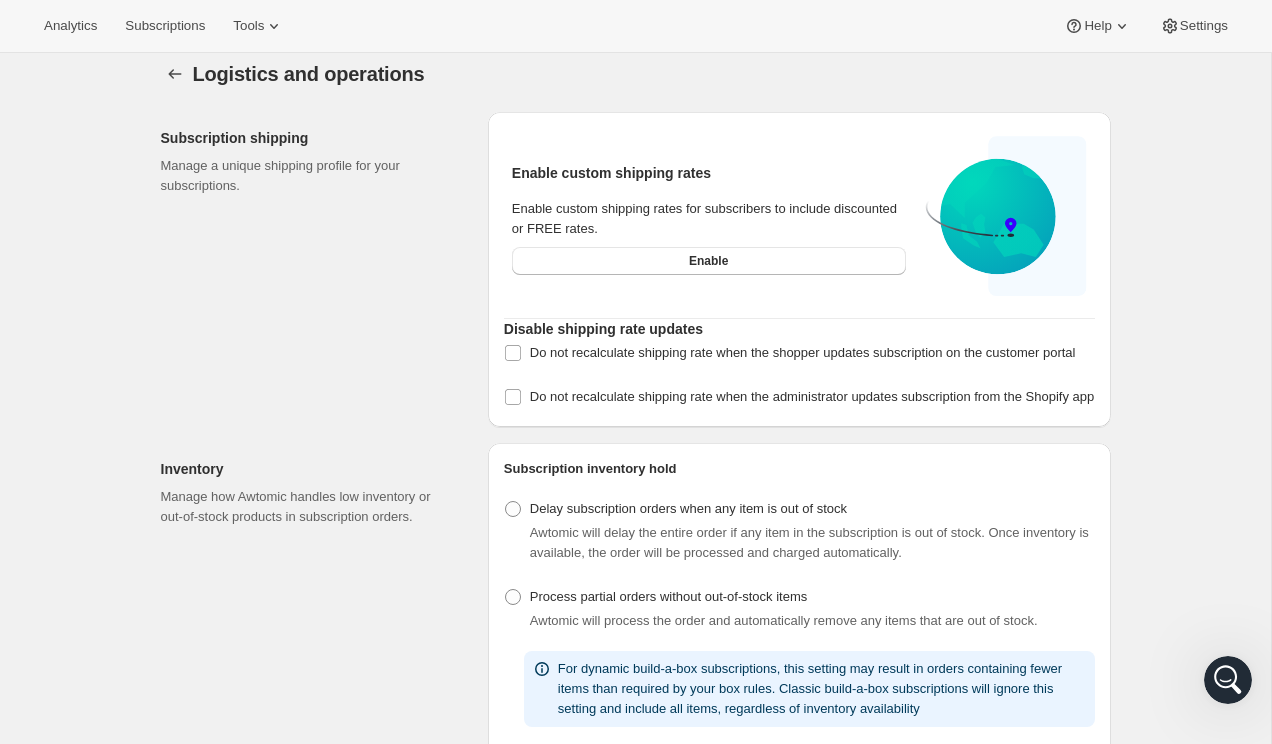 scroll, scrollTop: 0, scrollLeft: 0, axis: both 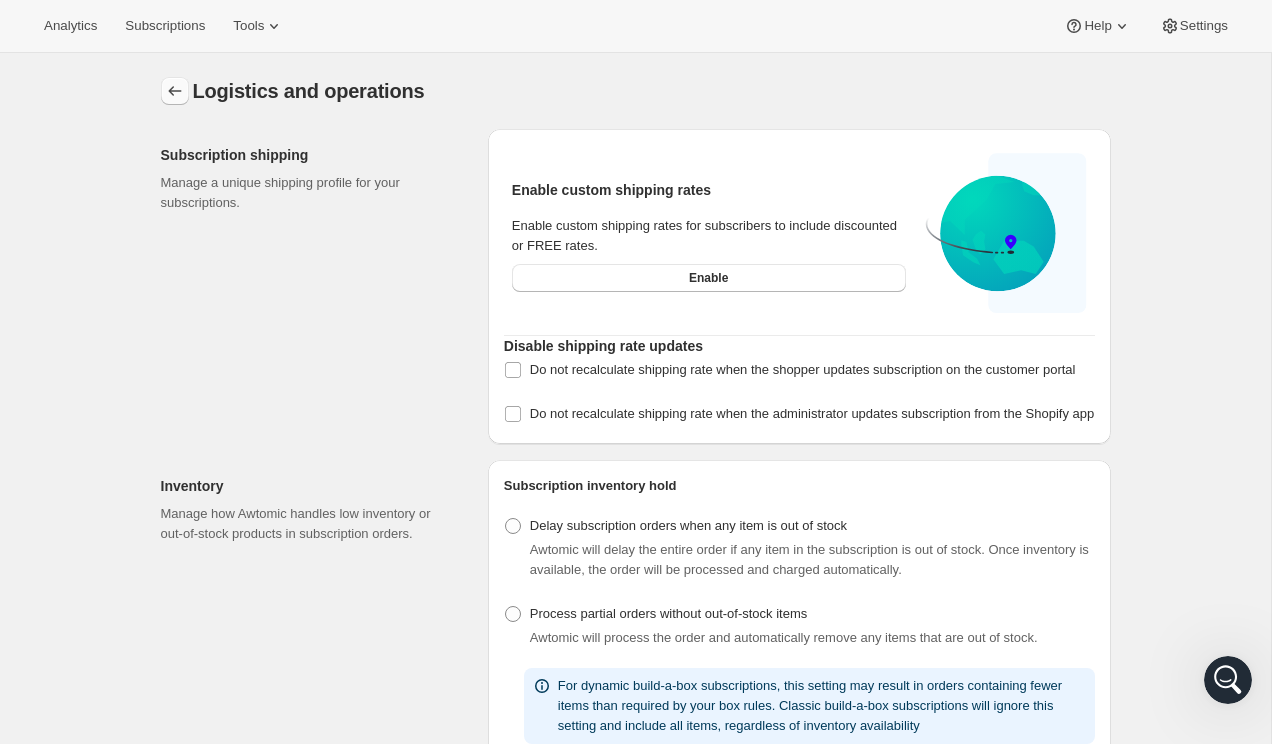 click 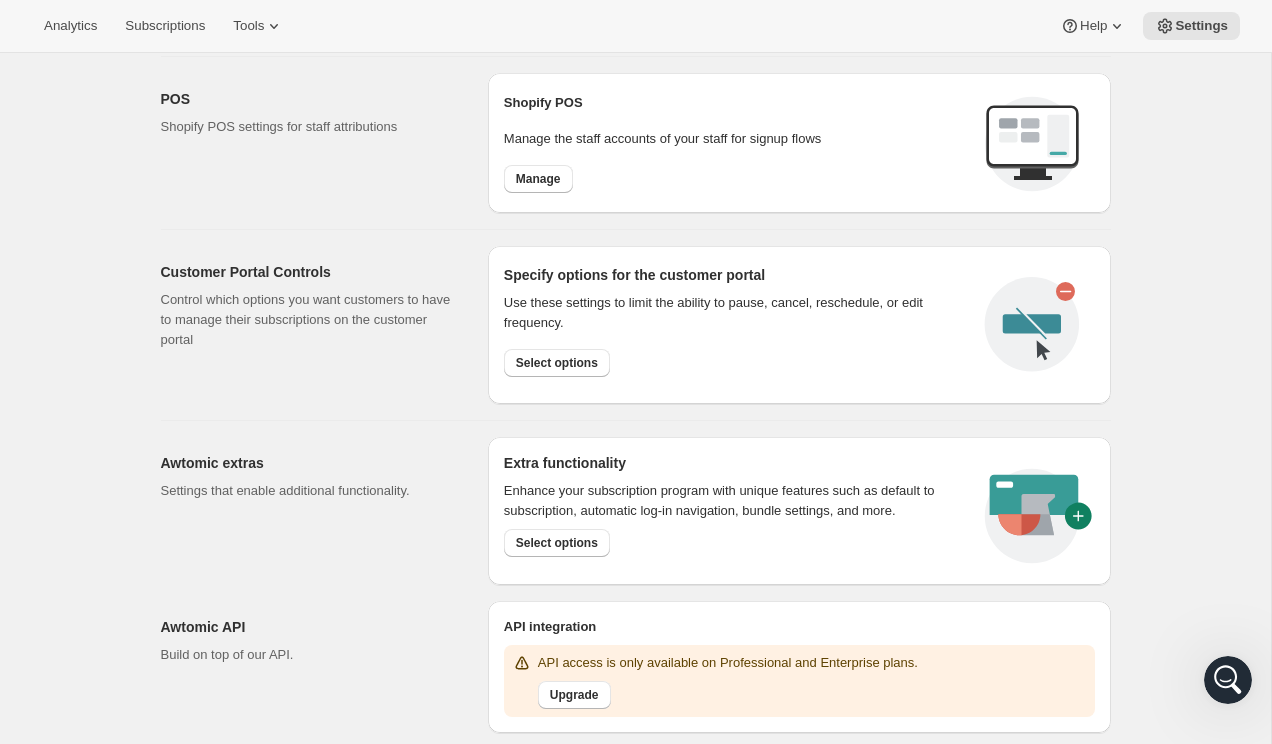 scroll, scrollTop: 824, scrollLeft: 0, axis: vertical 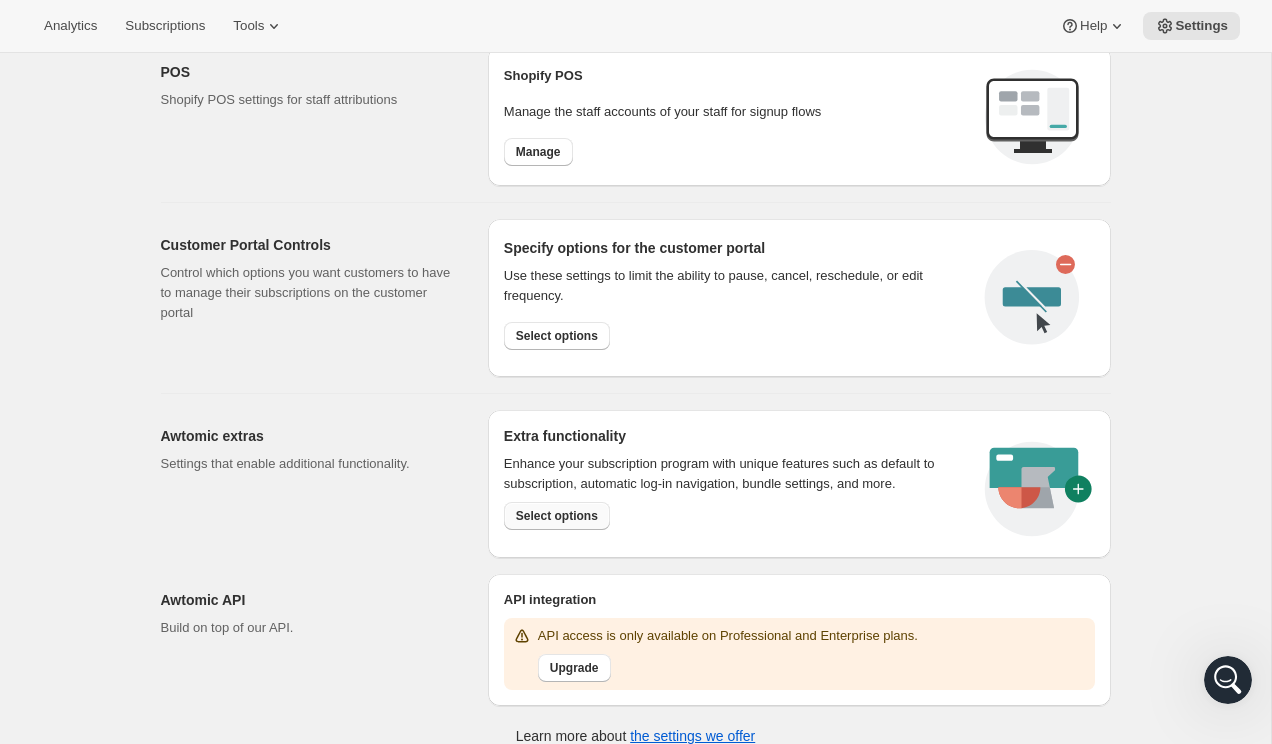 click on "Select options" at bounding box center [557, 516] 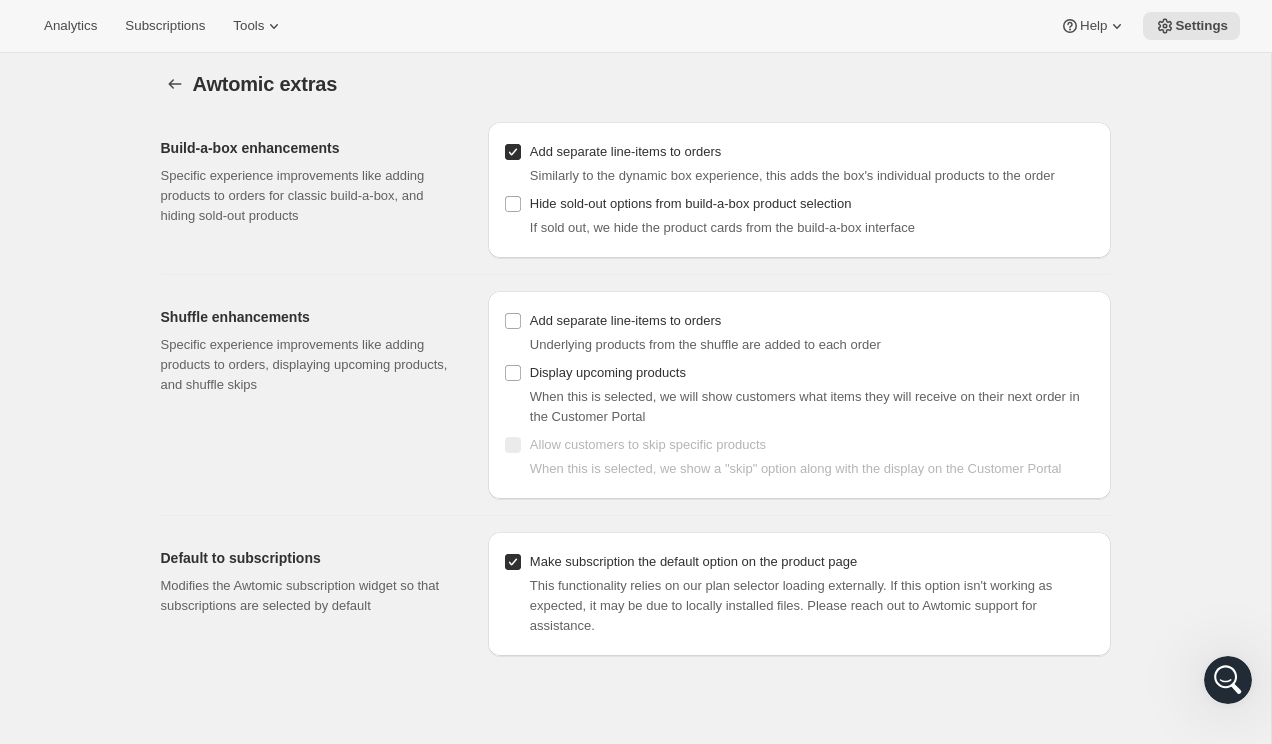 scroll, scrollTop: 53, scrollLeft: 0, axis: vertical 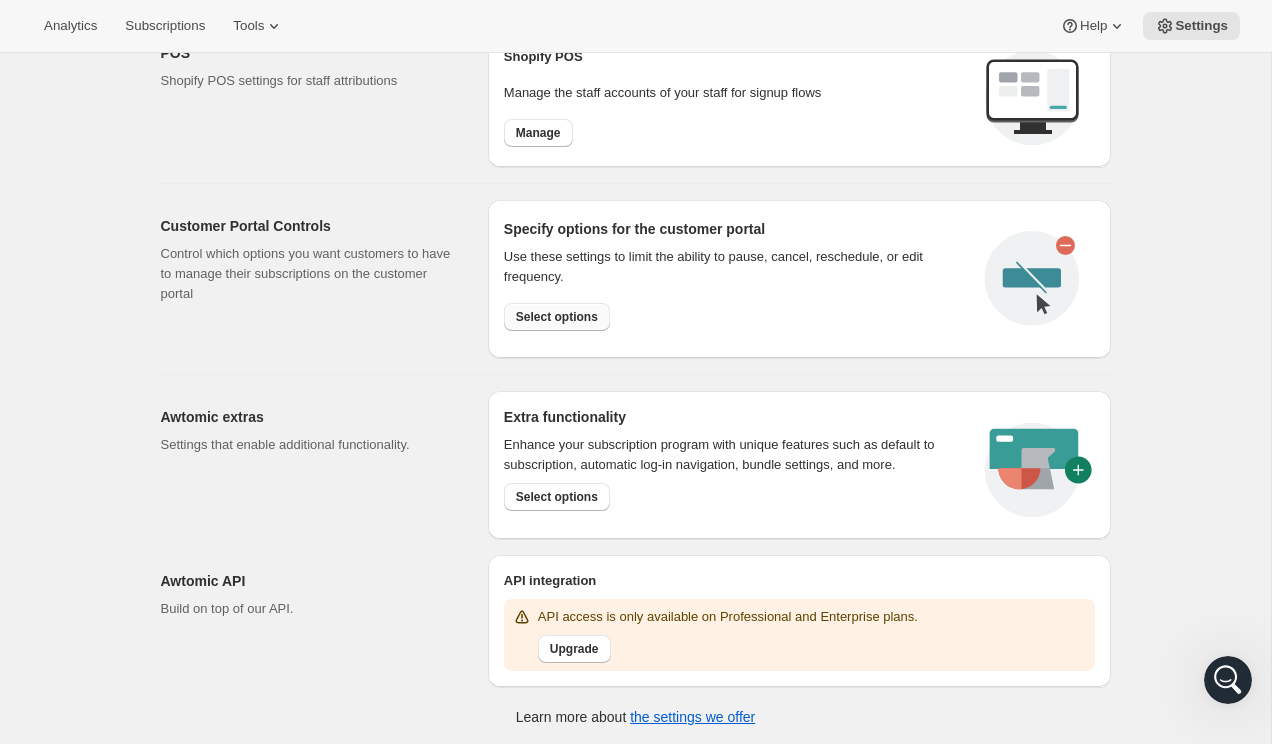 click on "Select options" at bounding box center [557, 317] 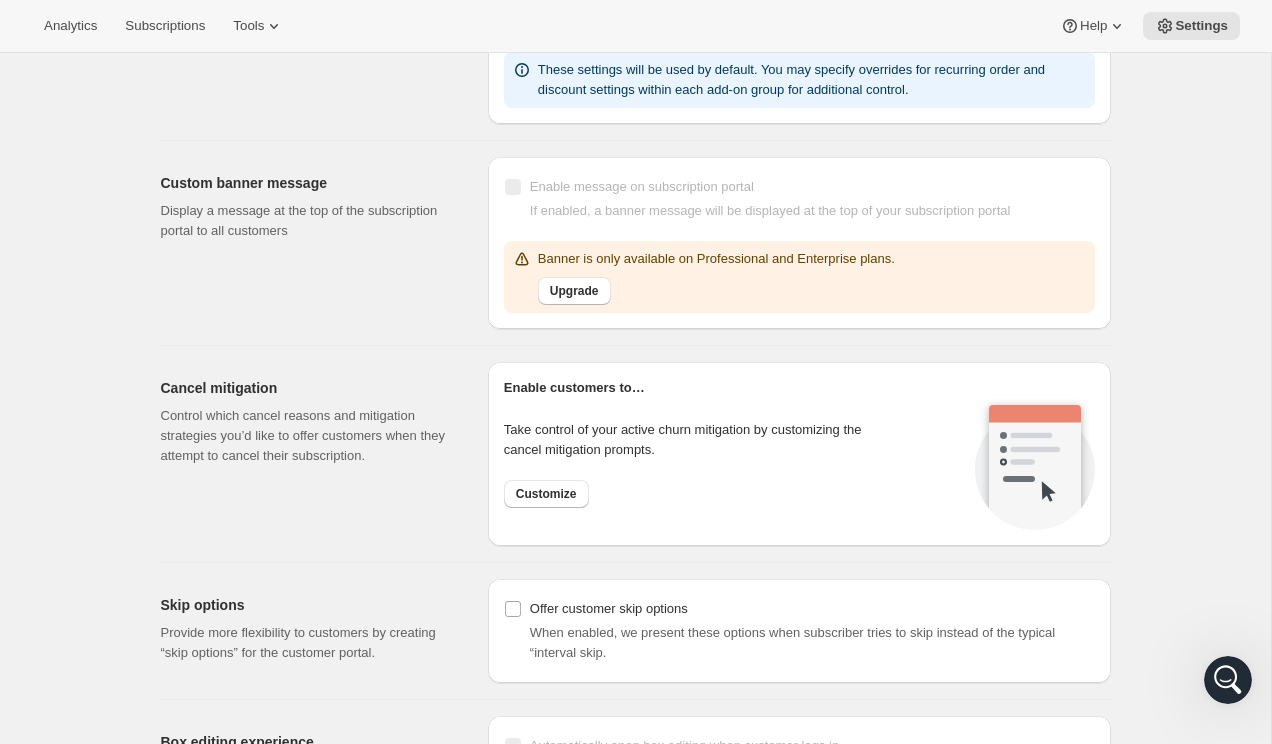 scroll, scrollTop: 1250, scrollLeft: 0, axis: vertical 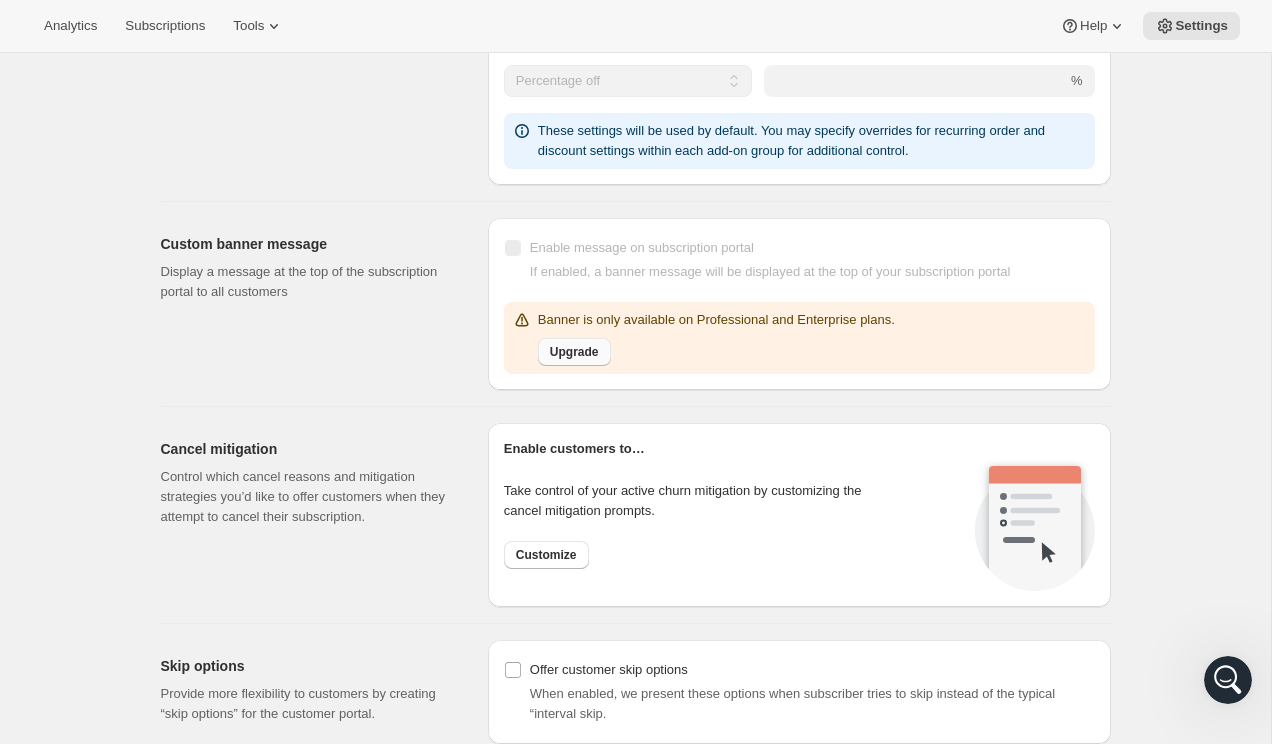 click on "Upgrade" at bounding box center (574, 352) 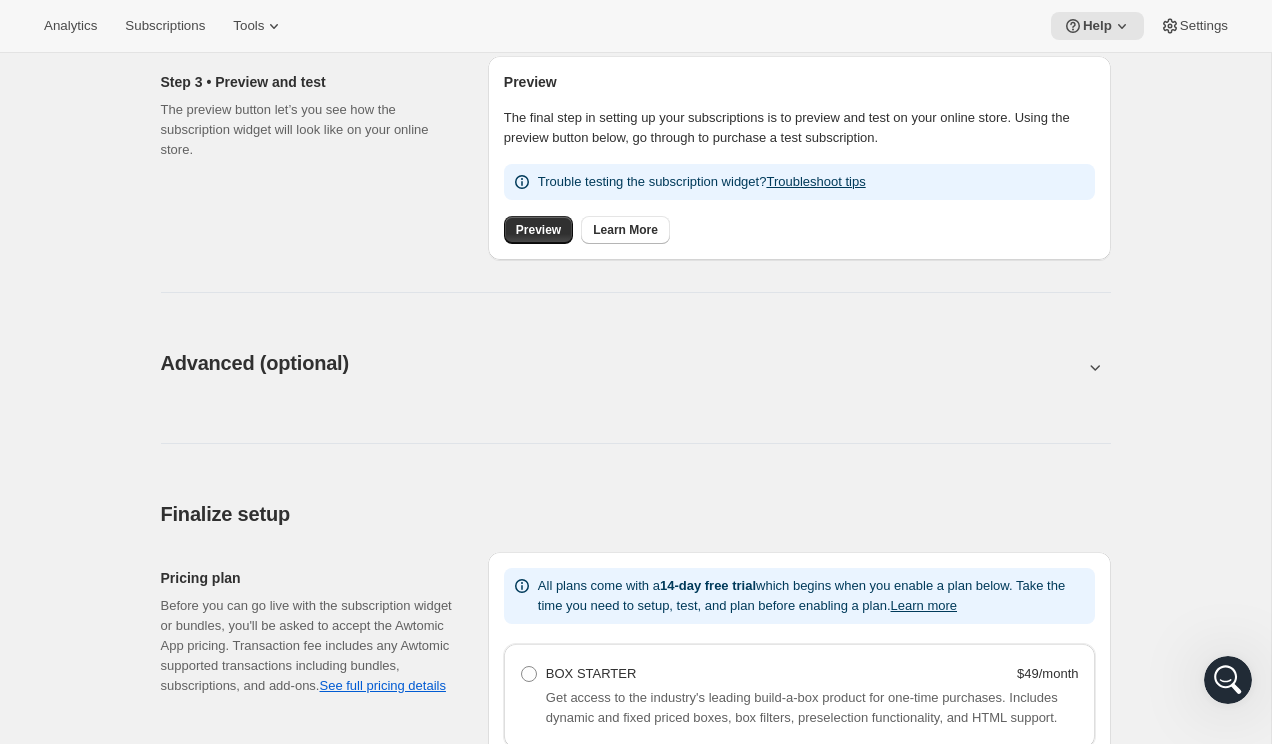 scroll, scrollTop: 775, scrollLeft: 0, axis: vertical 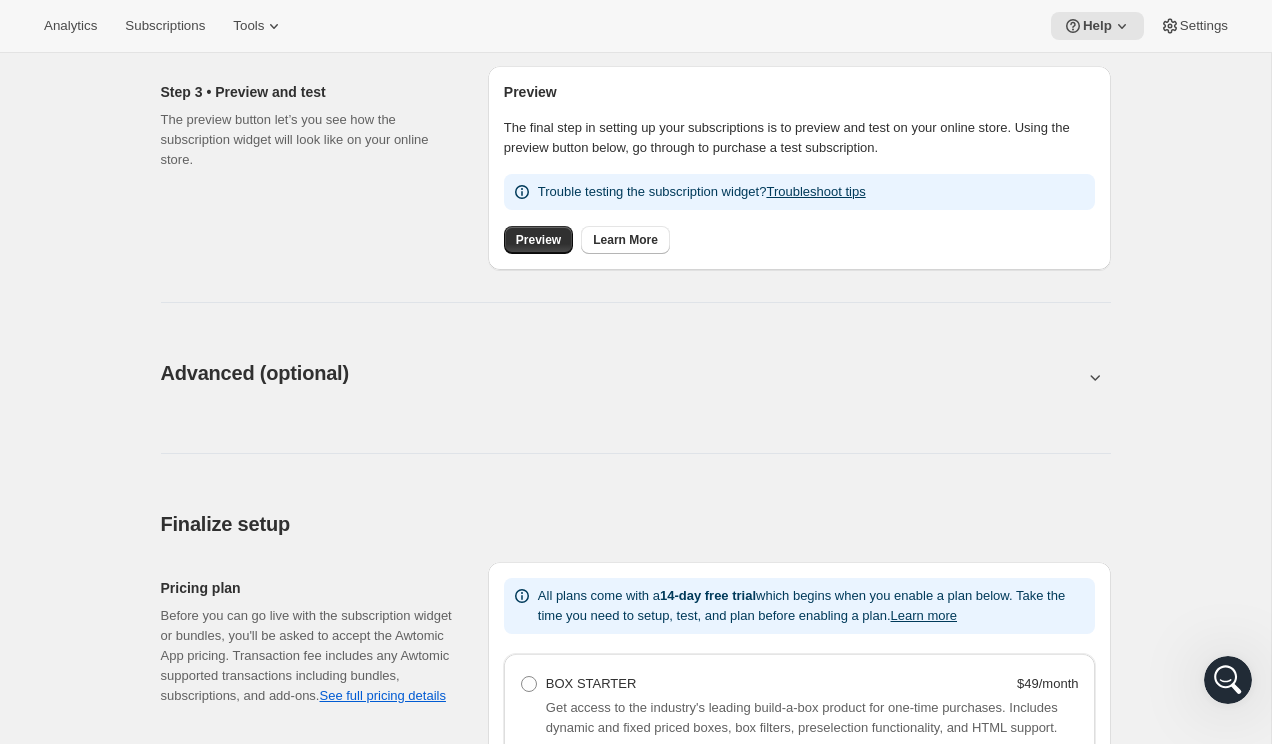click at bounding box center [636, 377] 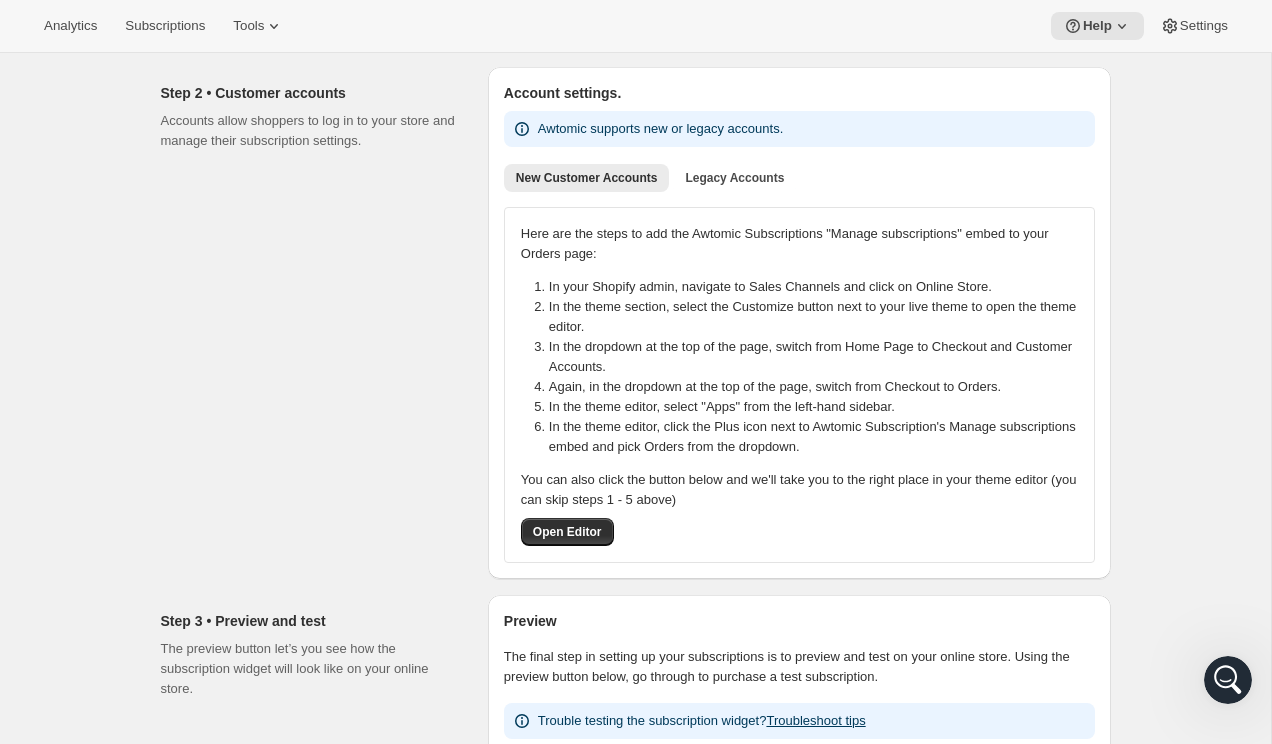 scroll, scrollTop: 261, scrollLeft: 0, axis: vertical 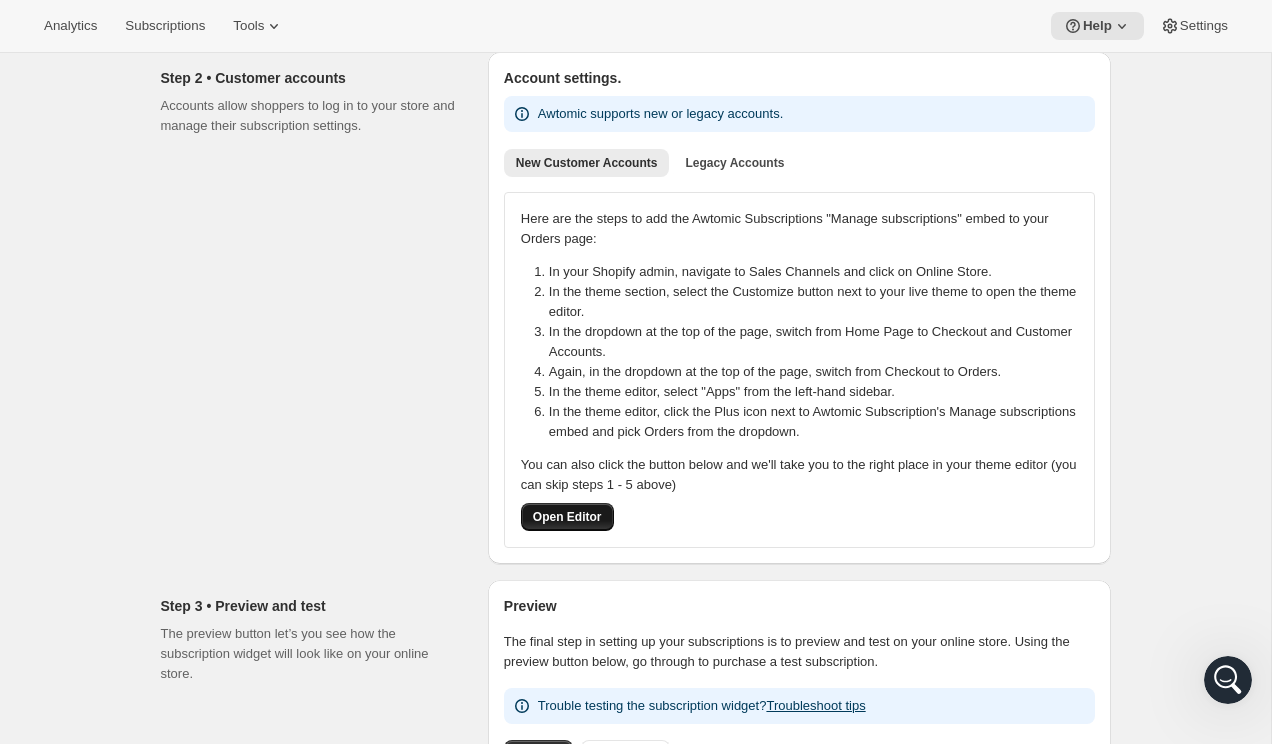 click on "Open Editor" at bounding box center (567, 517) 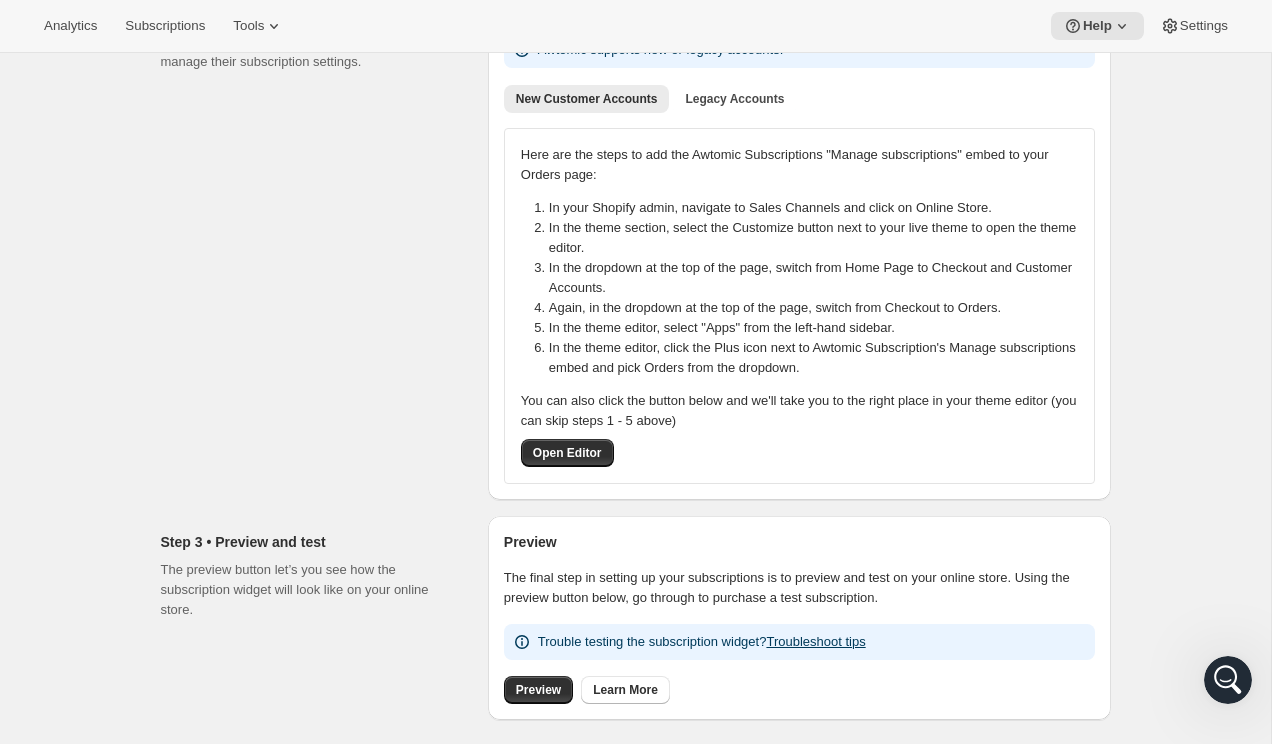 scroll, scrollTop: 328, scrollLeft: 0, axis: vertical 